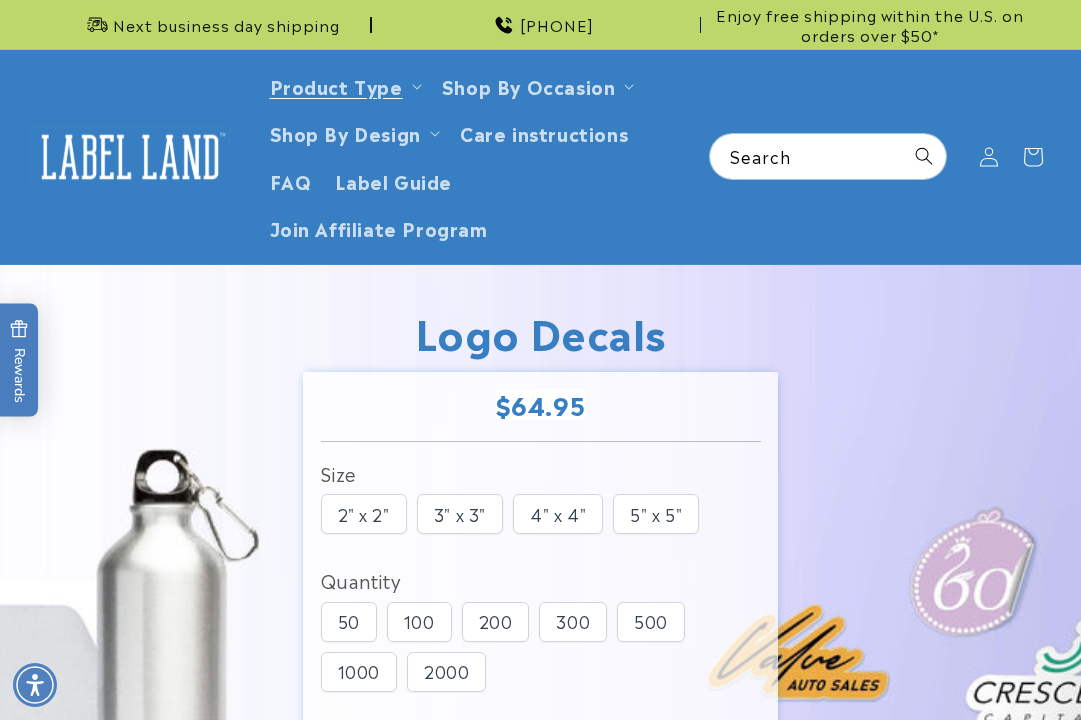 scroll, scrollTop: 333, scrollLeft: 0, axis: vertical 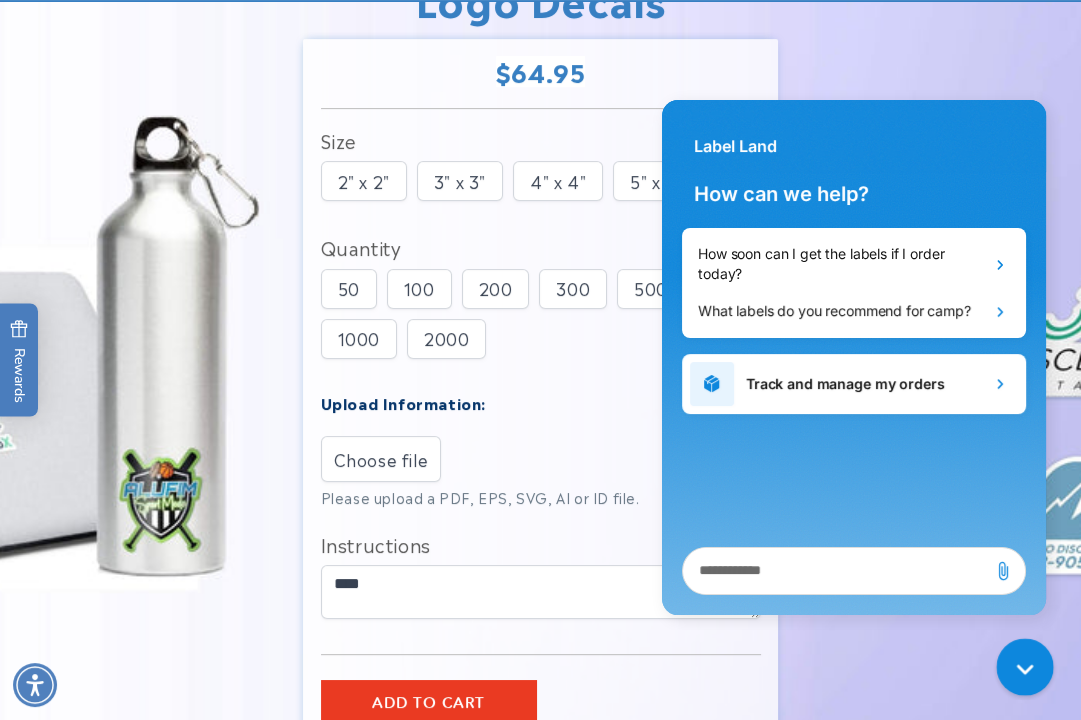 click 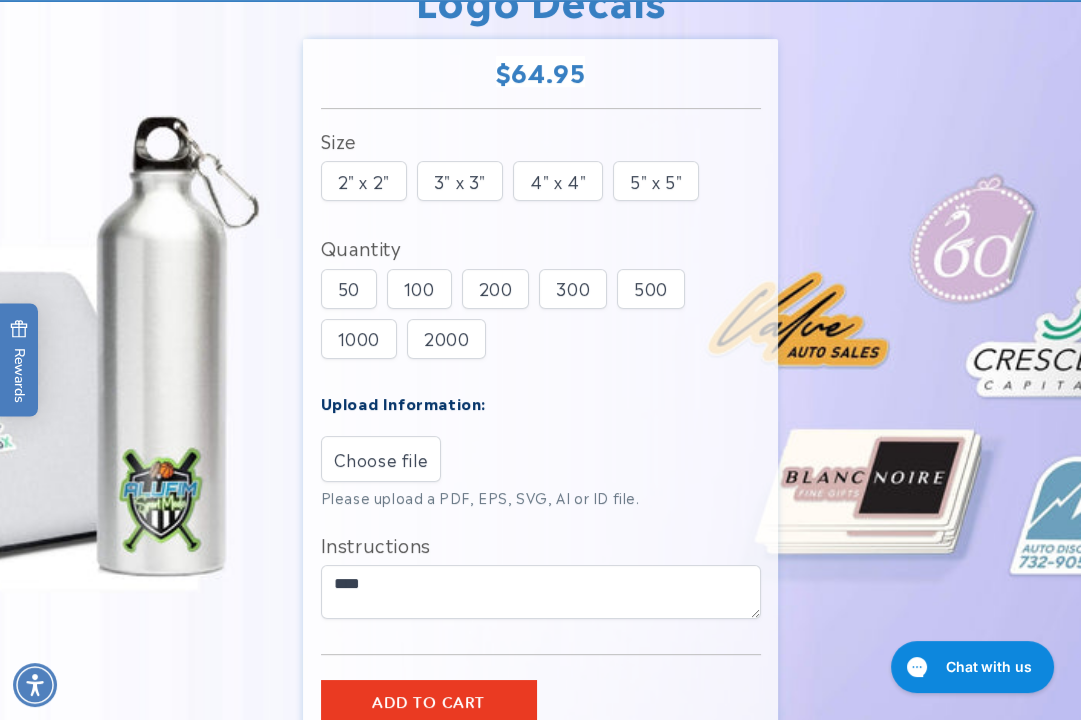 type 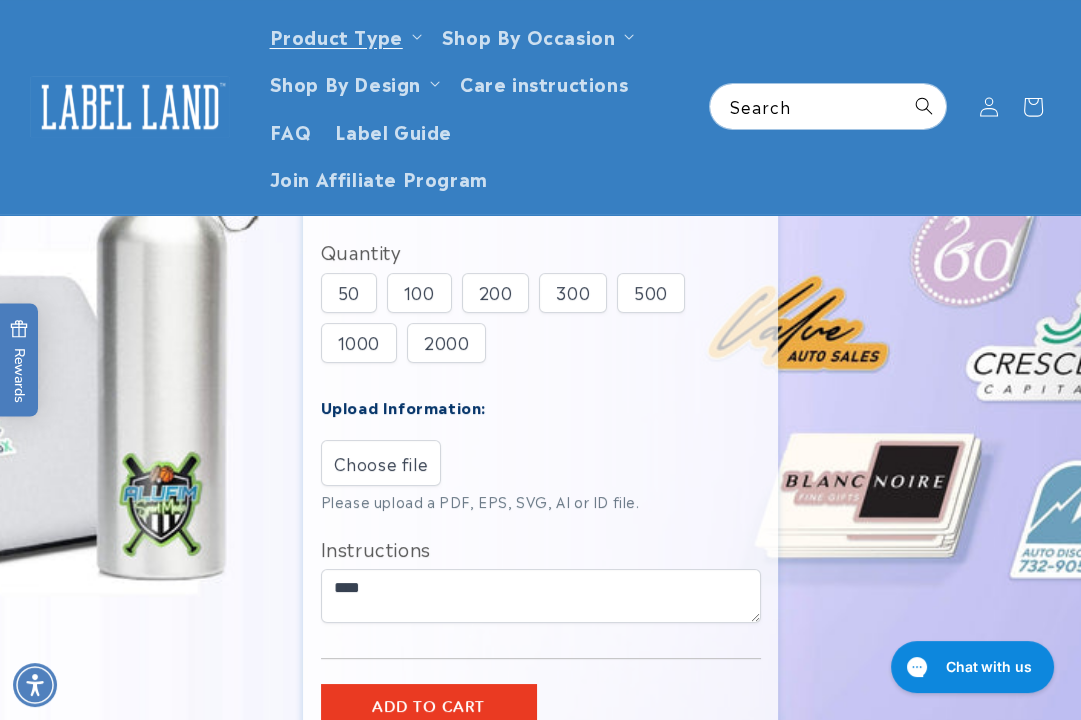 scroll, scrollTop: 0, scrollLeft: 0, axis: both 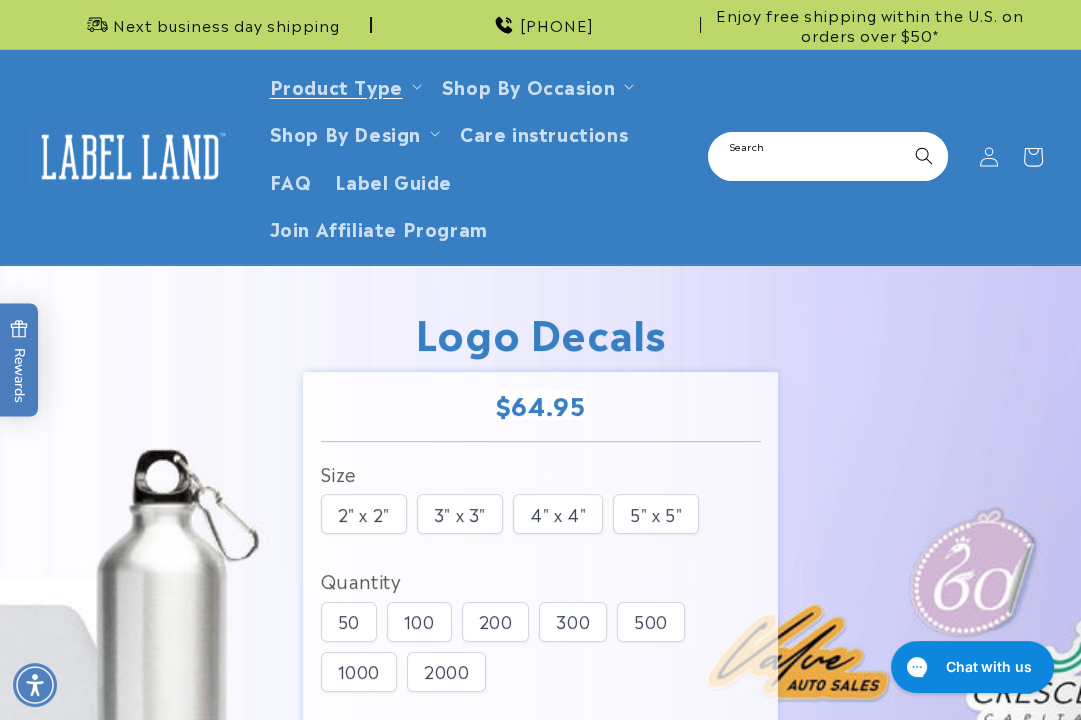 click on "Search" at bounding box center [828, 156] 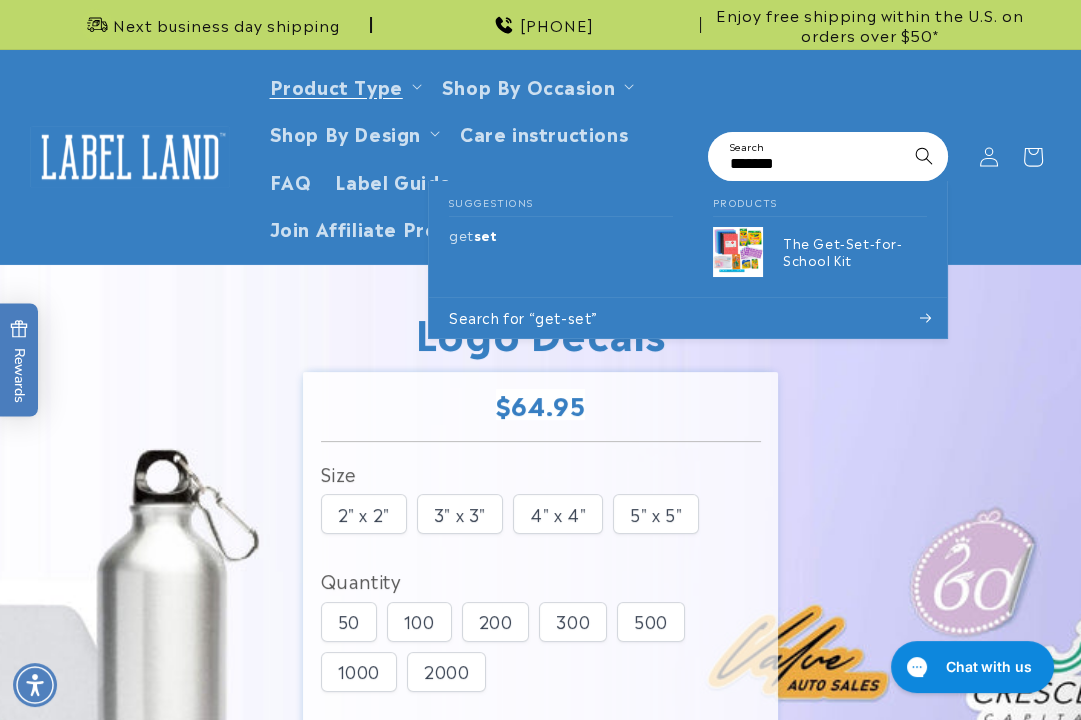 type on "*******" 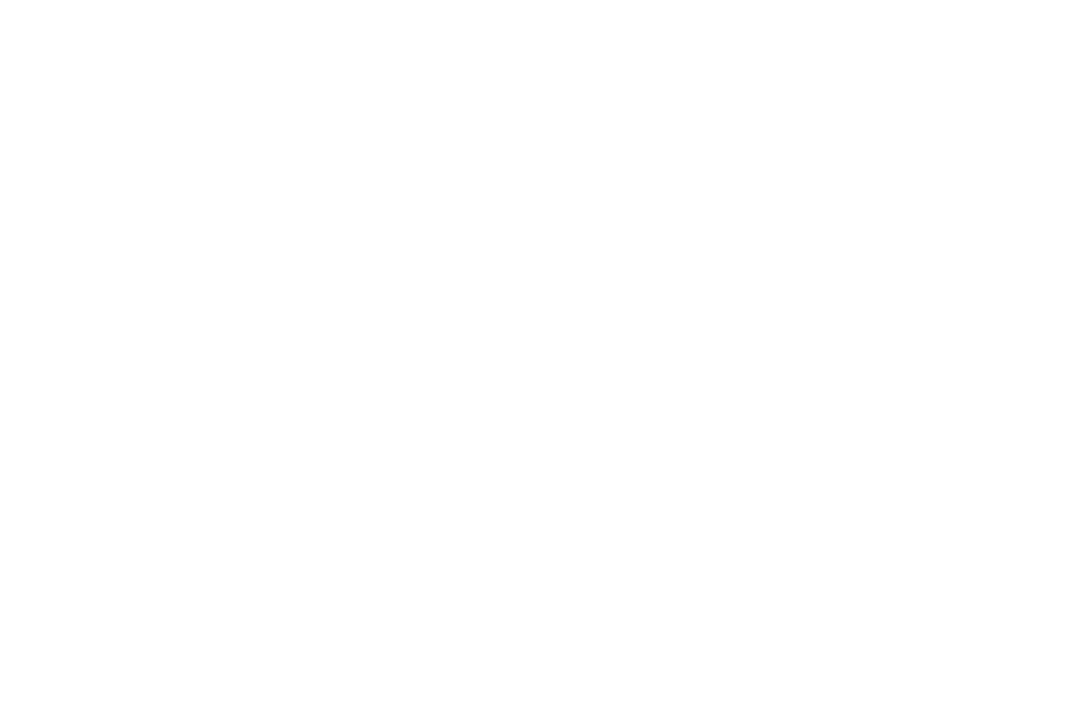 scroll, scrollTop: 0, scrollLeft: 0, axis: both 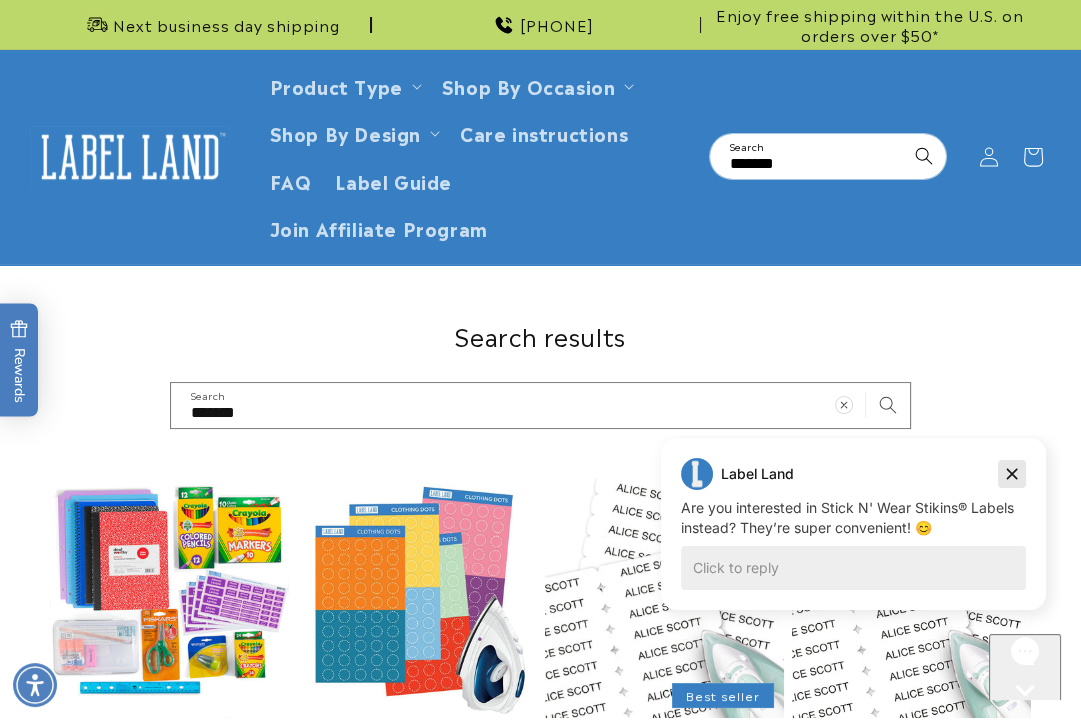 click 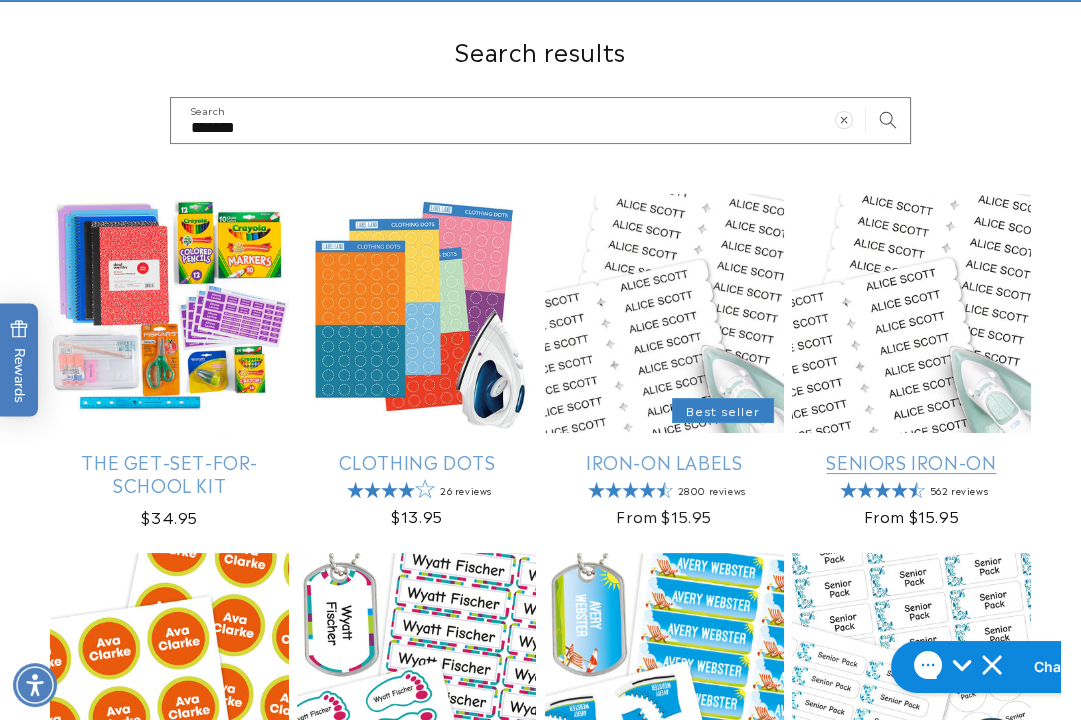 scroll, scrollTop: 333, scrollLeft: 0, axis: vertical 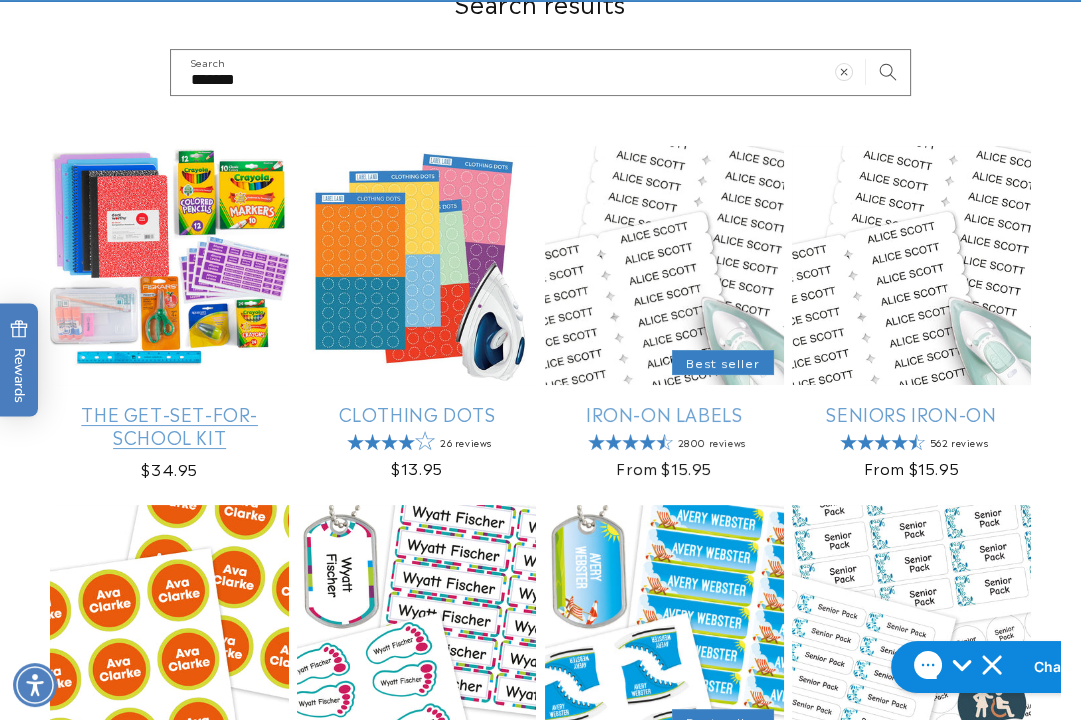 click on "The Get-Set-for-School Kit" at bounding box center (169, 425) 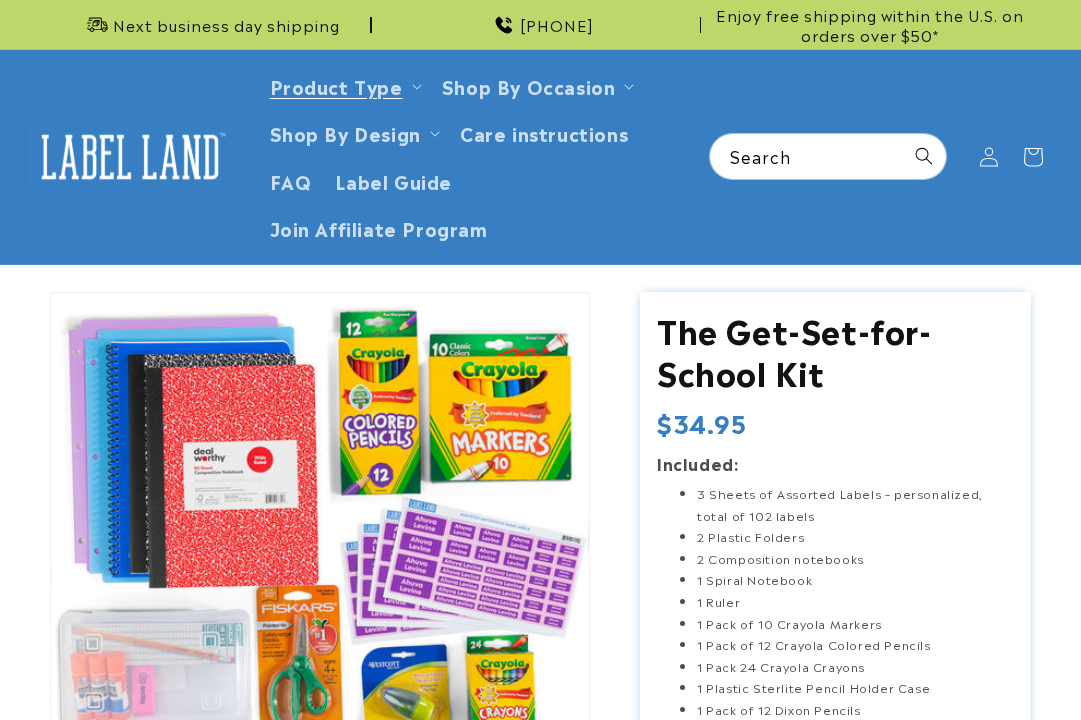 scroll, scrollTop: 0, scrollLeft: 0, axis: both 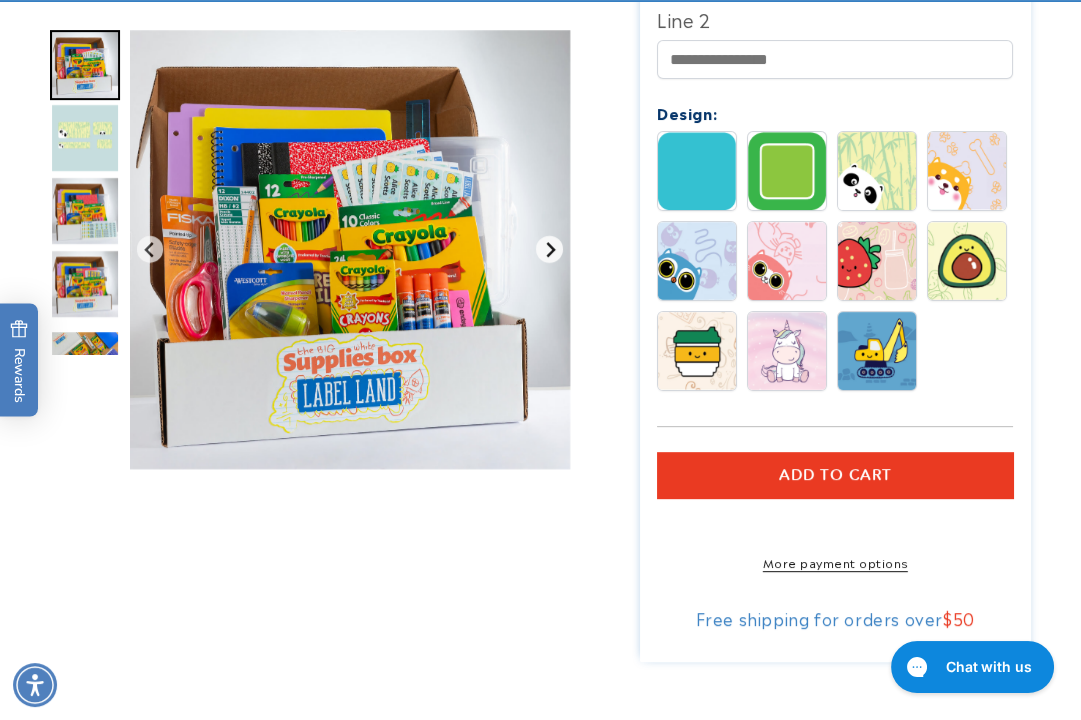 click 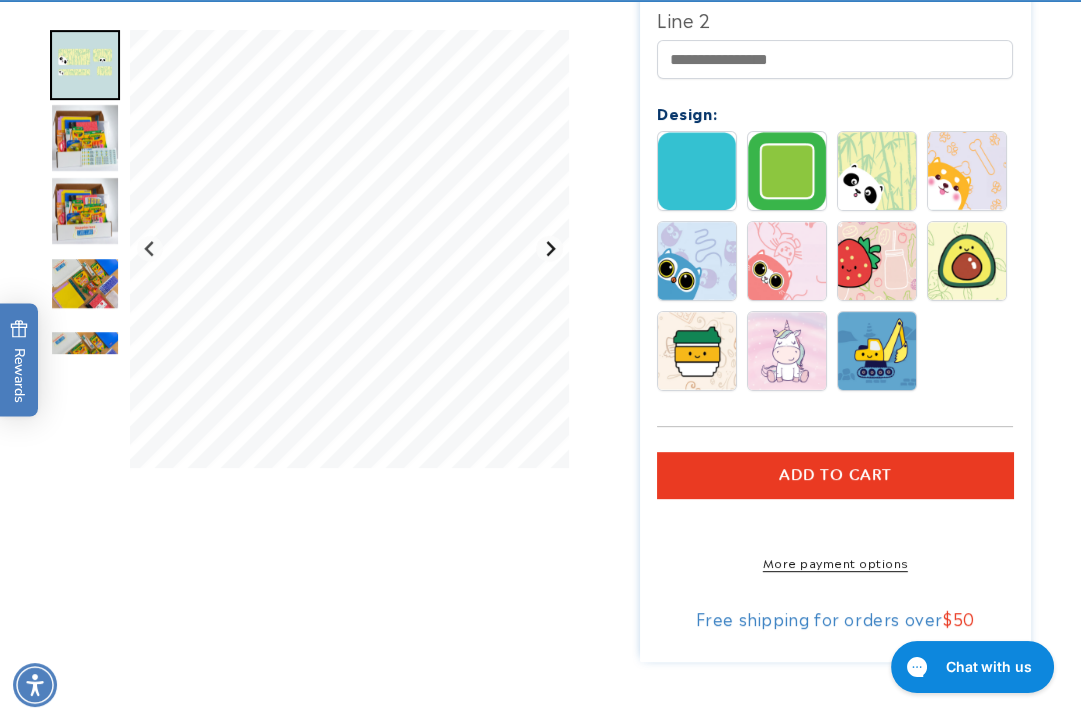 click 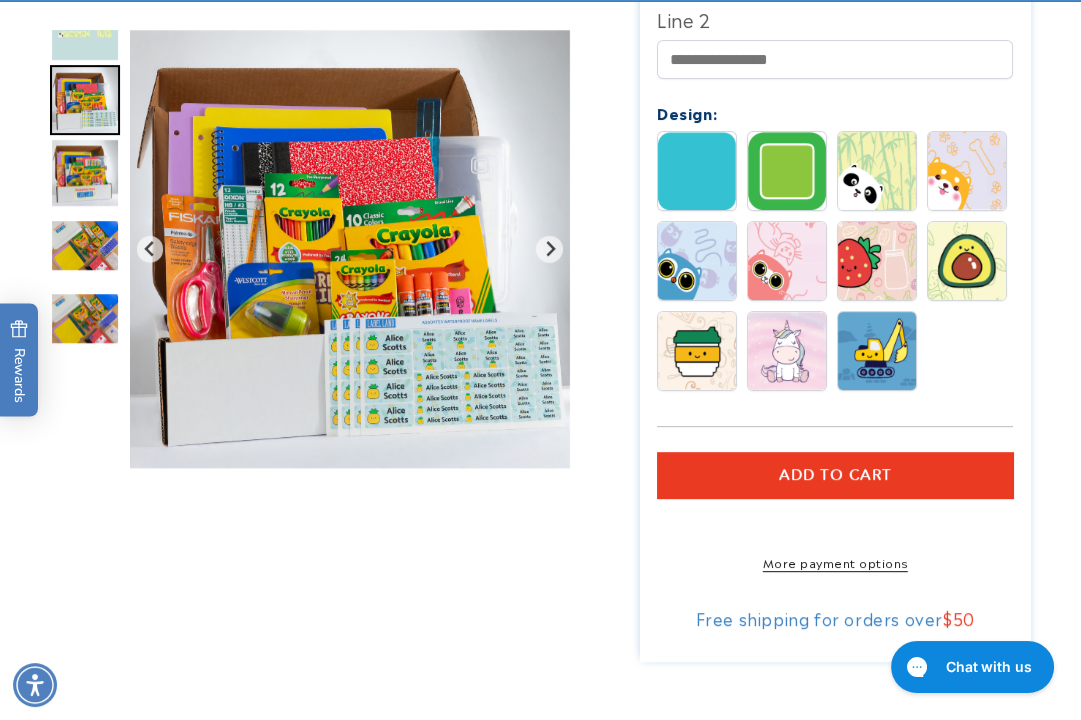 click at bounding box center (85, 246) 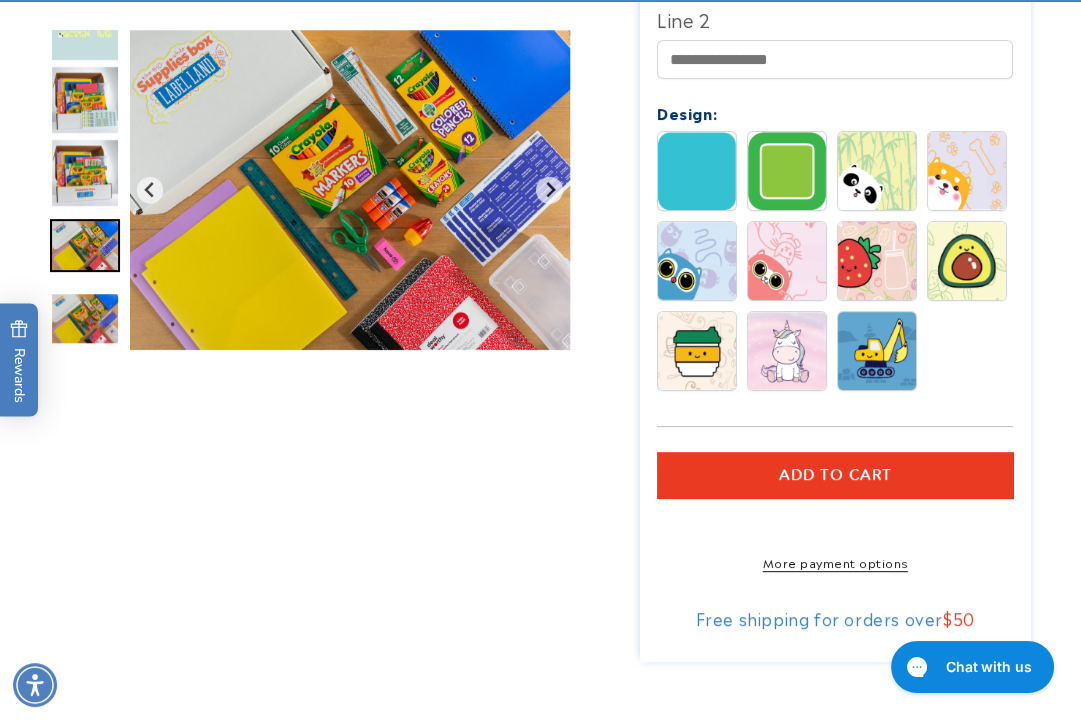 click at bounding box center (967, 171) 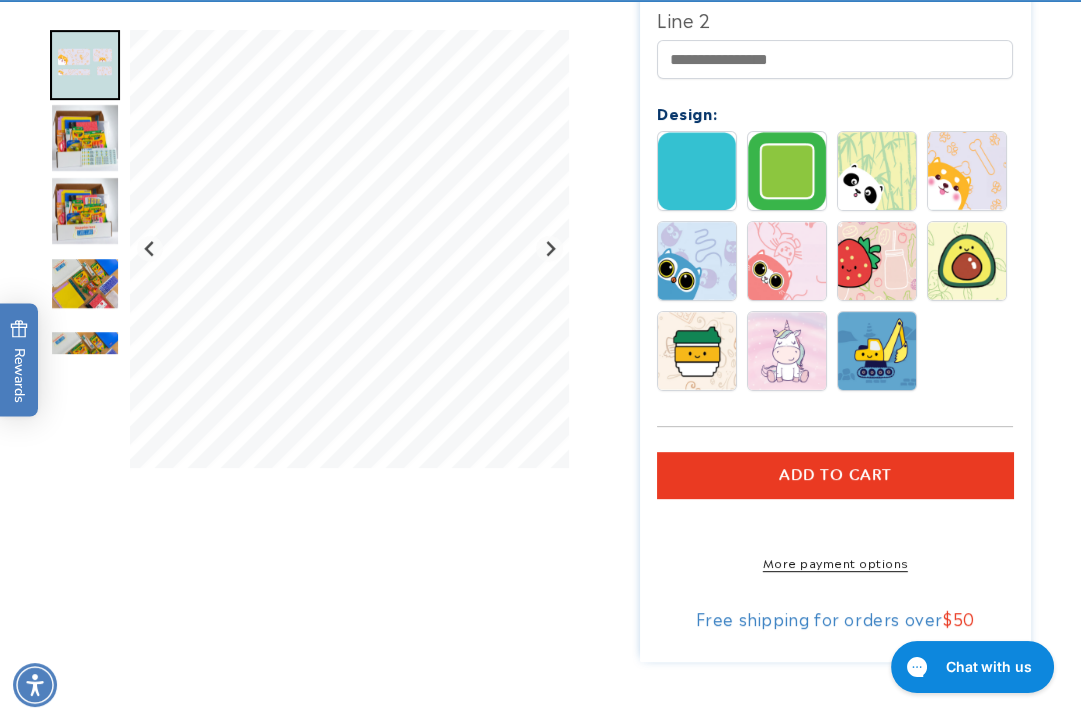click at bounding box center [877, 171] 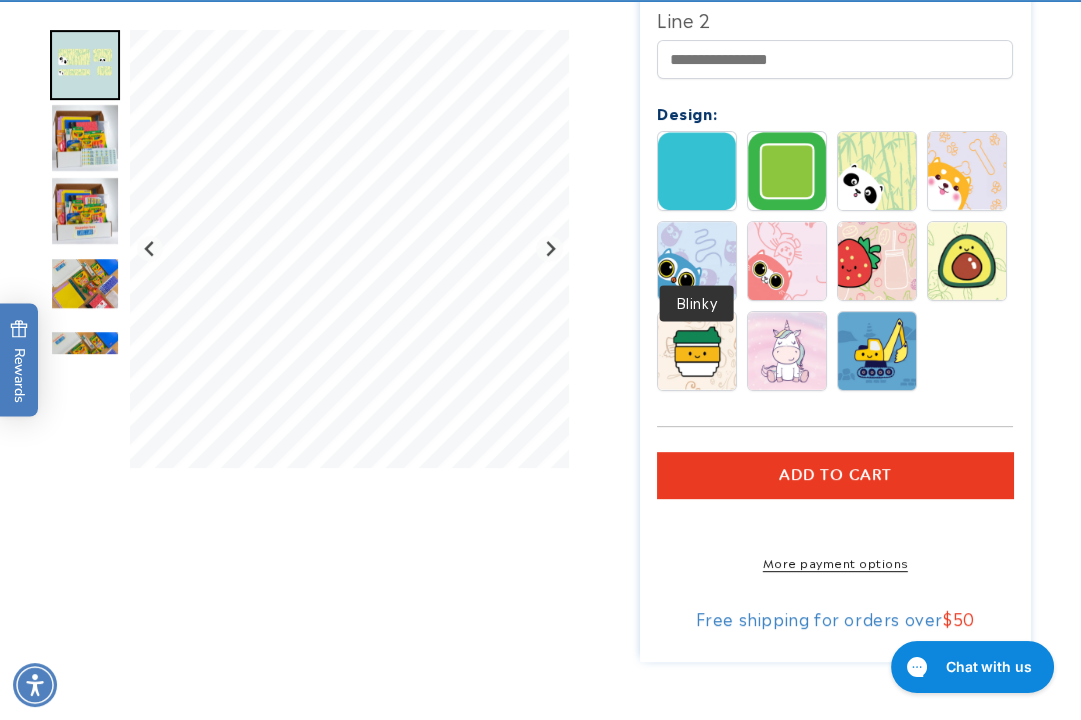 click at bounding box center (697, 261) 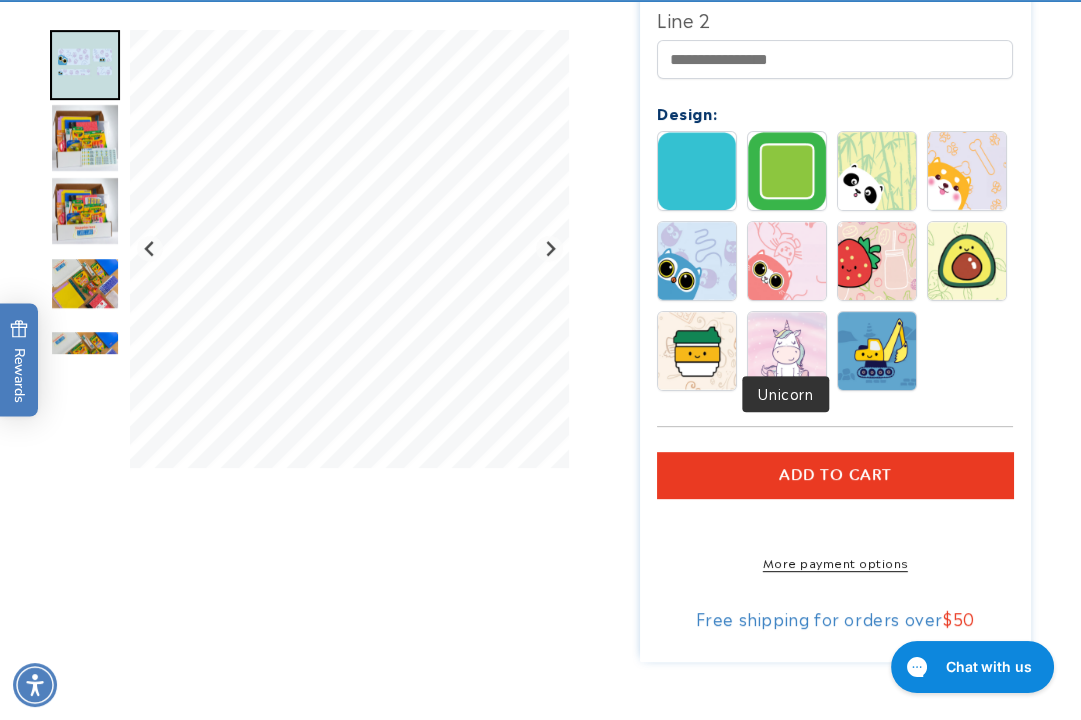 click at bounding box center [787, 351] 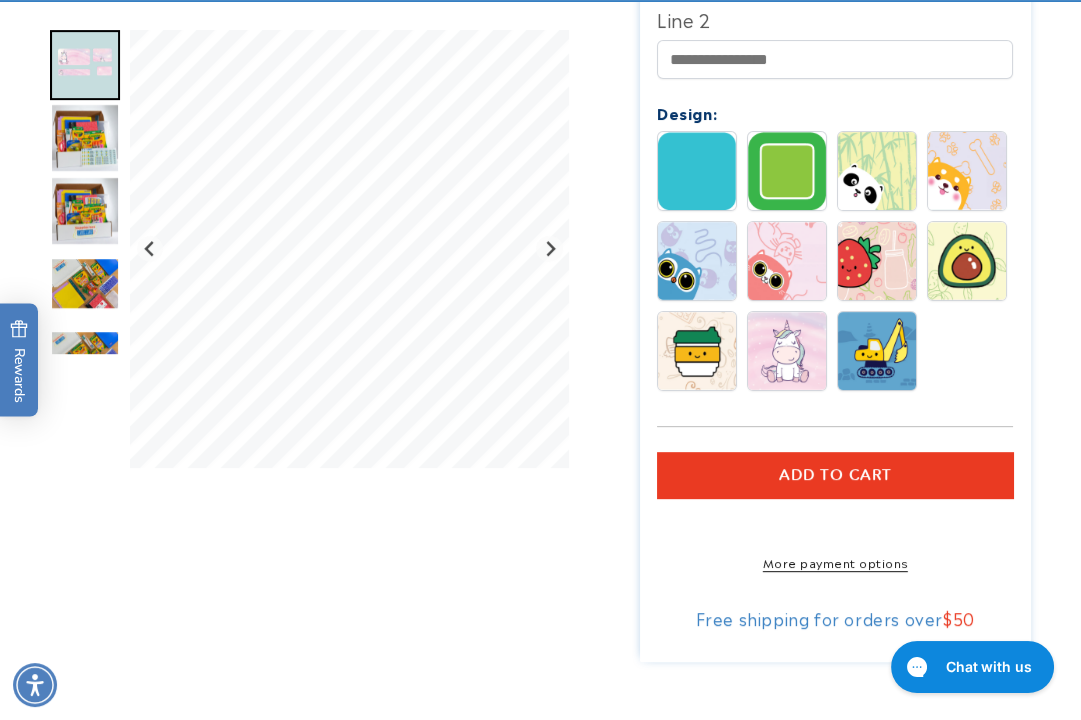 click at bounding box center (877, 351) 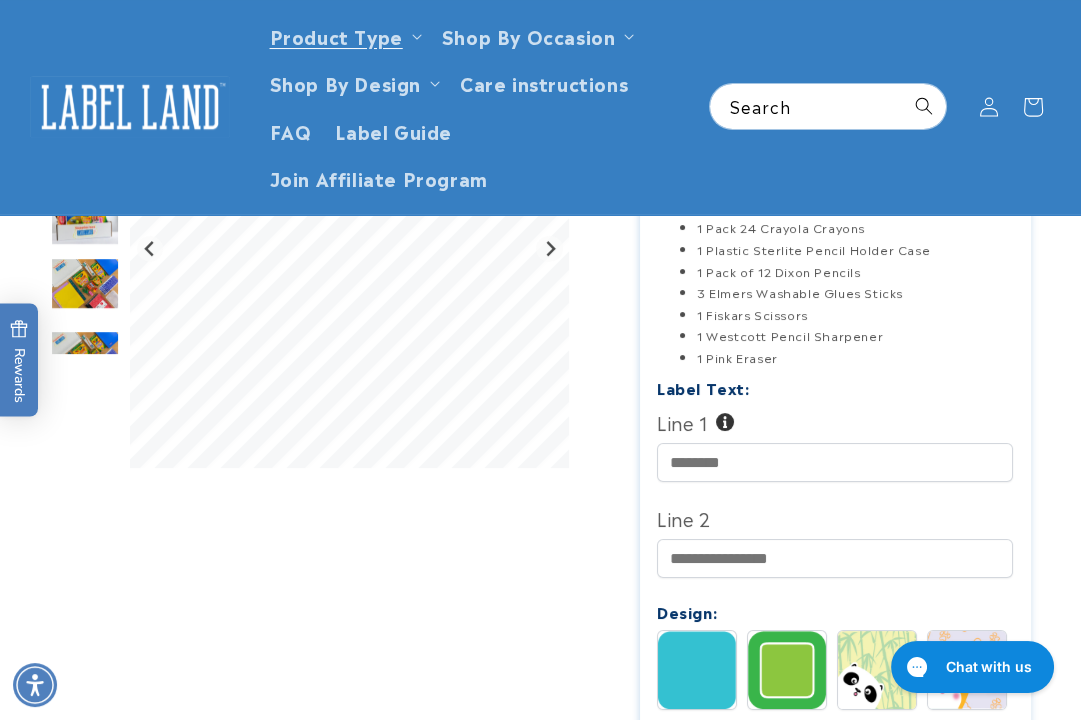 scroll, scrollTop: 444, scrollLeft: 0, axis: vertical 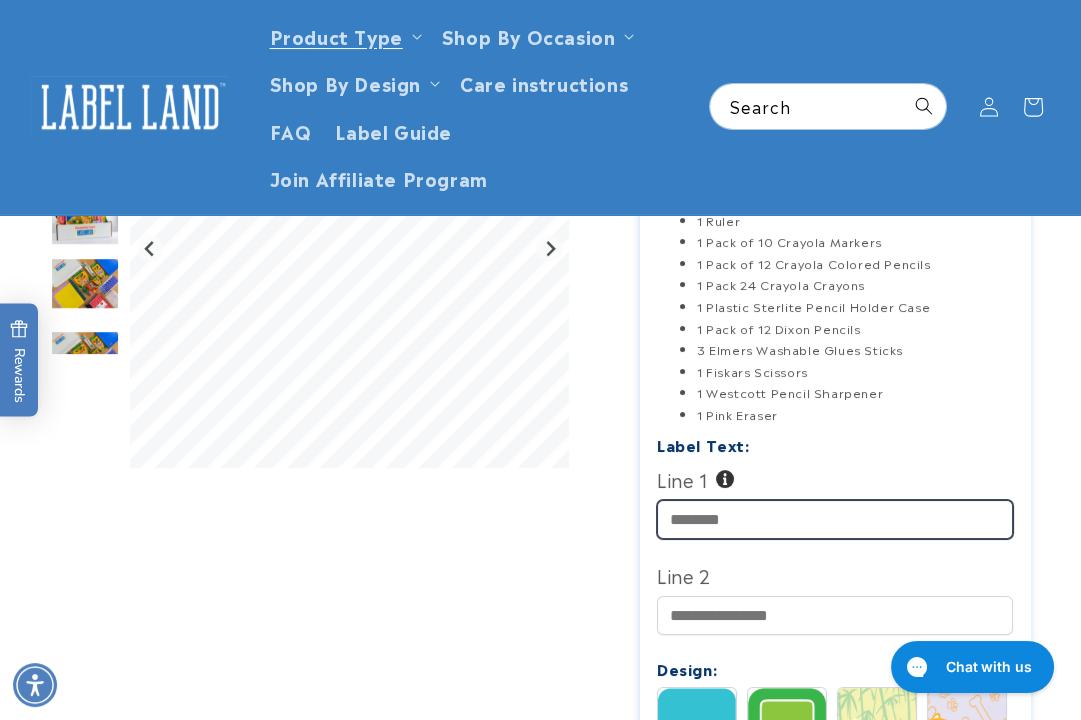 click on "Line 1" at bounding box center (835, 519) 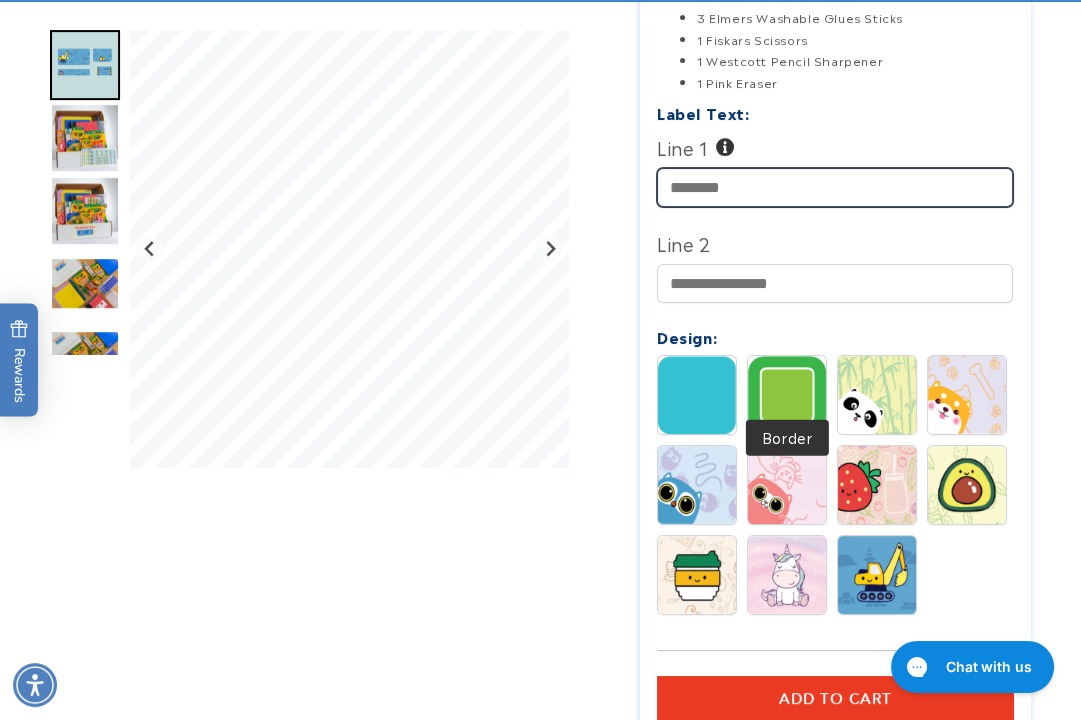 scroll, scrollTop: 777, scrollLeft: 0, axis: vertical 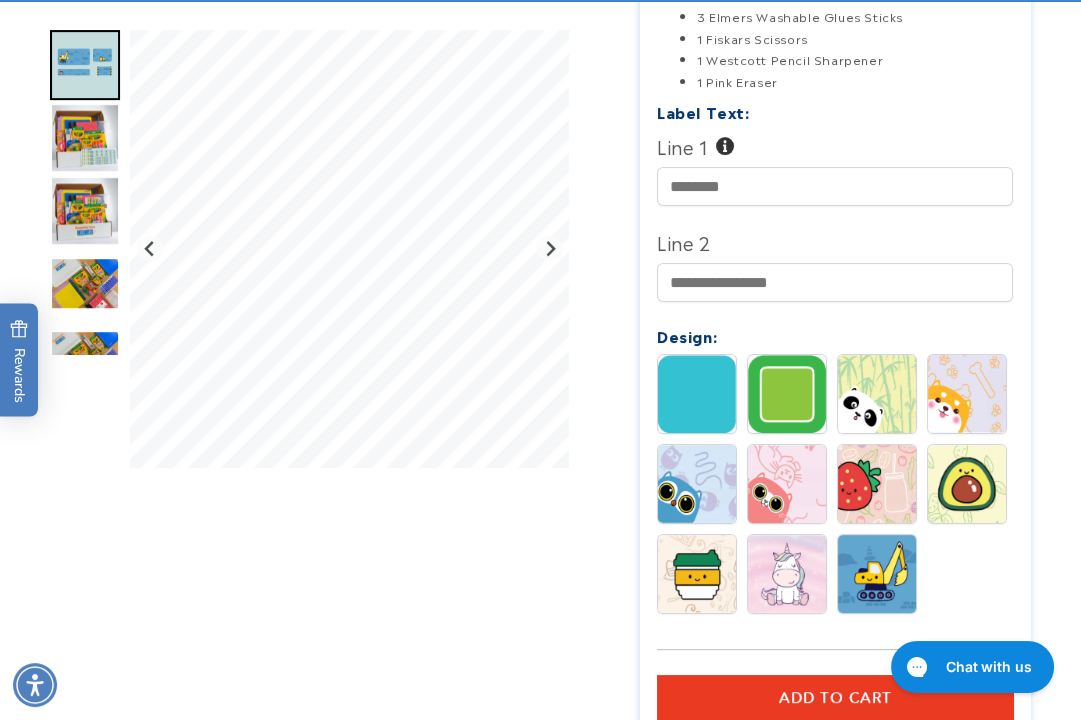 click at bounding box center (787, 574) 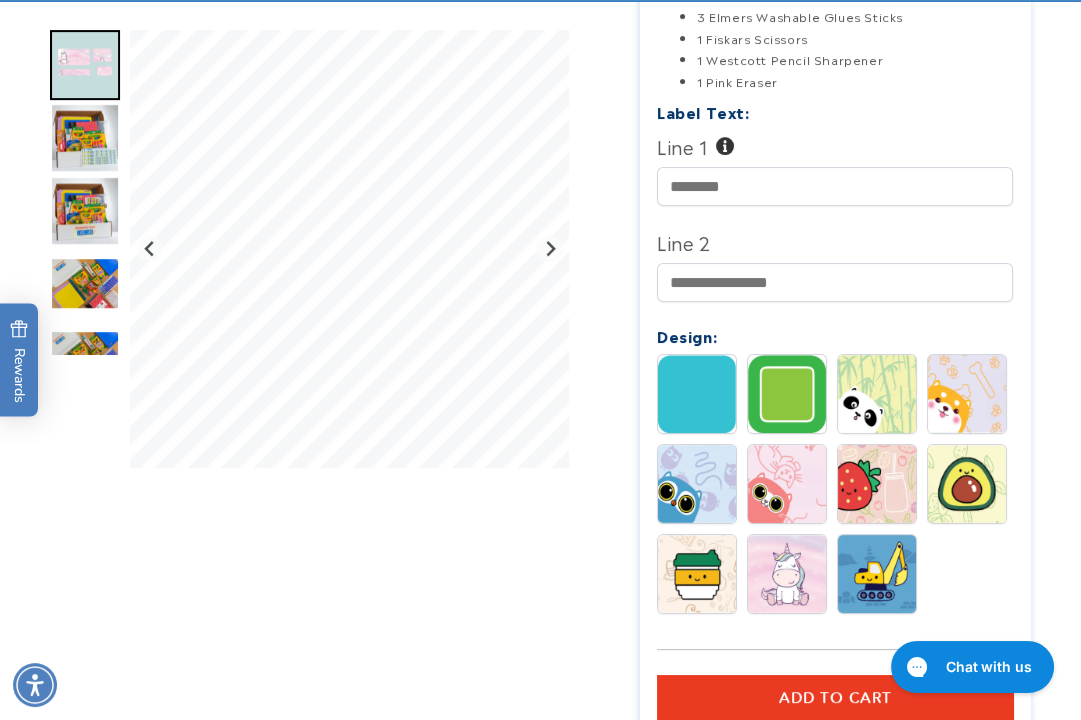 click at bounding box center (697, 574) 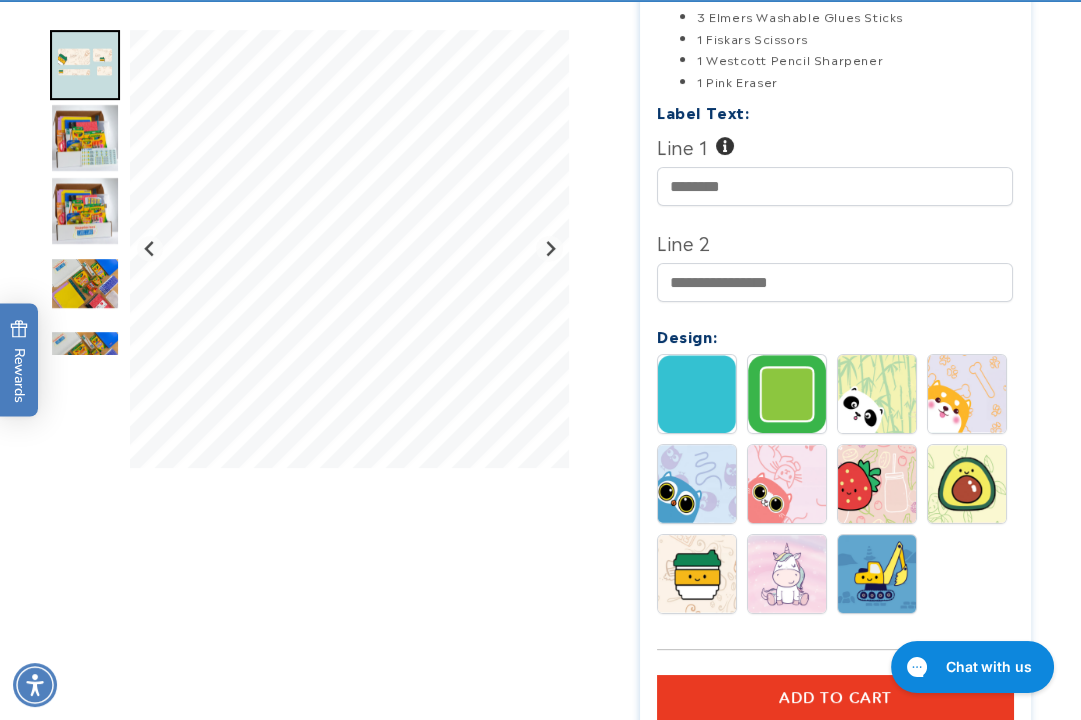 click at bounding box center (697, 484) 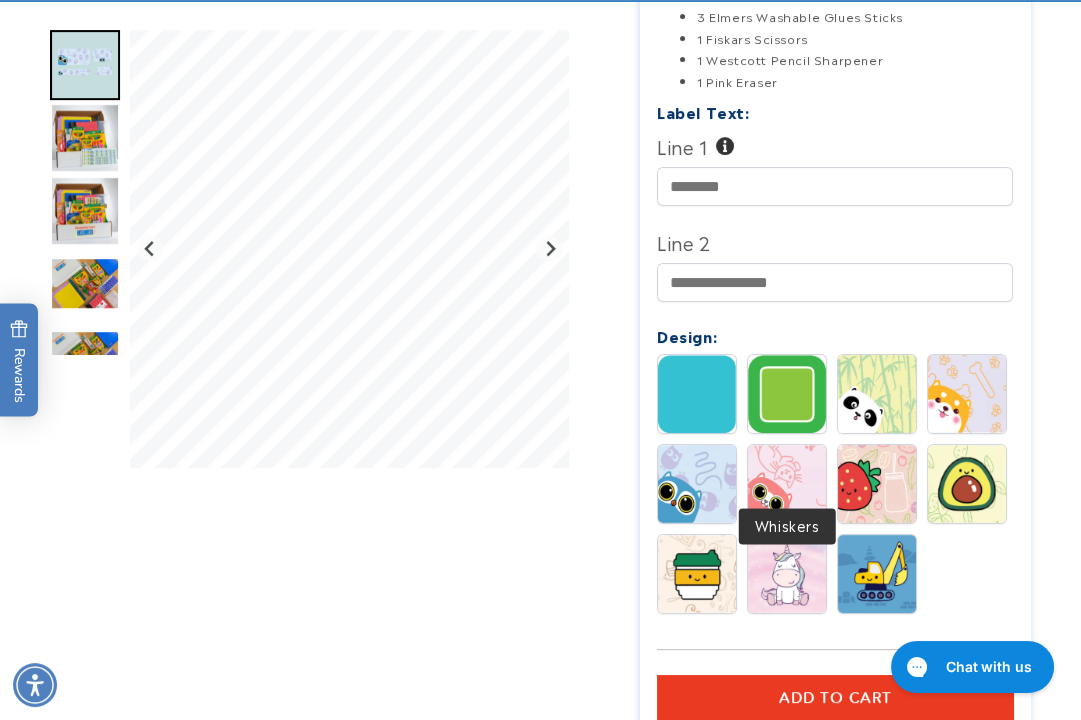 click at bounding box center (787, 484) 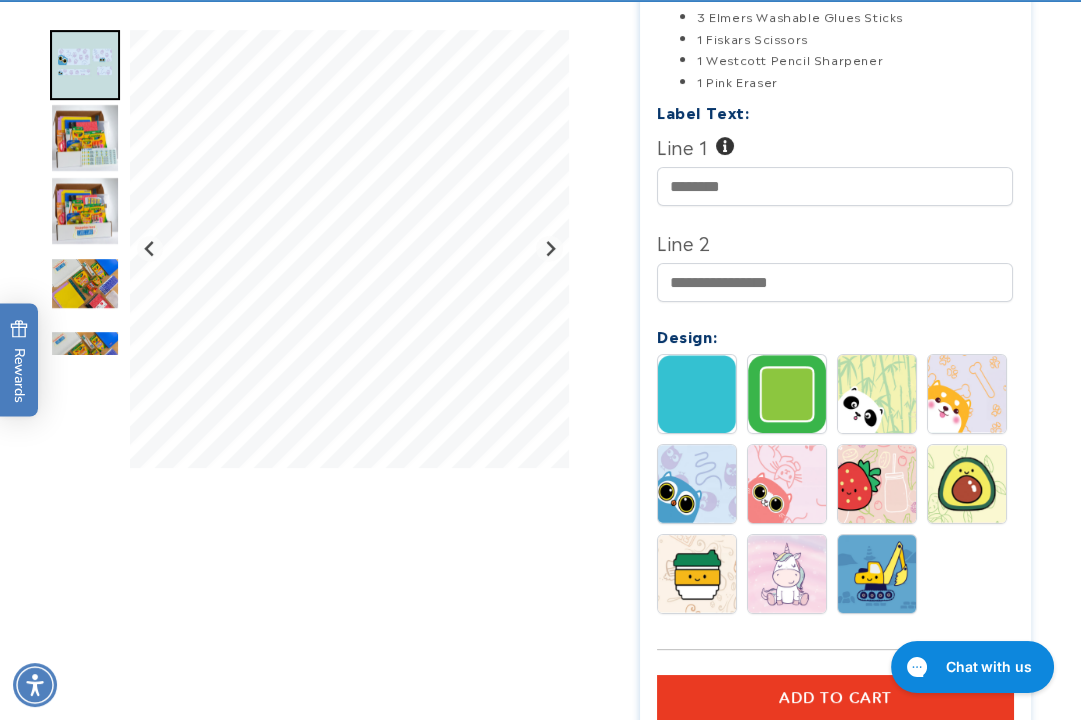 click at bounding box center (877, 484) 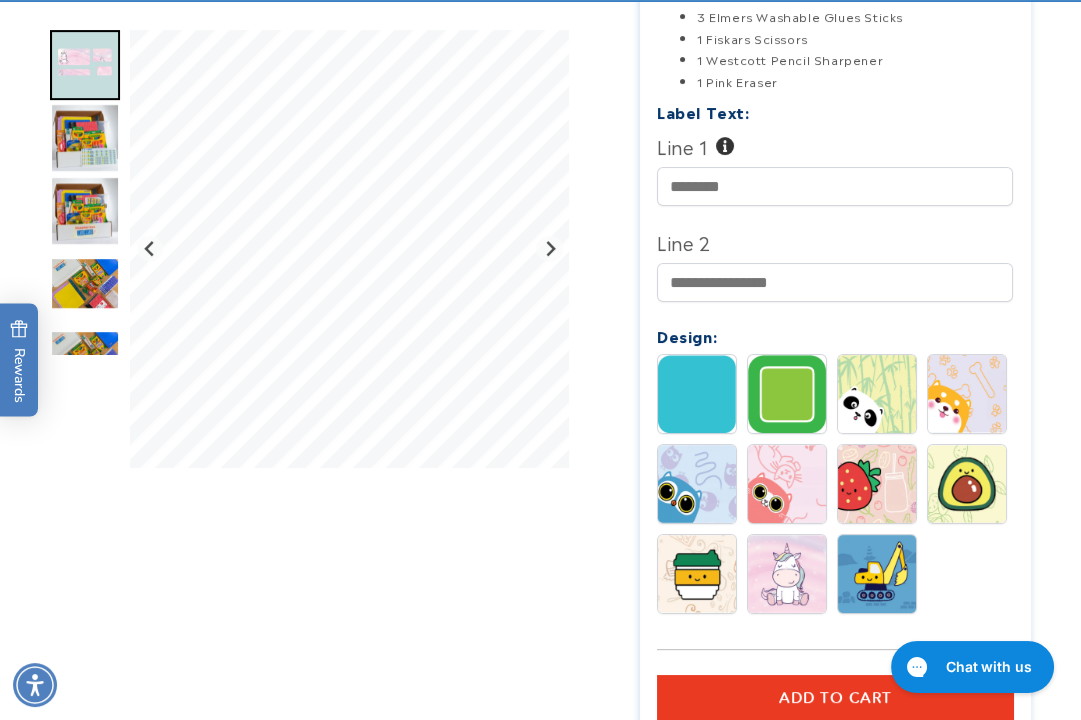 click at bounding box center [877, 484] 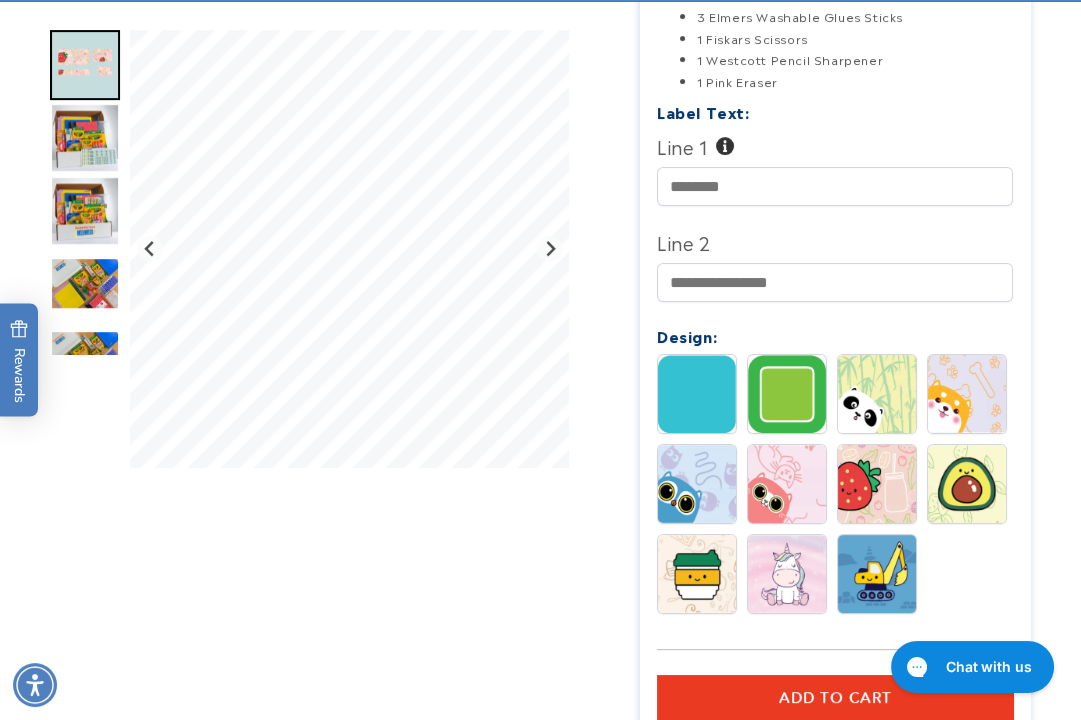 drag, startPoint x: 794, startPoint y: 541, endPoint x: 816, endPoint y: 532, distance: 23.769728 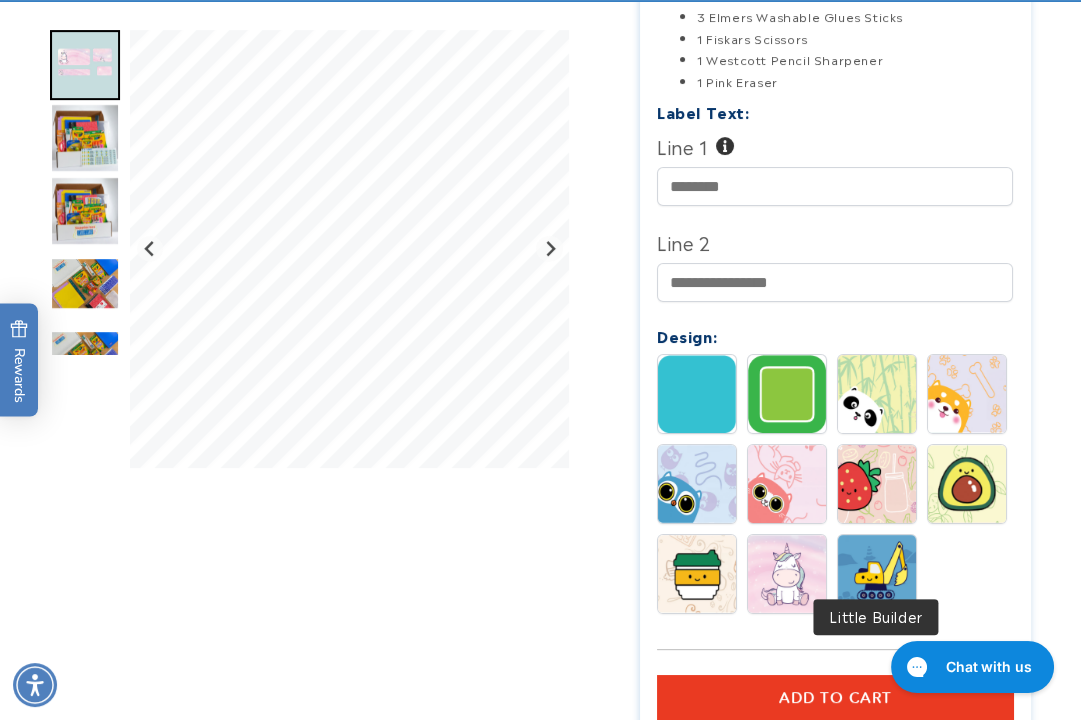 click at bounding box center (877, 574) 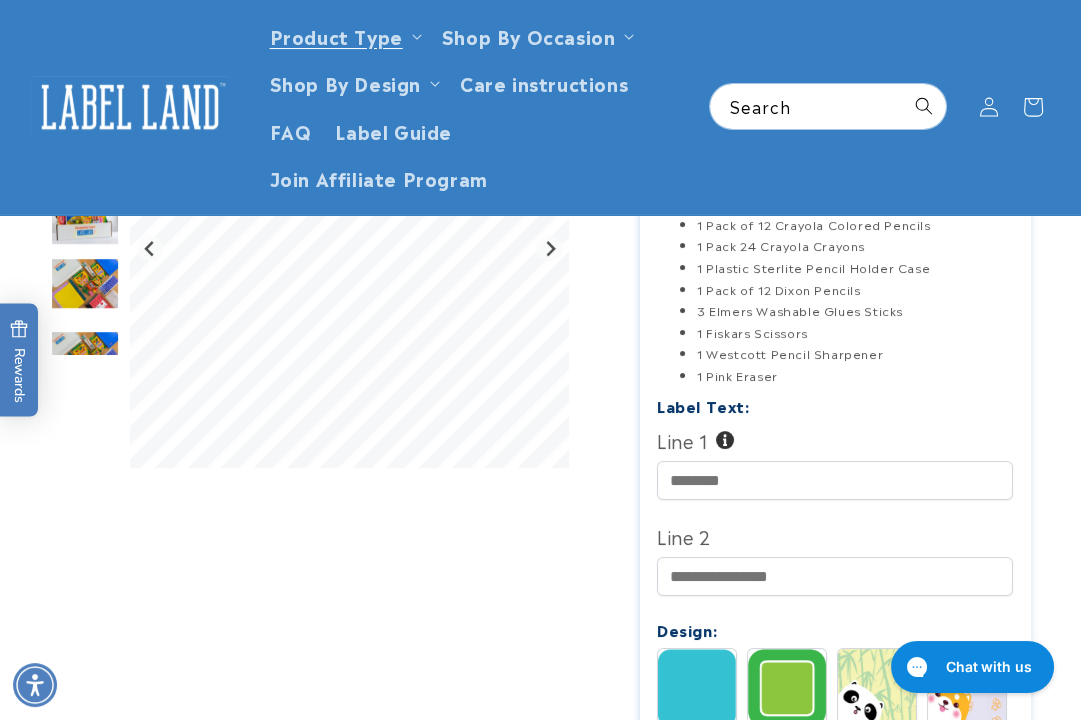 scroll, scrollTop: 444, scrollLeft: 0, axis: vertical 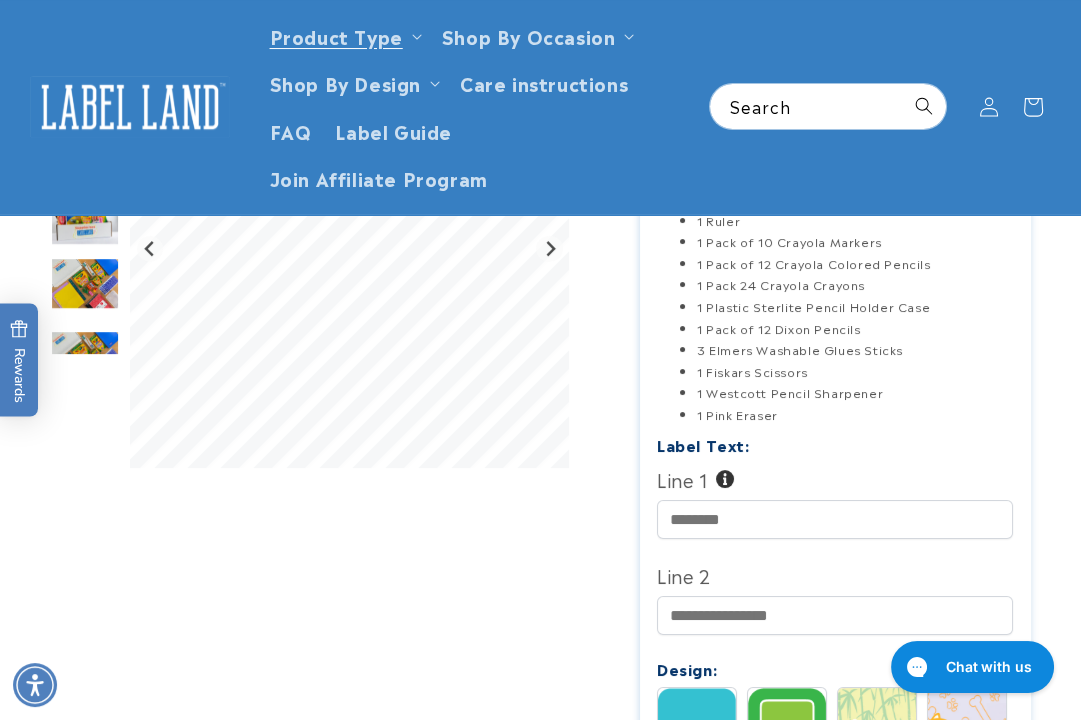 click on "1 Pink Eraser" at bounding box center (855, 415) 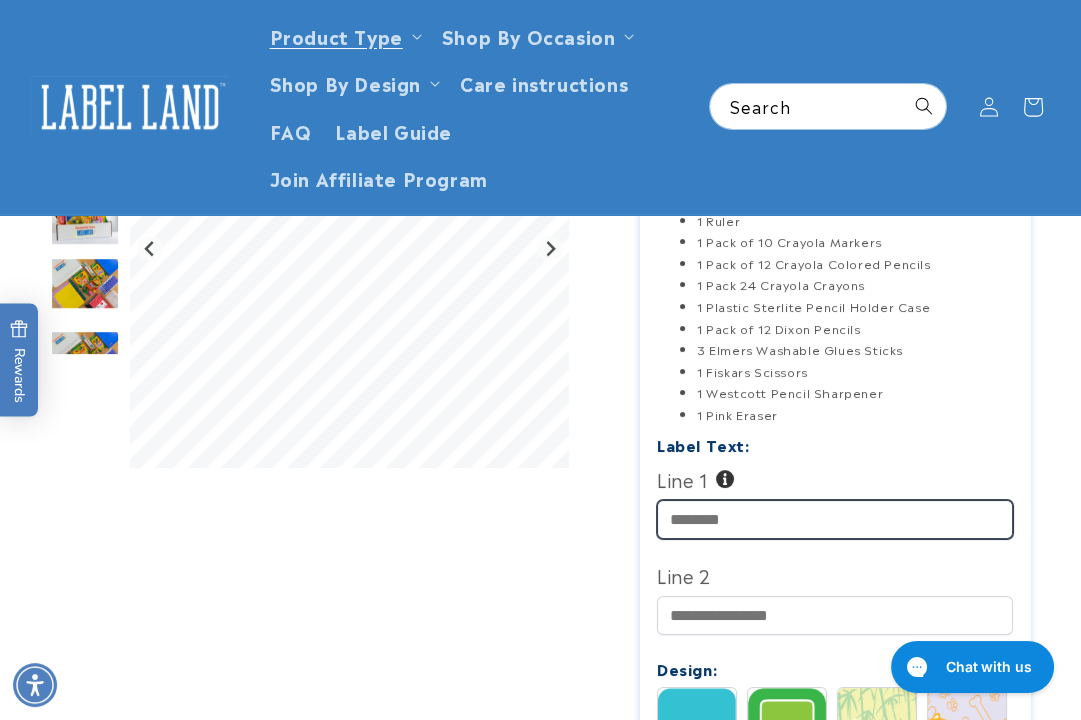 click on "Line 1" at bounding box center (835, 519) 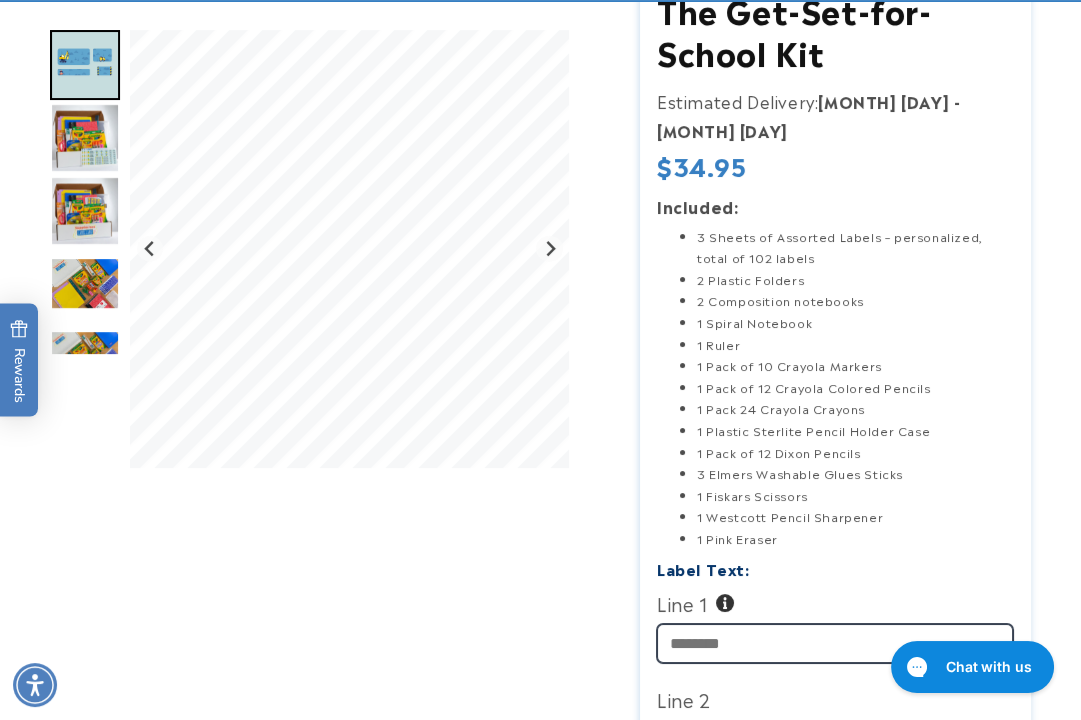 scroll, scrollTop: 333, scrollLeft: 0, axis: vertical 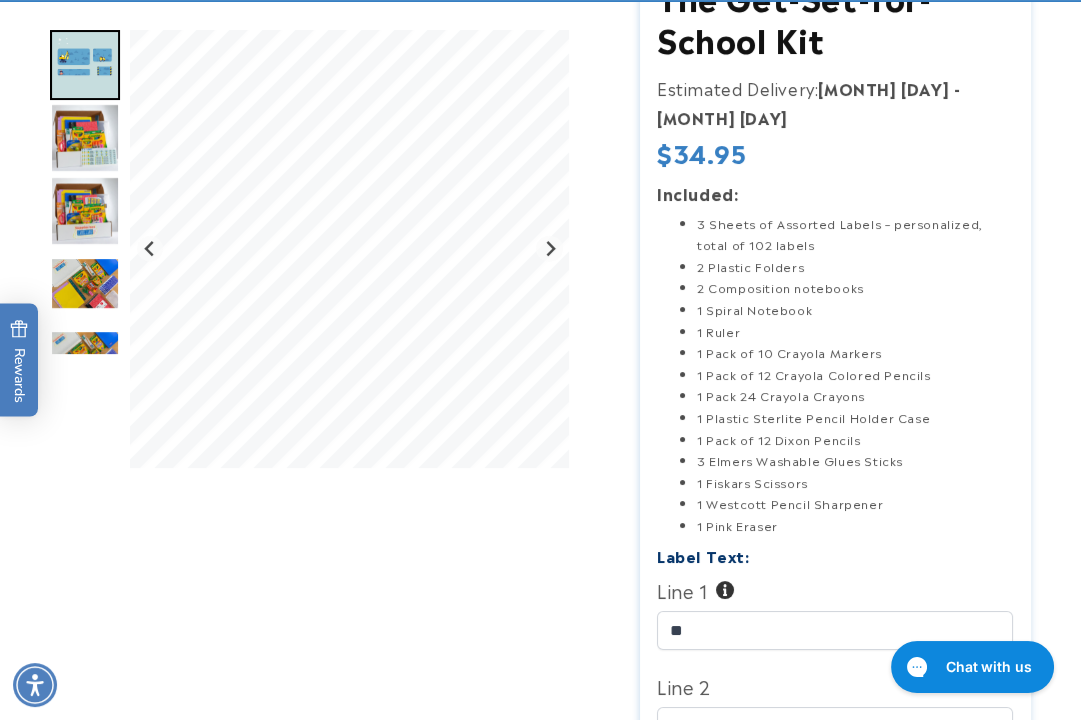 drag, startPoint x: 558, startPoint y: 596, endPoint x: 608, endPoint y: 596, distance: 50 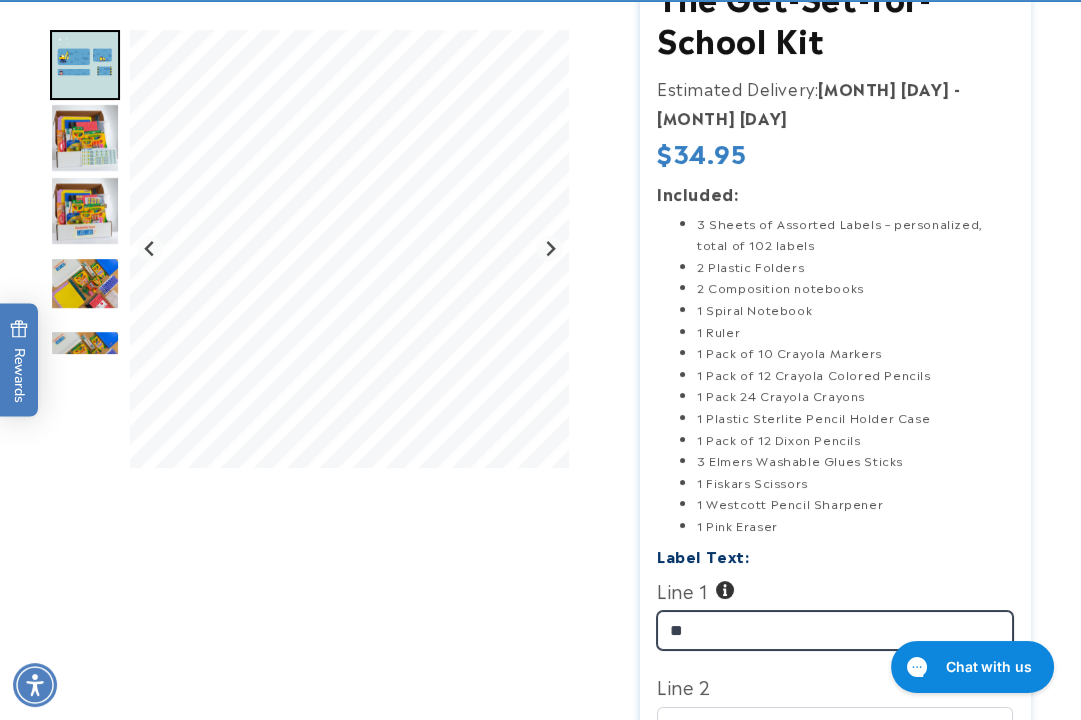 drag, startPoint x: 707, startPoint y: 598, endPoint x: 641, endPoint y: 598, distance: 66 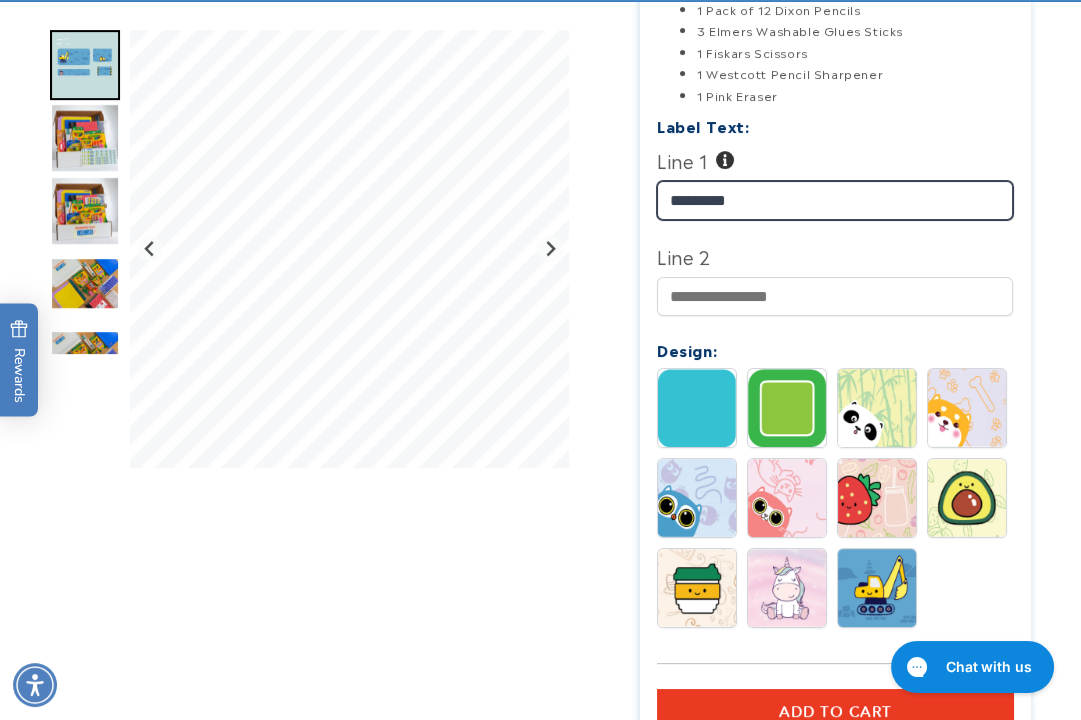 scroll, scrollTop: 777, scrollLeft: 0, axis: vertical 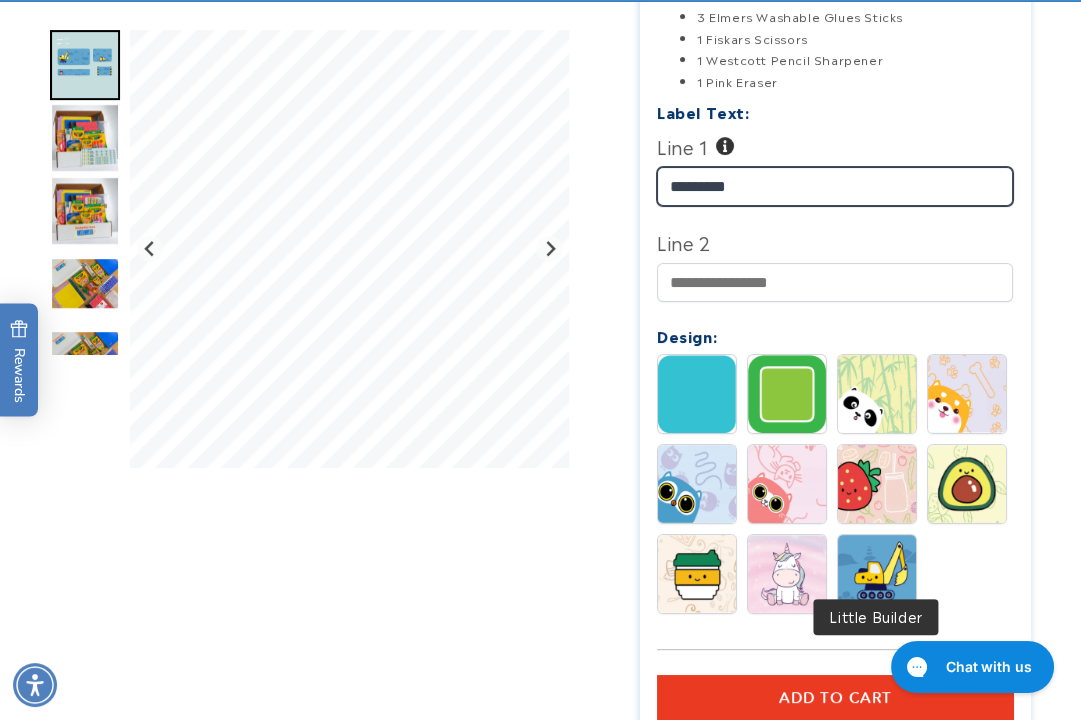 type on "*********" 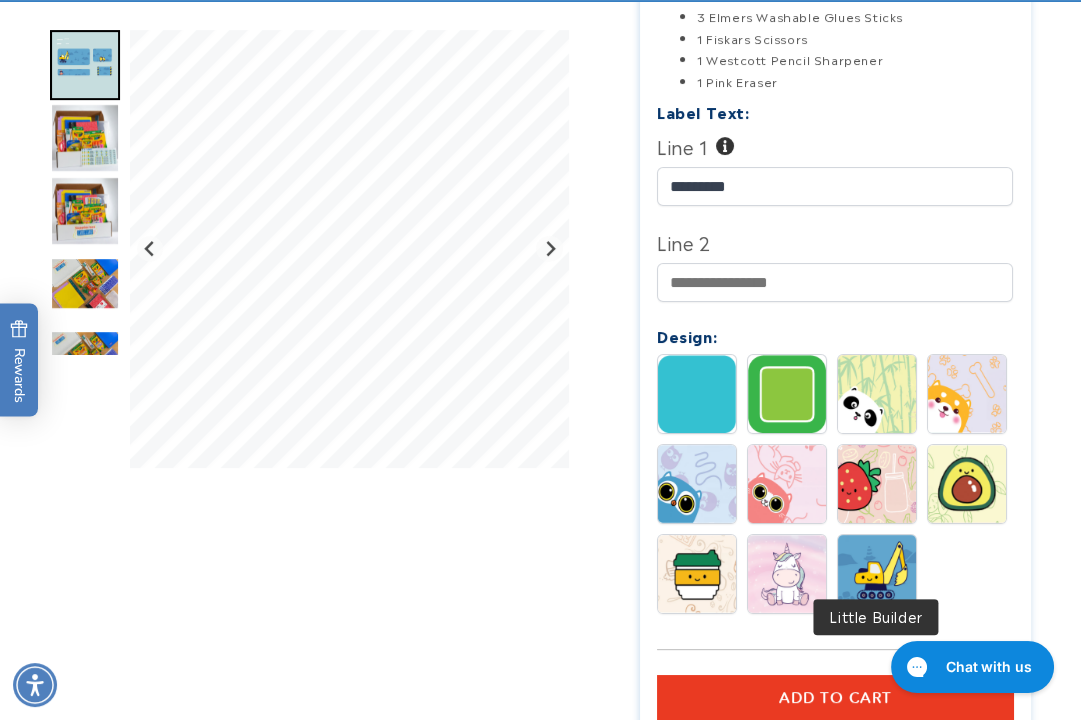 click at bounding box center (877, 574) 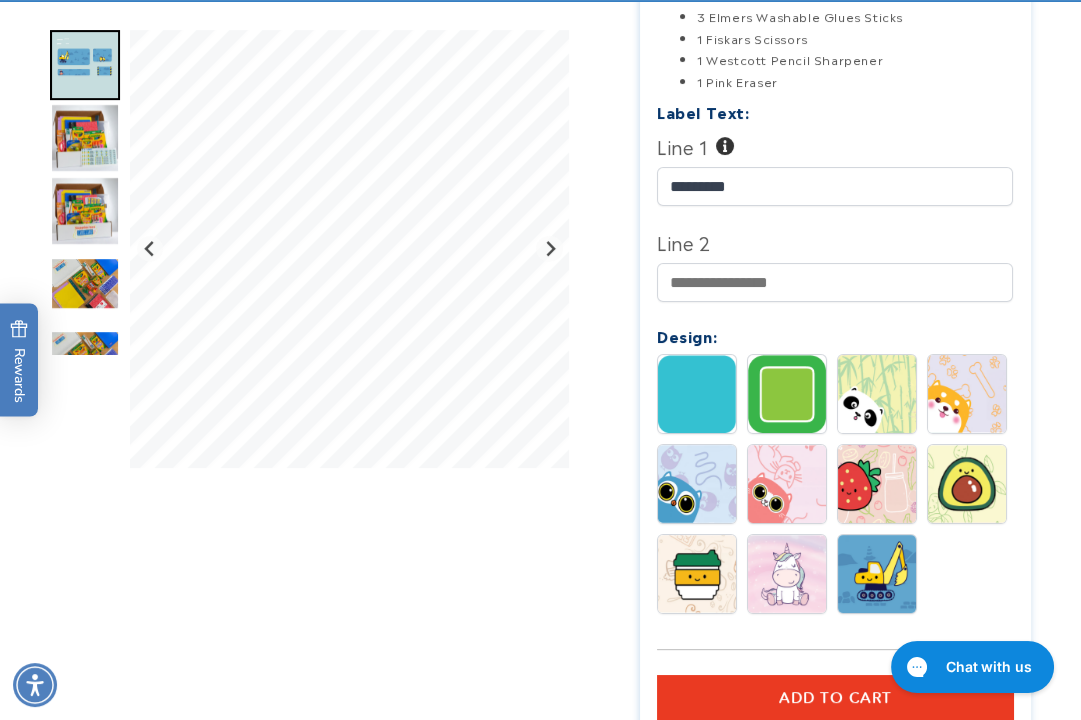 click on "Add to cart" at bounding box center [835, 698] 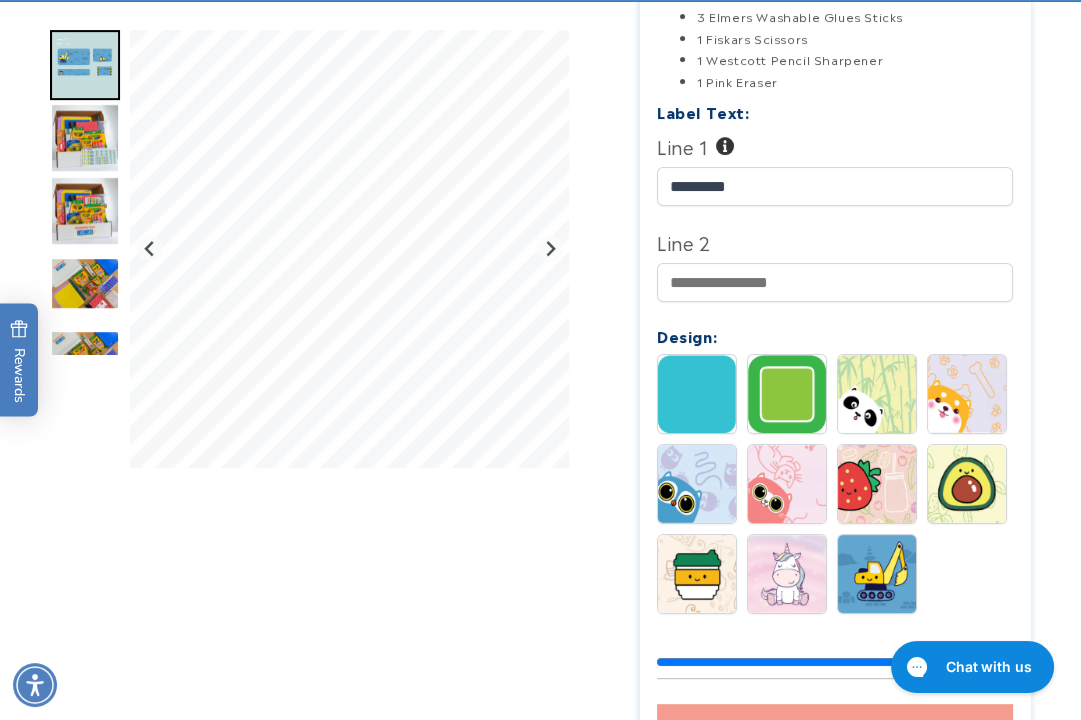 click at bounding box center [877, 484] 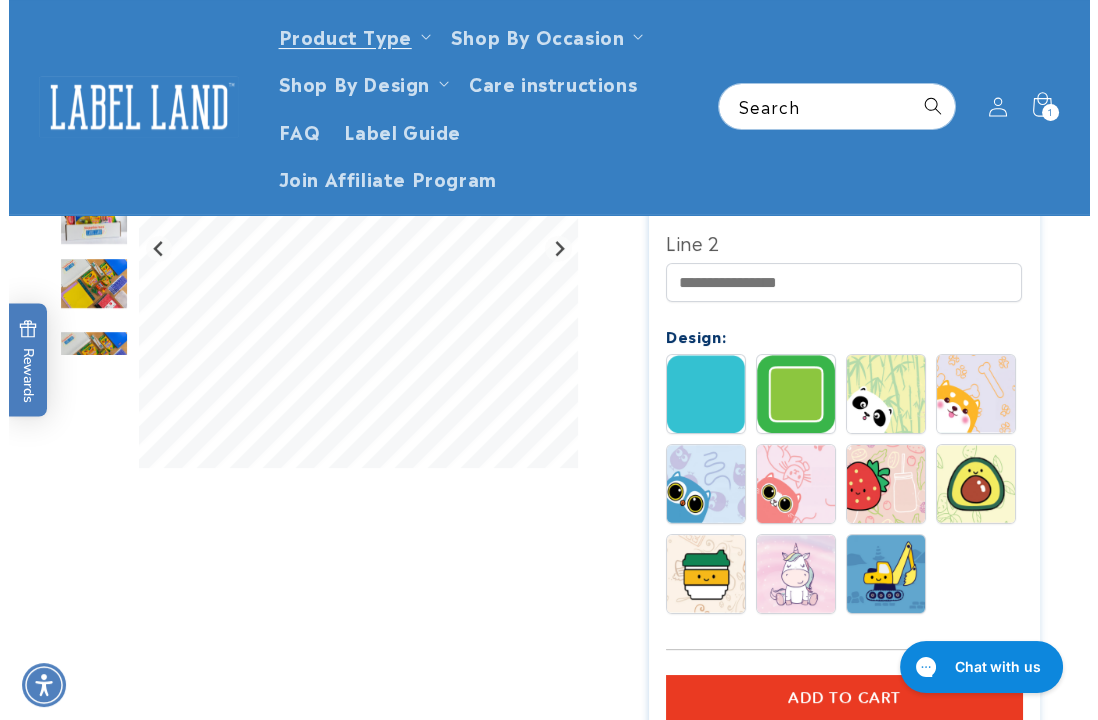 scroll, scrollTop: 729, scrollLeft: 0, axis: vertical 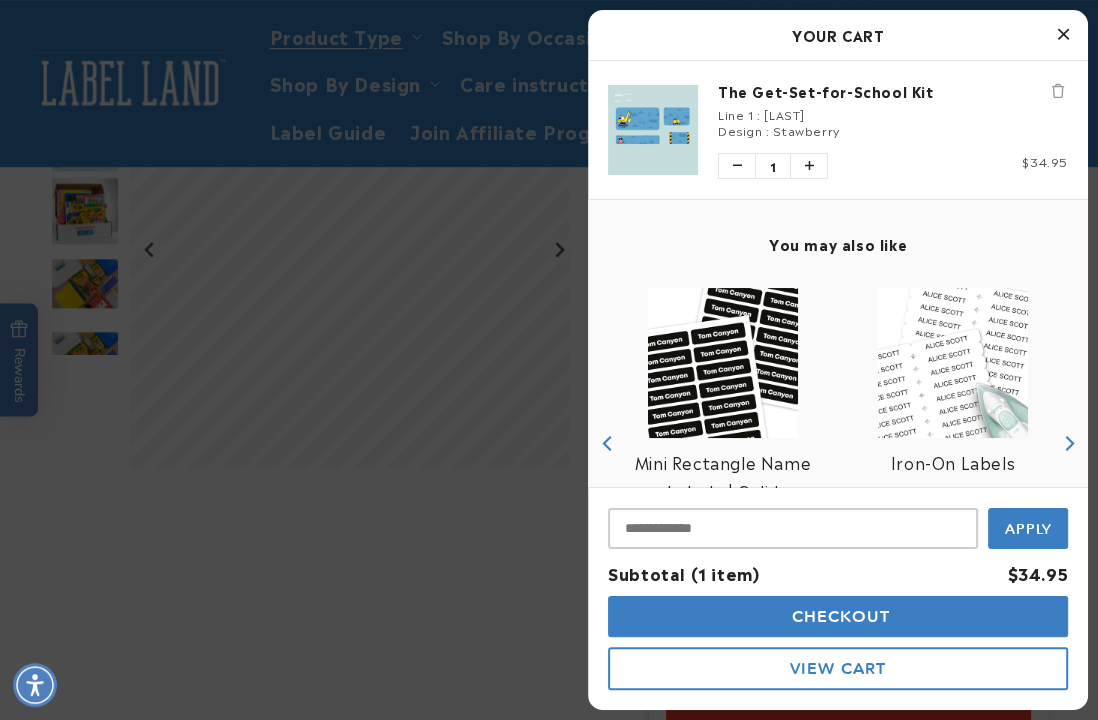 drag, startPoint x: 785, startPoint y: 157, endPoint x: 700, endPoint y: 158, distance: 85.00588 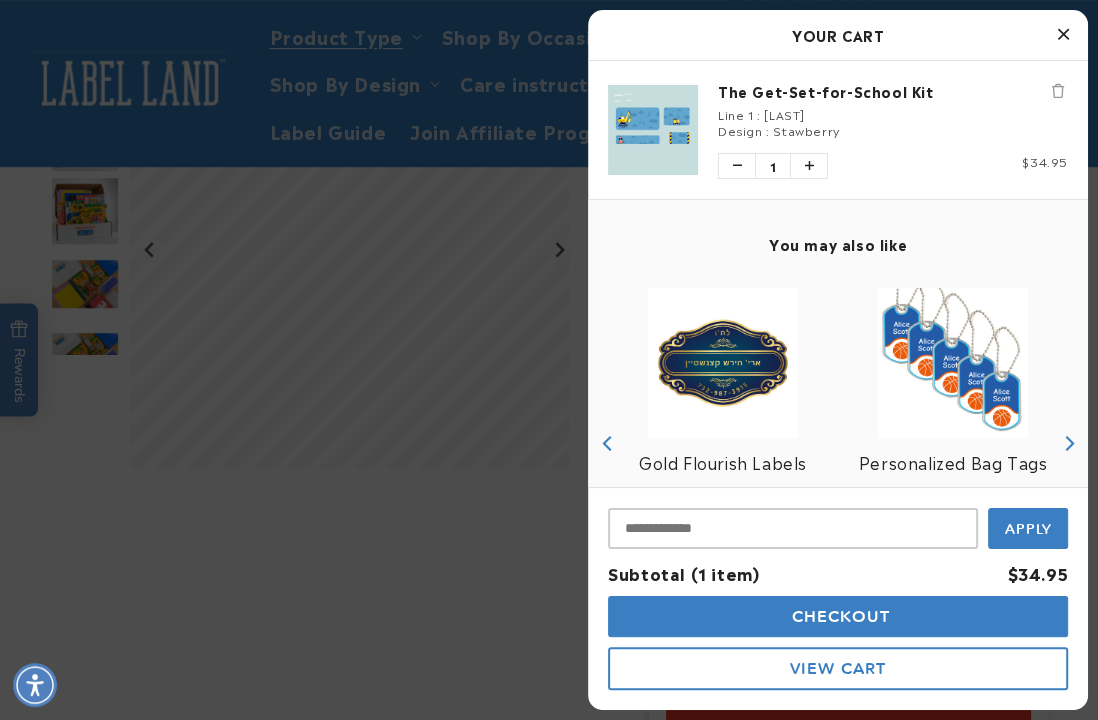 click at bounding box center [549, 360] 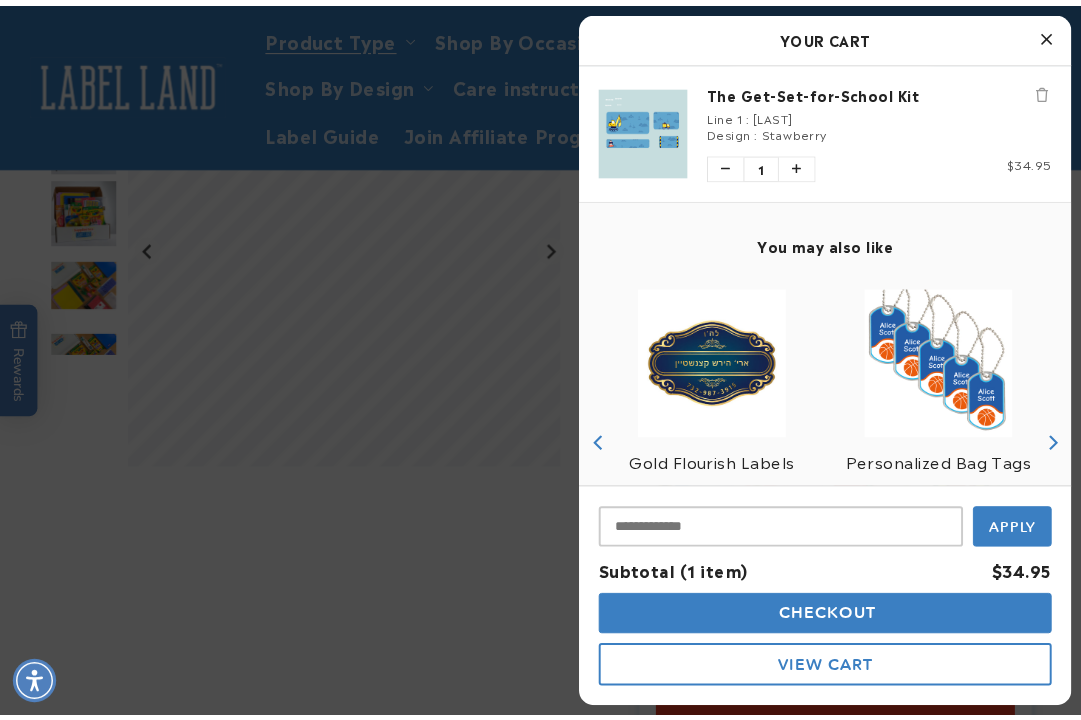 scroll, scrollTop: 777, scrollLeft: 0, axis: vertical 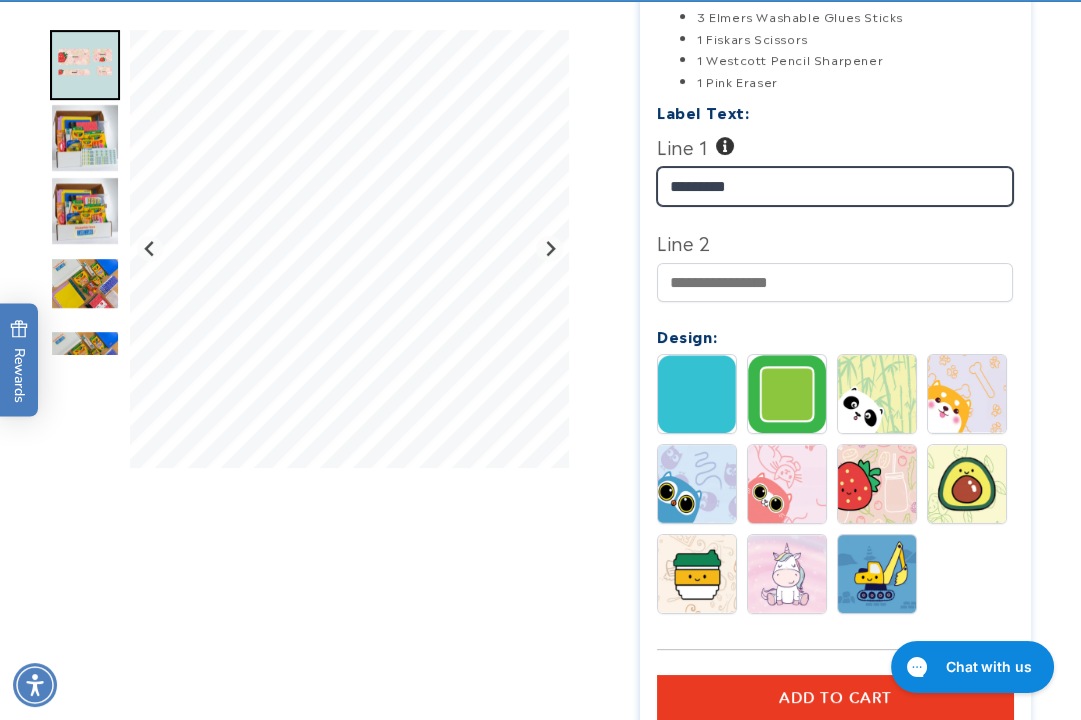 drag, startPoint x: 777, startPoint y: 160, endPoint x: 683, endPoint y: 154, distance: 94.19129 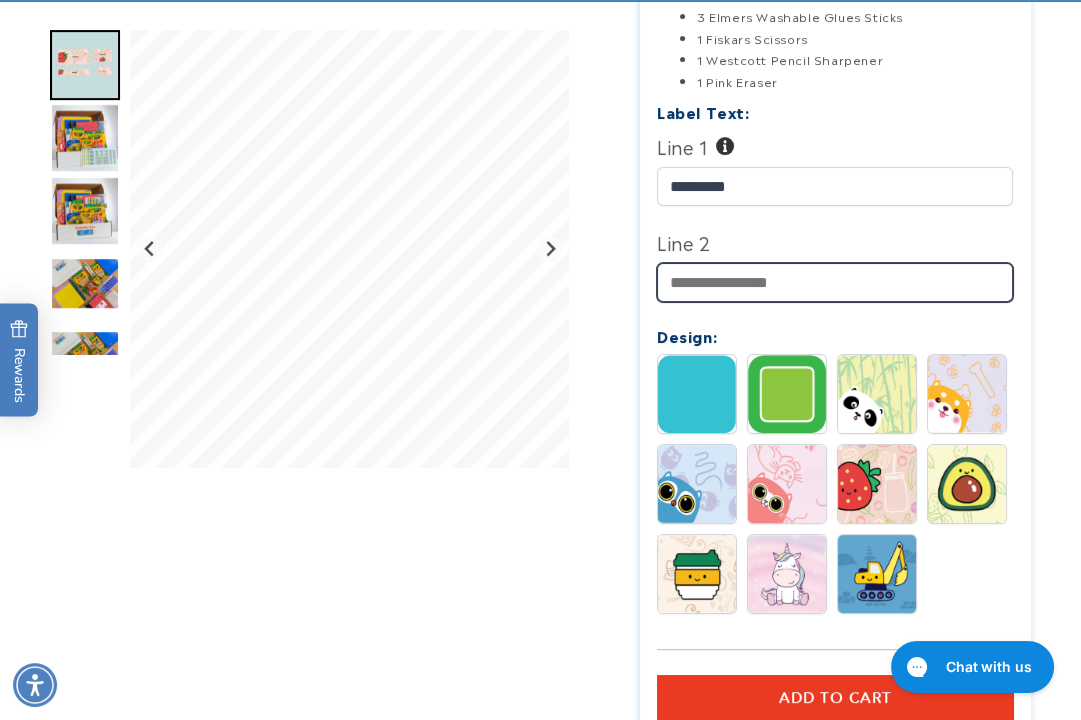 click on "Line 2" at bounding box center (835, 282) 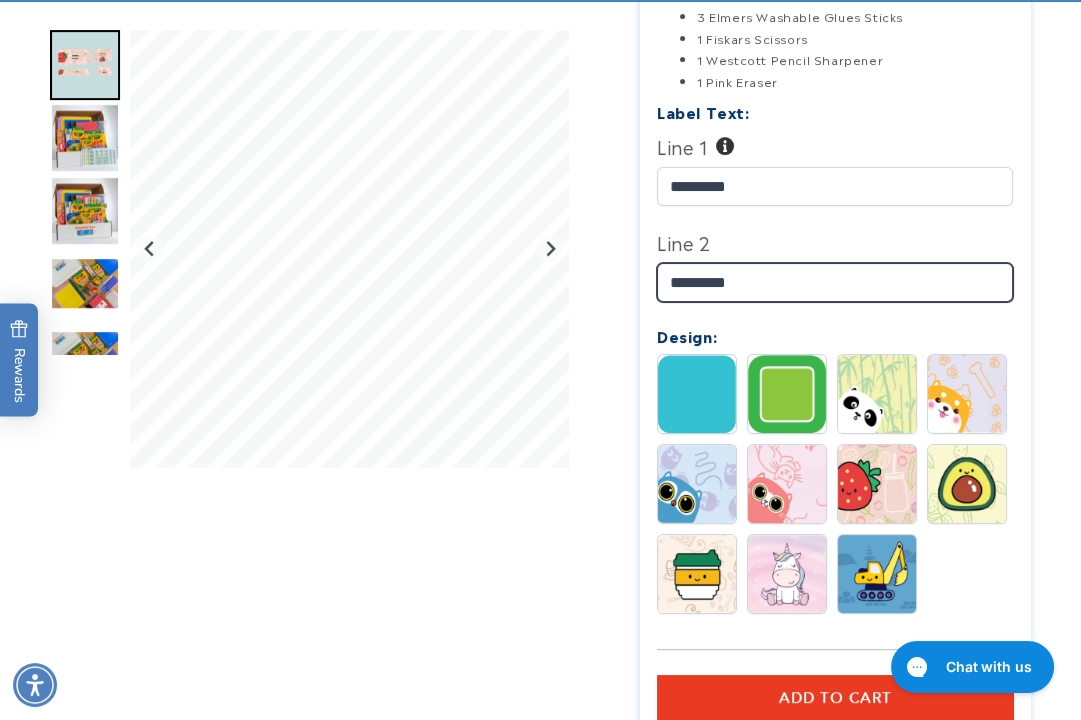 type on "*********" 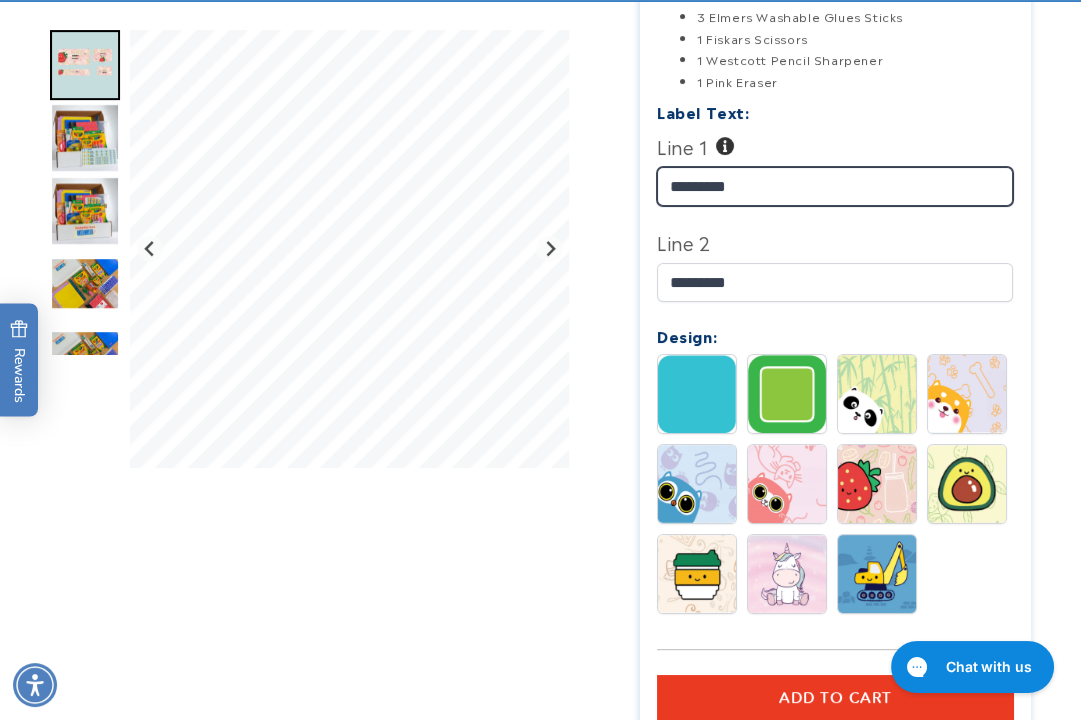 click at bounding box center [540, 200] 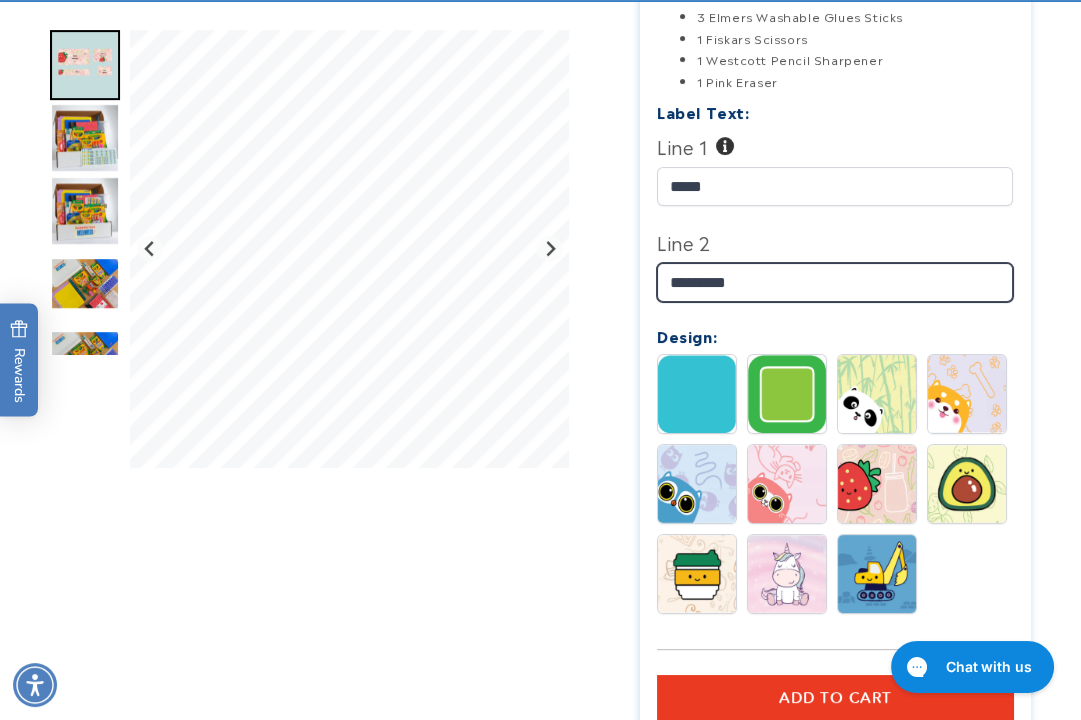 click on "*********" at bounding box center (835, 282) 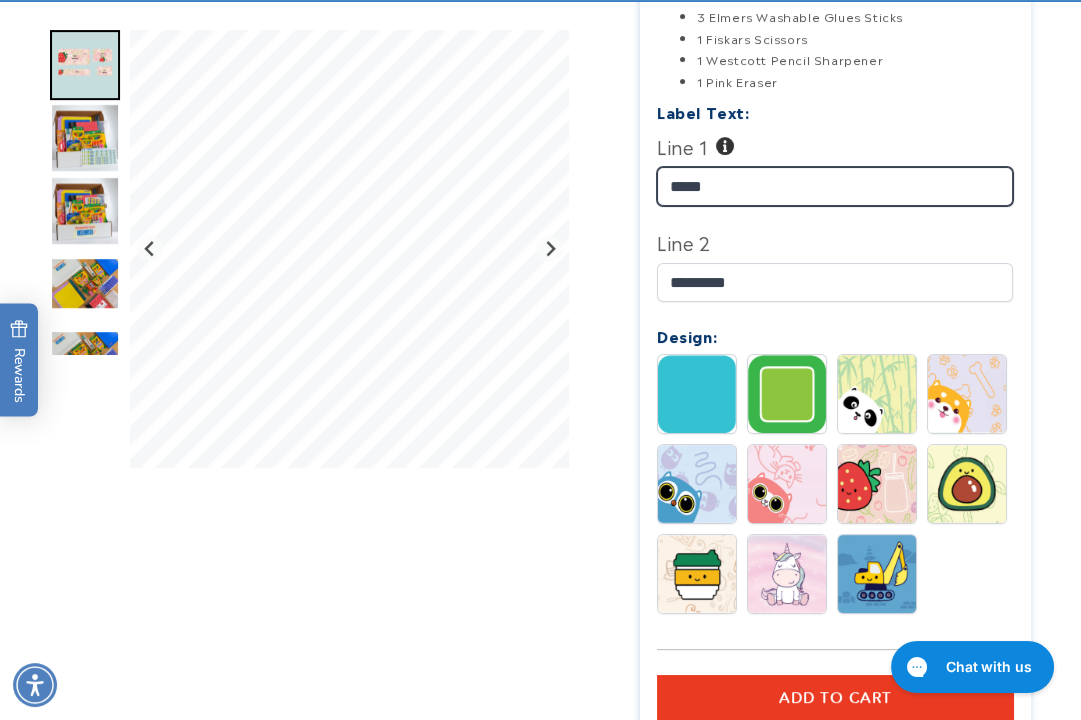 click on "****" at bounding box center (835, 186) 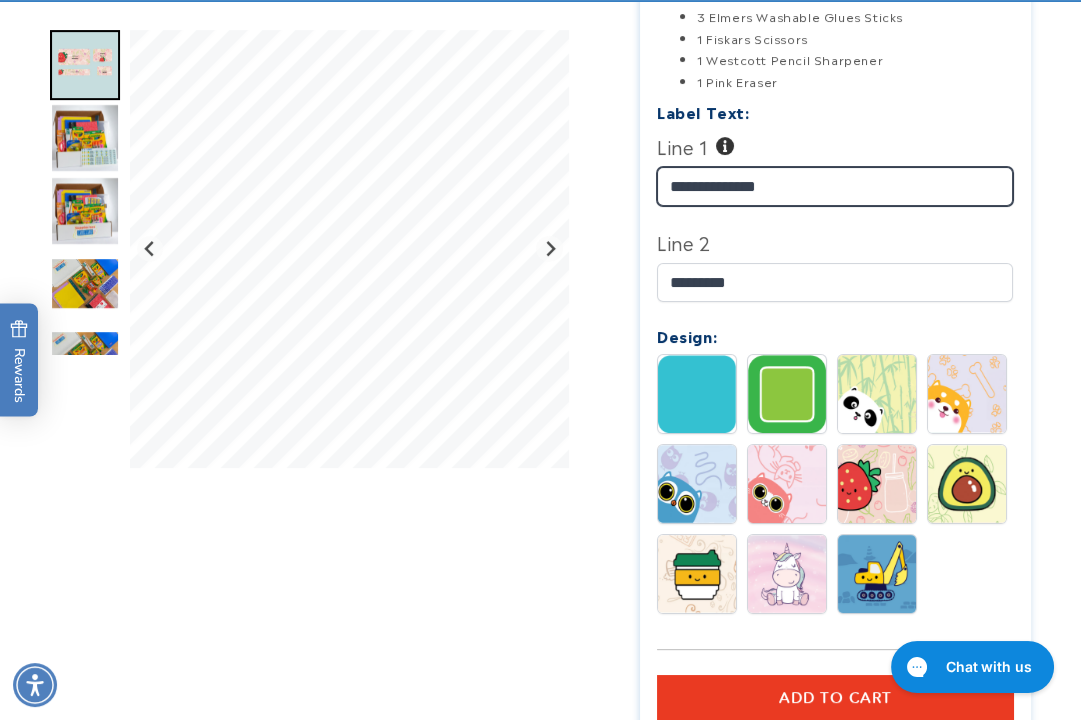 type on "**********" 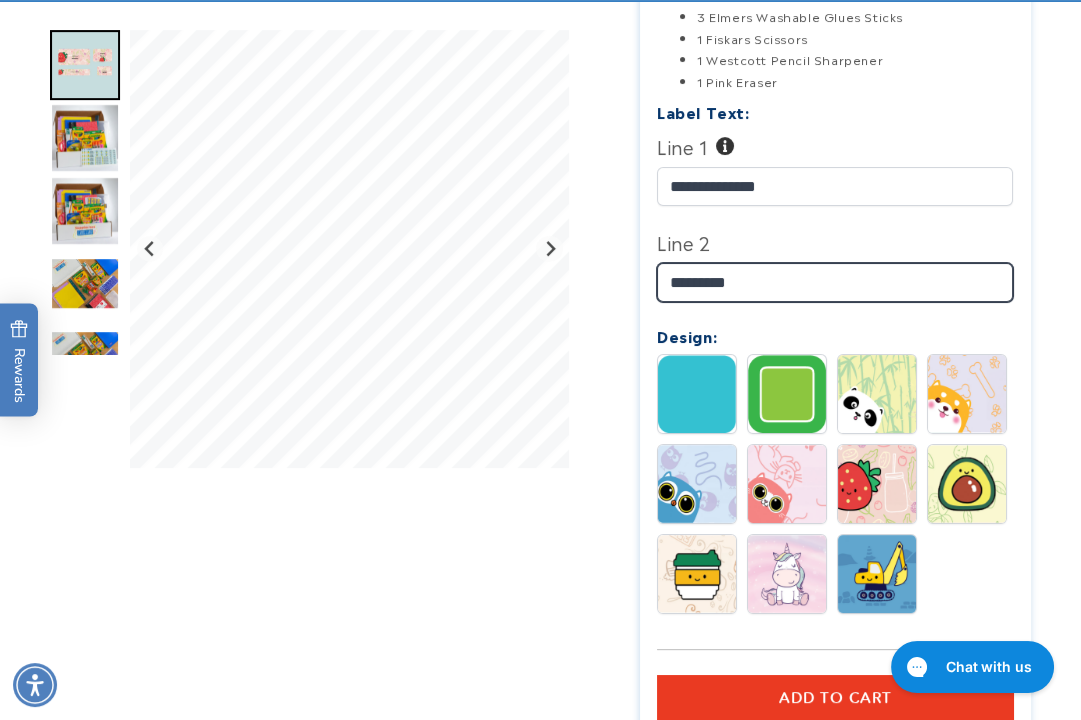 drag, startPoint x: 749, startPoint y: 262, endPoint x: 614, endPoint y: 262, distance: 135 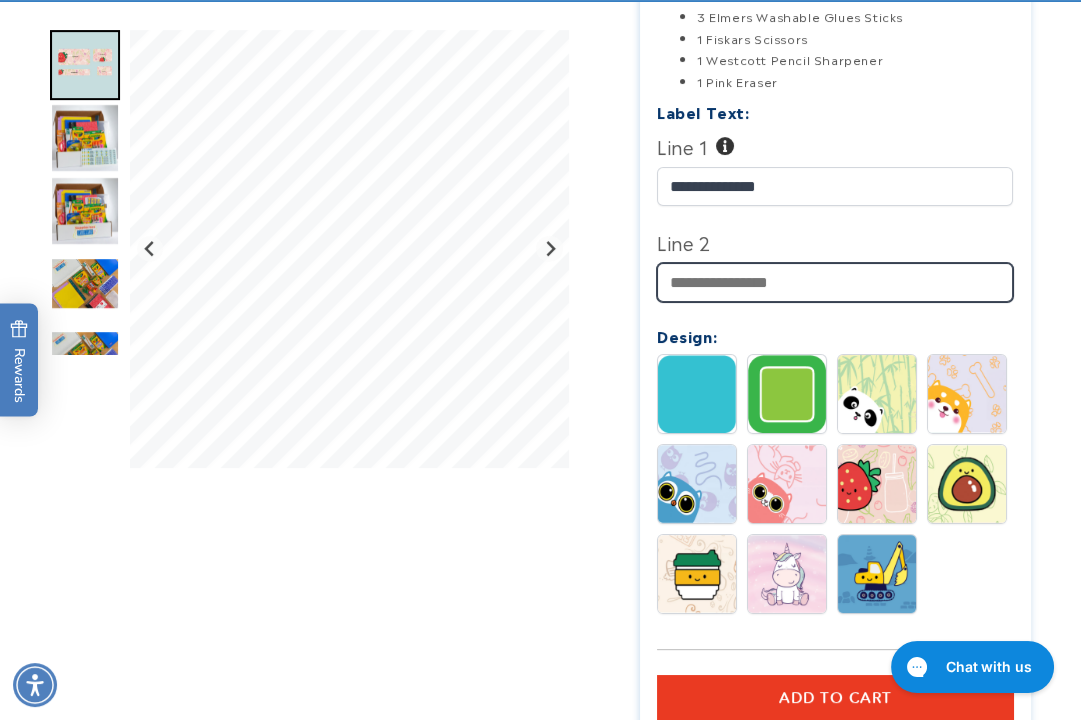 type 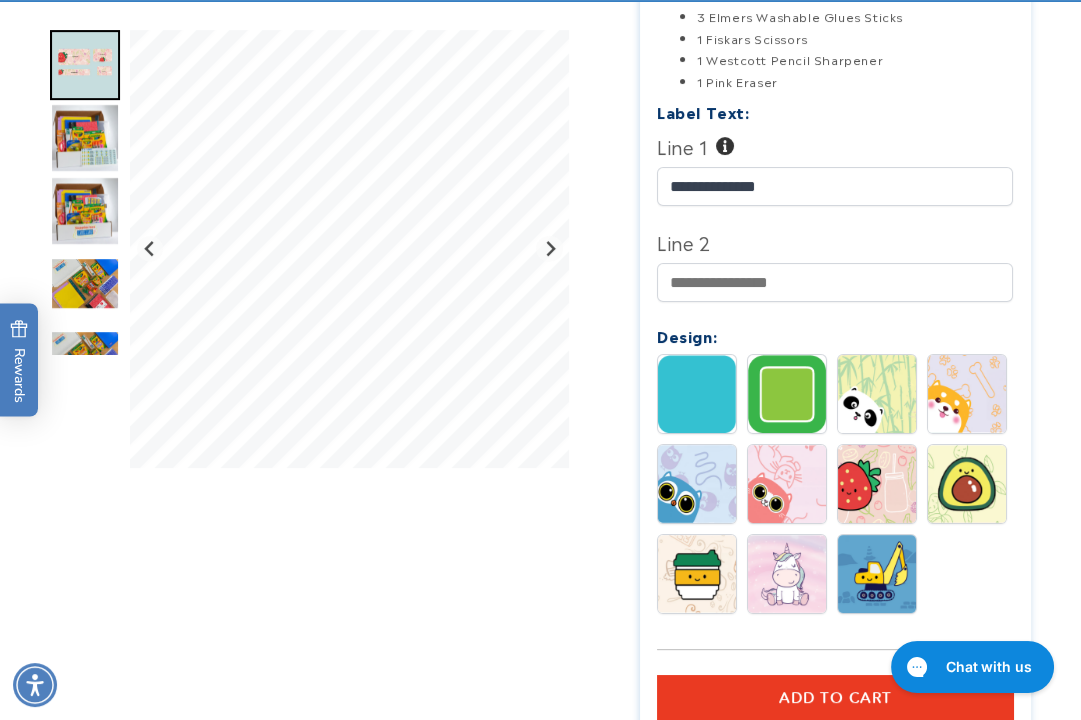 click at bounding box center (540, 200) 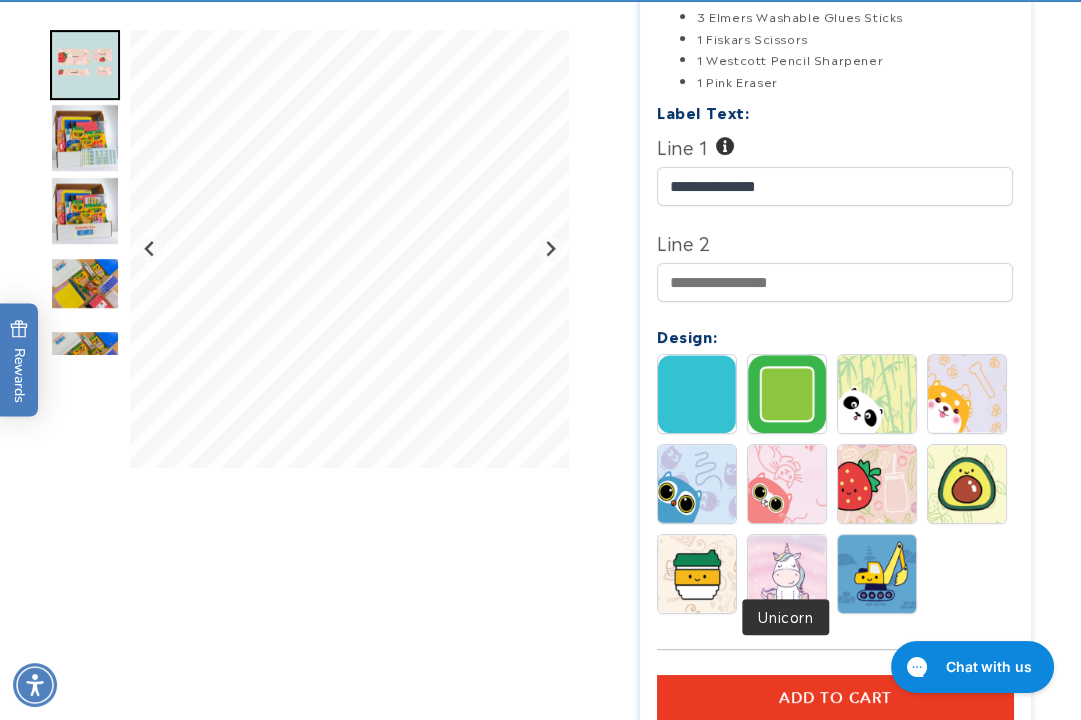 click at bounding box center (787, 574) 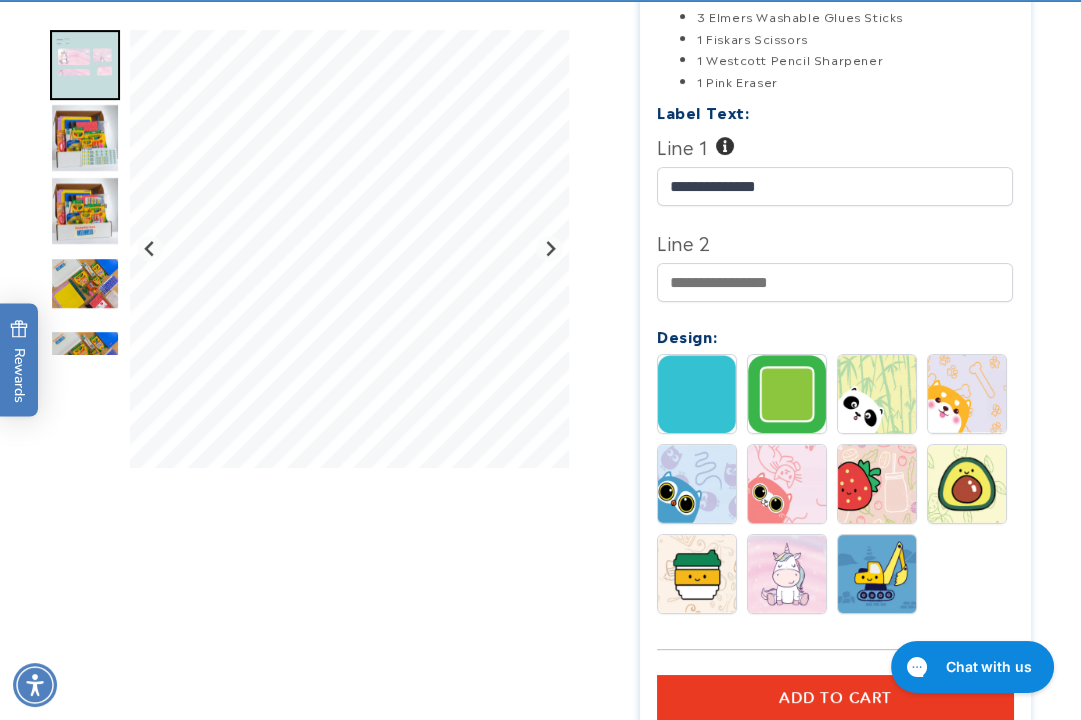 click on "Add to cart" at bounding box center [835, 698] 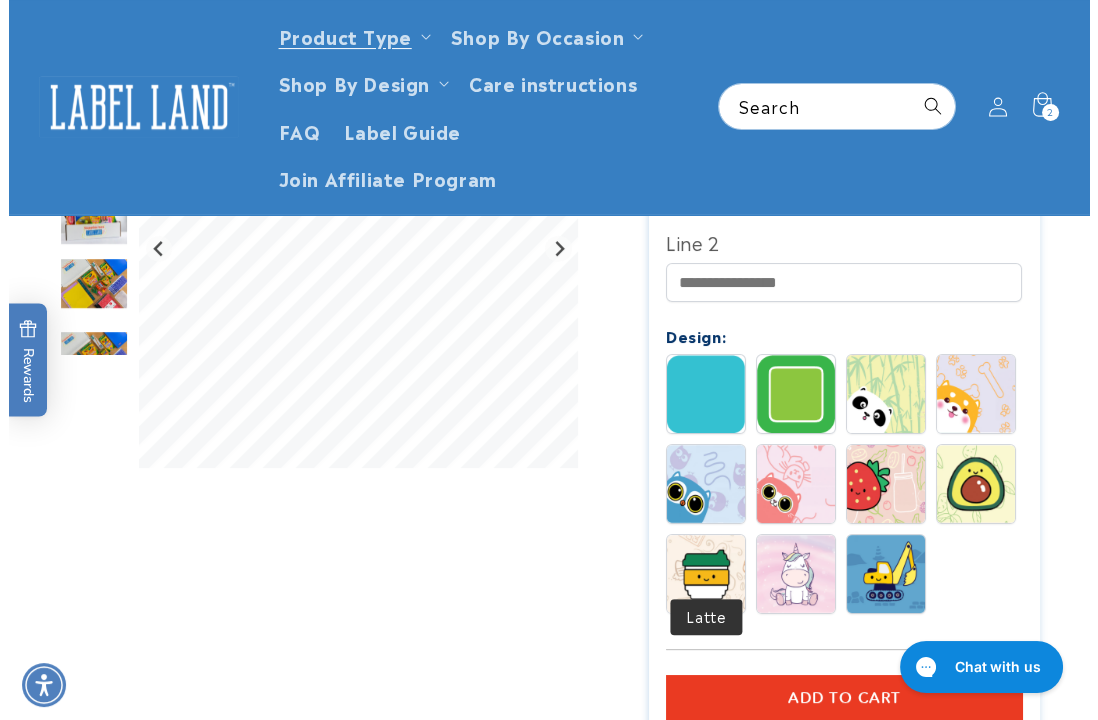 scroll, scrollTop: 729, scrollLeft: 0, axis: vertical 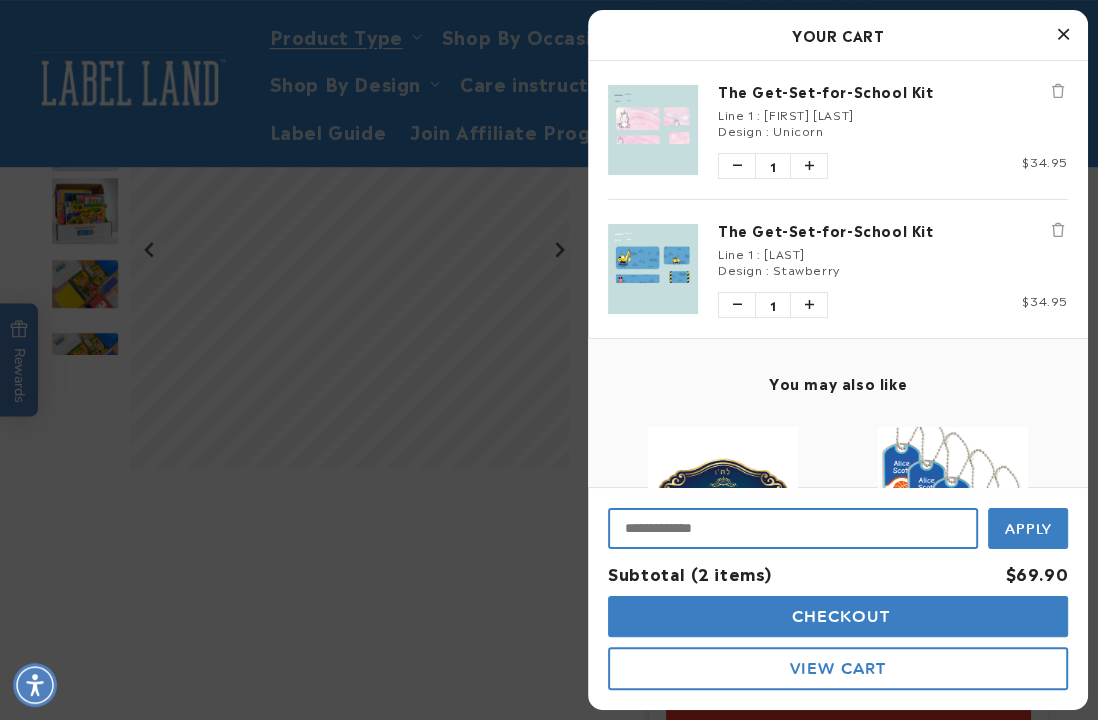 click at bounding box center [793, 528] 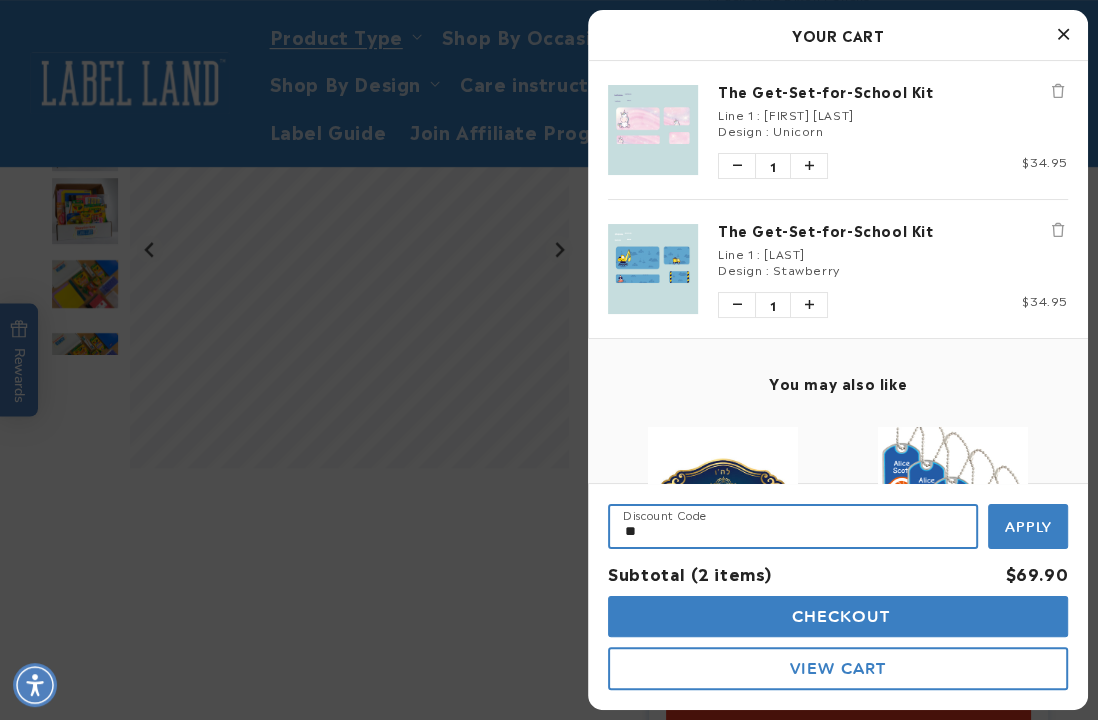 type on "*" 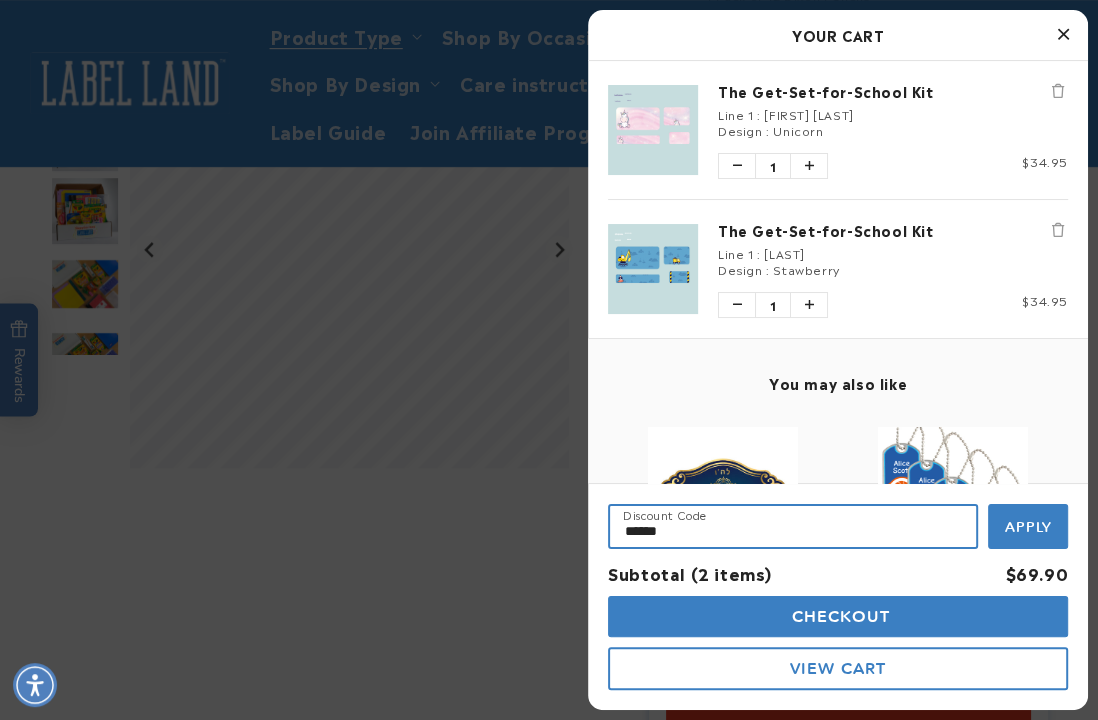type on "******" 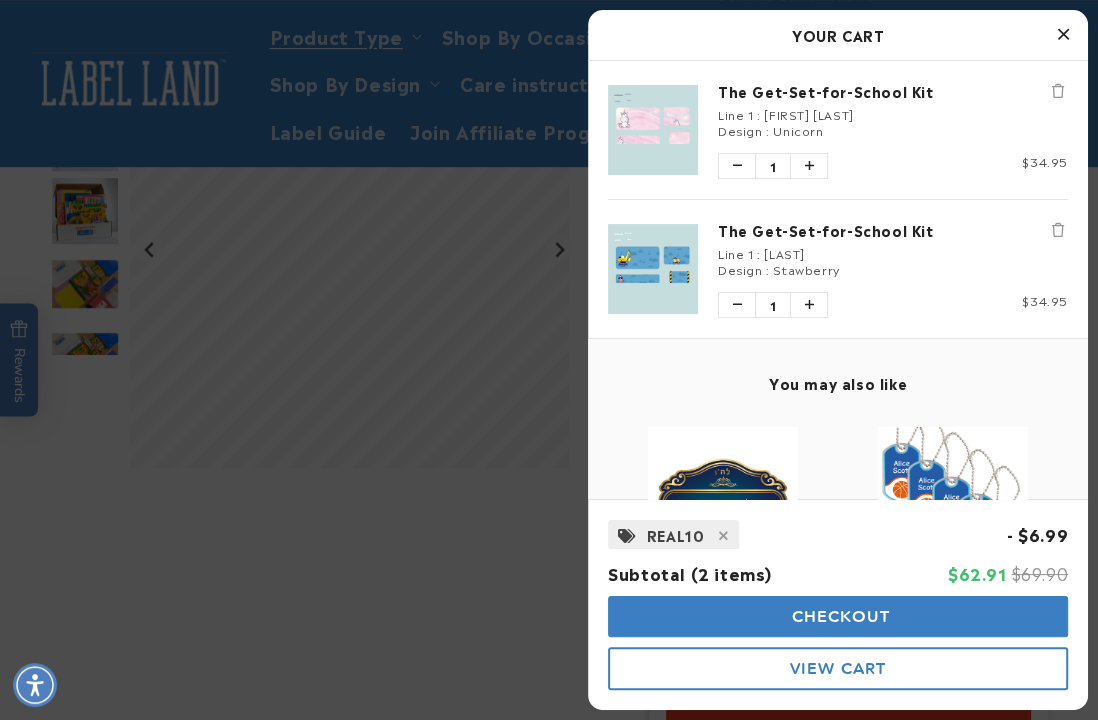 click on "Checkout" at bounding box center (838, 616) 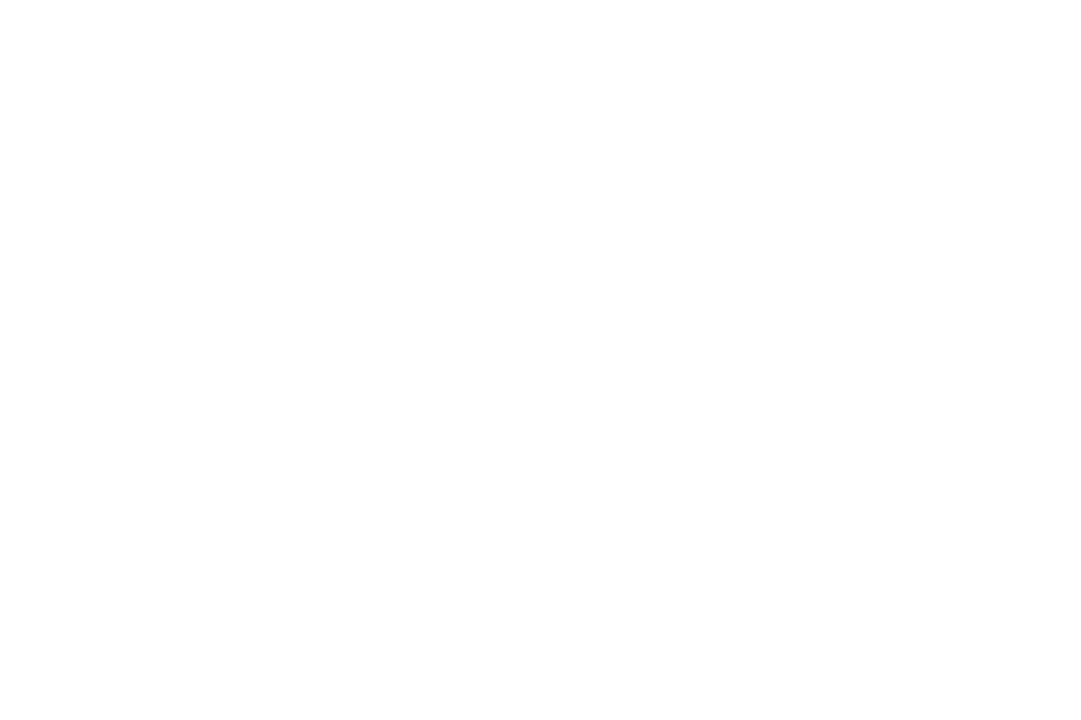 scroll, scrollTop: 0, scrollLeft: 0, axis: both 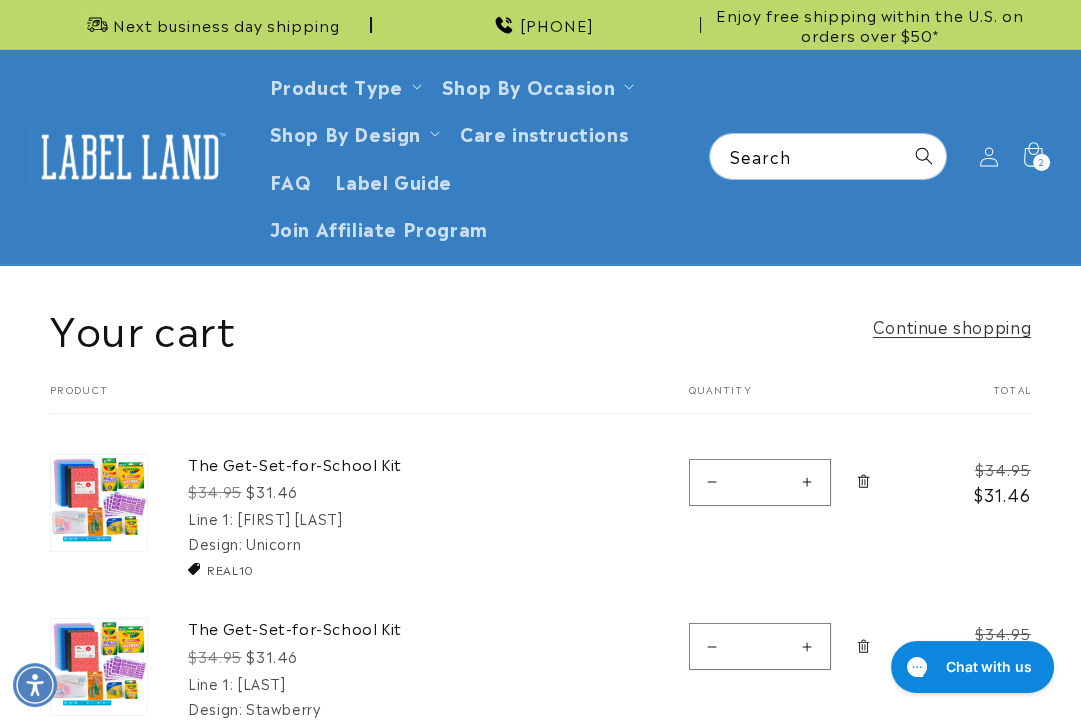 click at bounding box center (130, 157) 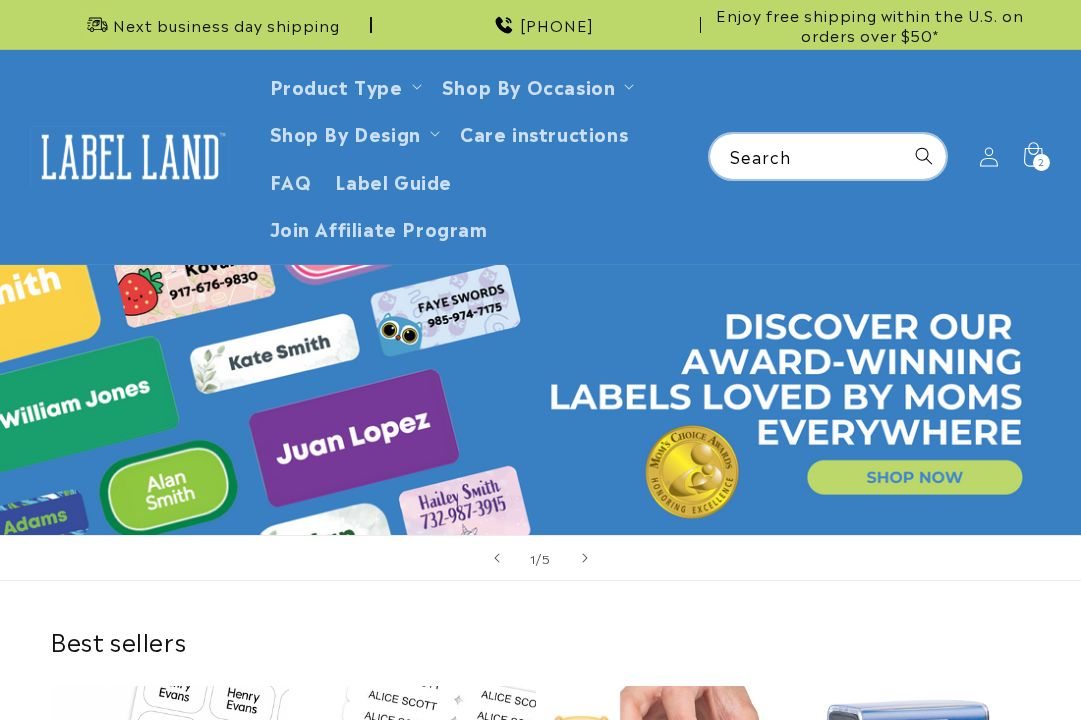 scroll, scrollTop: 0, scrollLeft: 0, axis: both 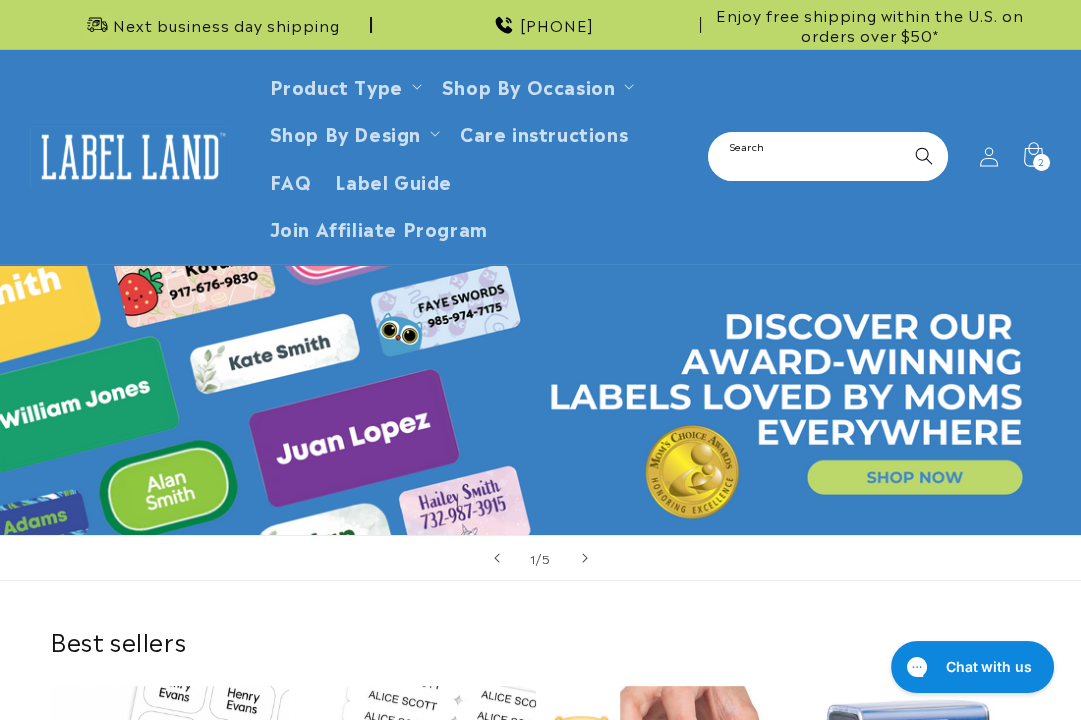 click on "Search" at bounding box center [828, 156] 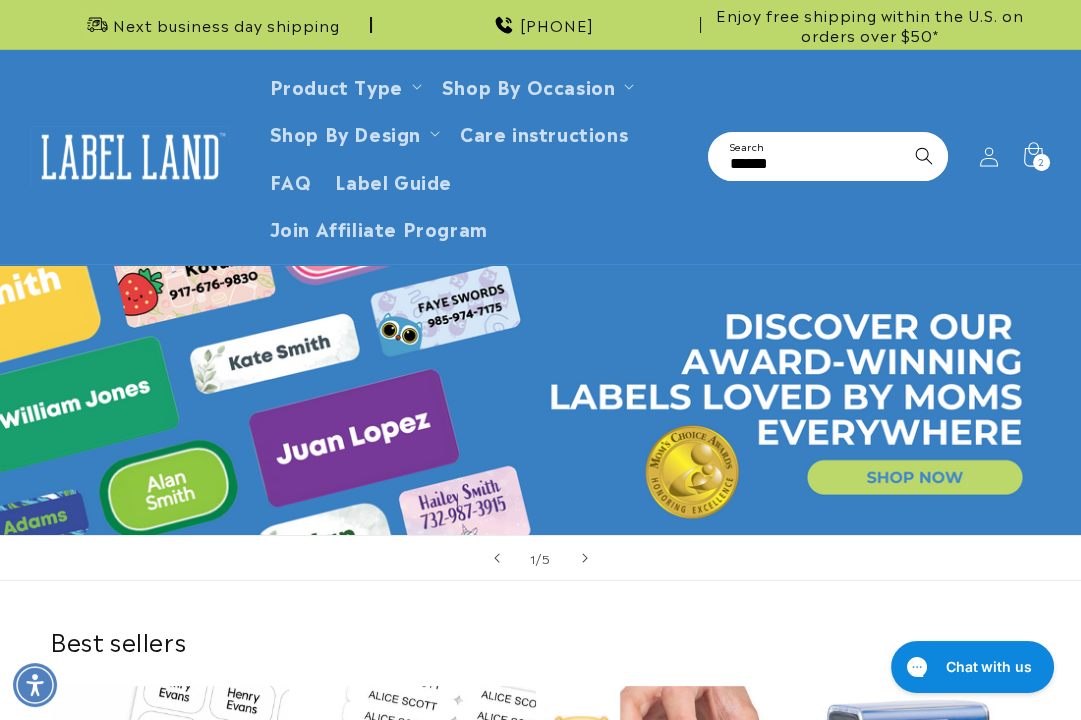 type on "******" 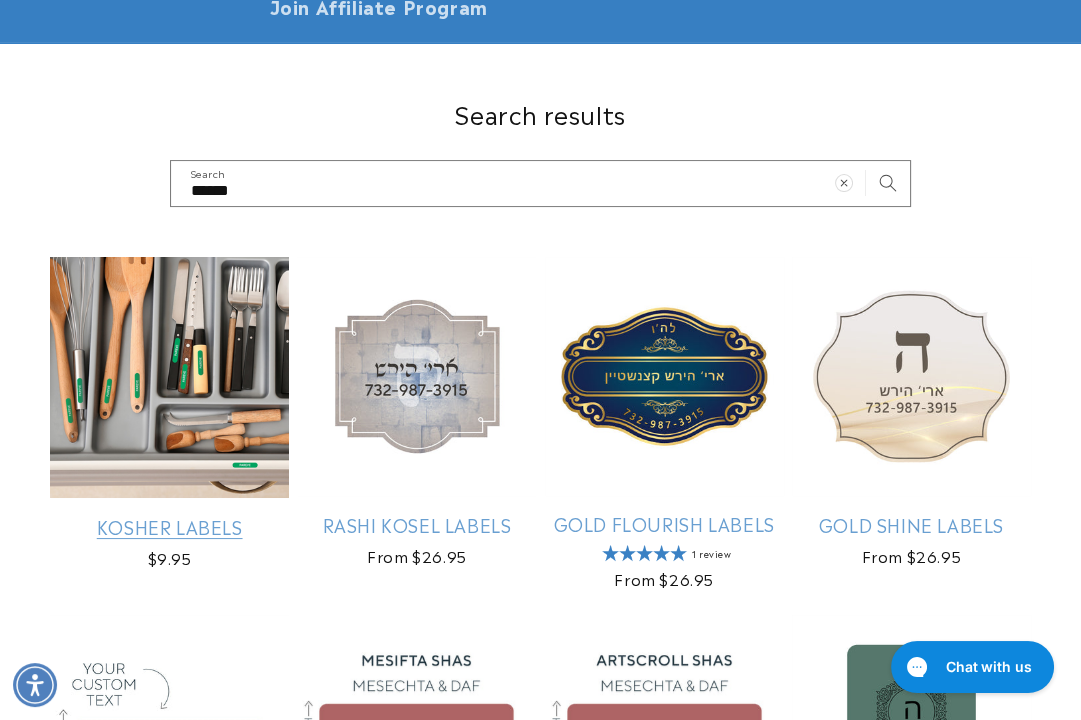 scroll, scrollTop: 222, scrollLeft: 0, axis: vertical 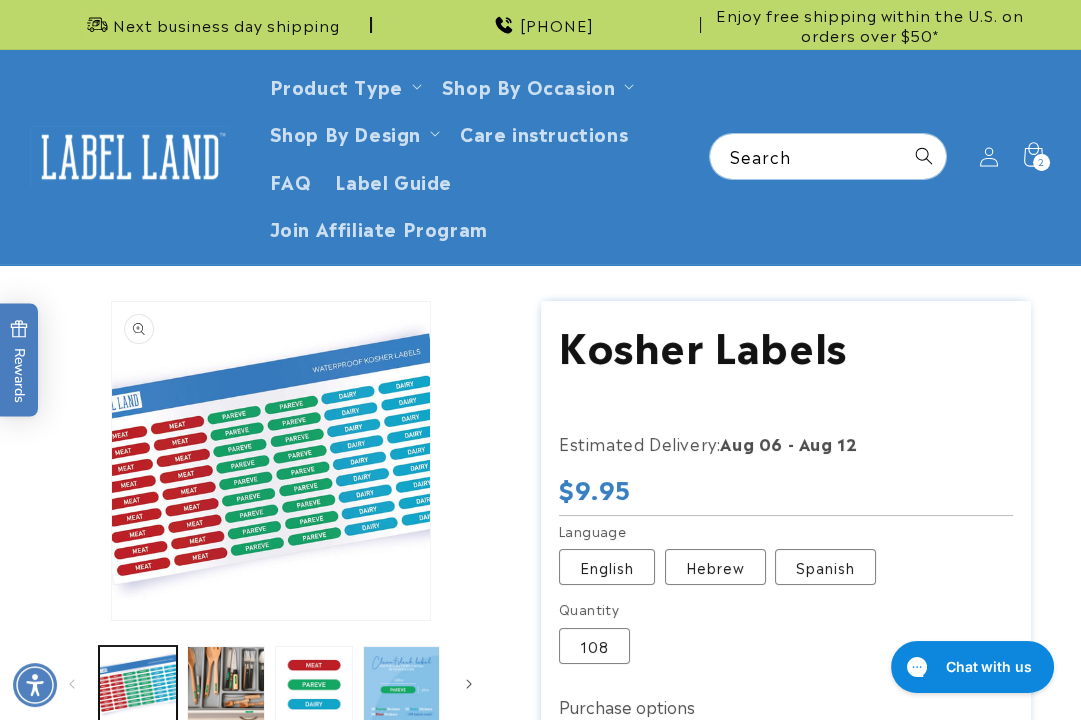 click on "Open media 1 in modal" at bounding box center [112, 620] 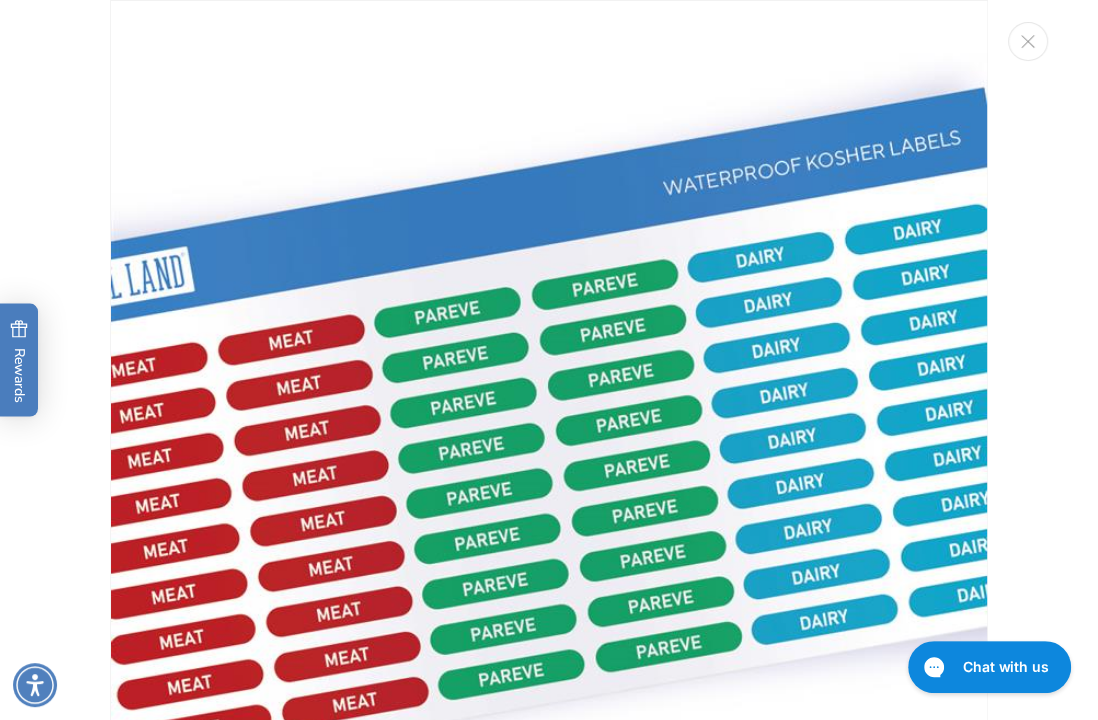 scroll, scrollTop: 131, scrollLeft: 0, axis: vertical 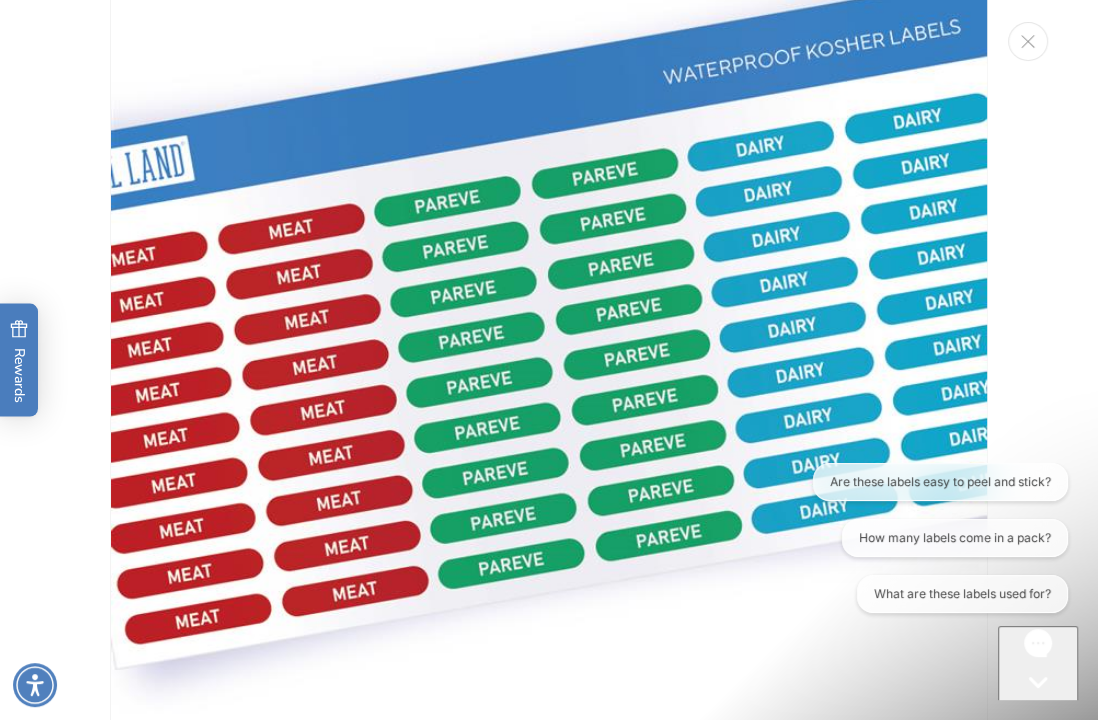 click 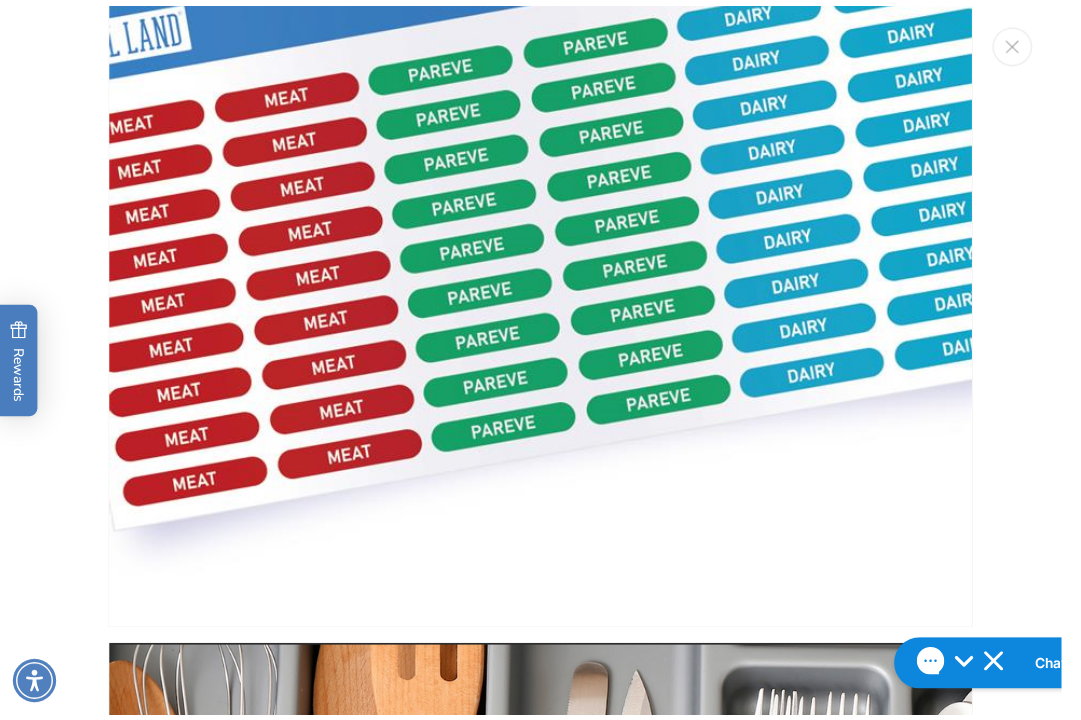 scroll, scrollTop: 20, scrollLeft: 0, axis: vertical 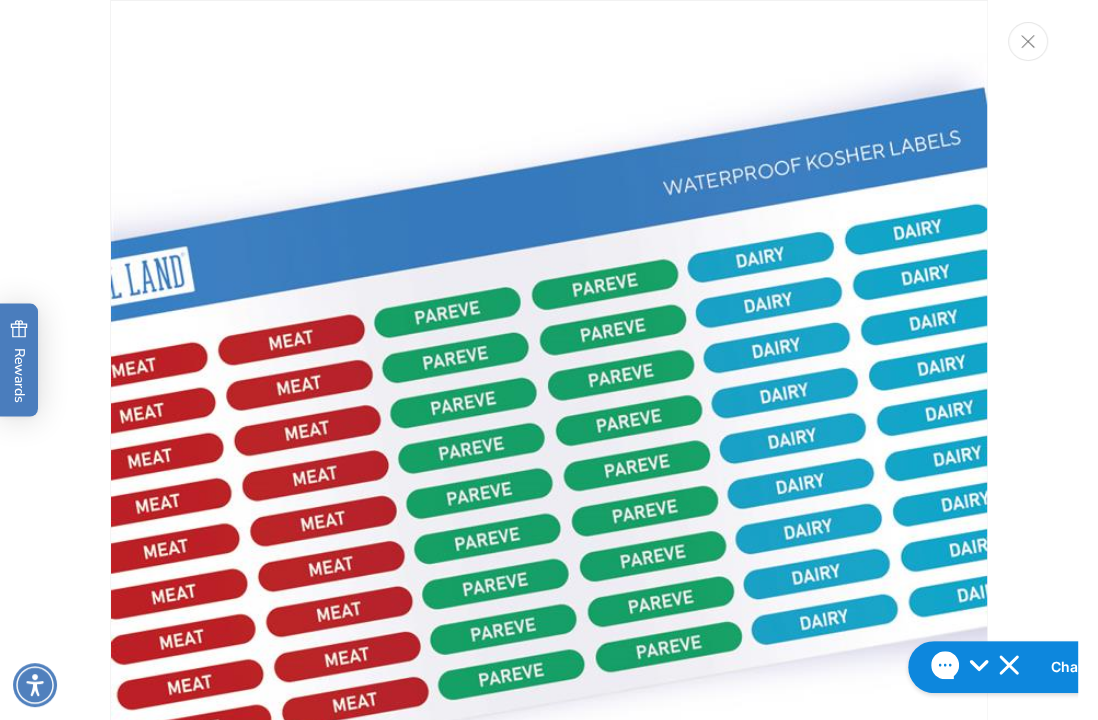 click 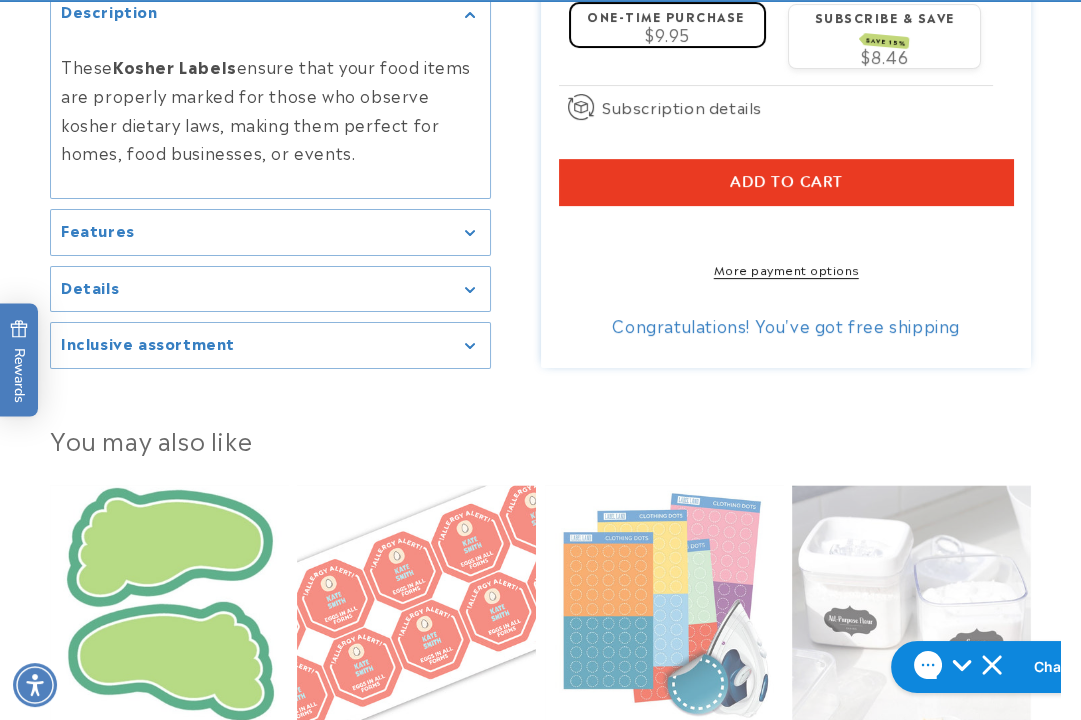 scroll, scrollTop: 777, scrollLeft: 0, axis: vertical 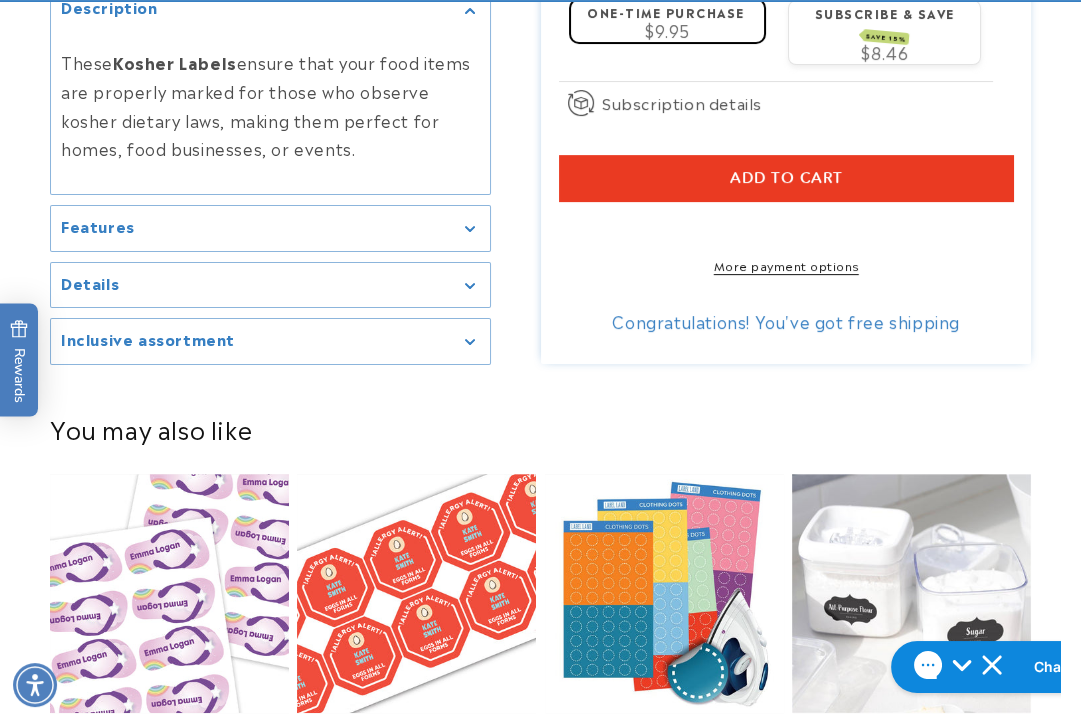 click on "Inclusive assortment" at bounding box center [270, 341] 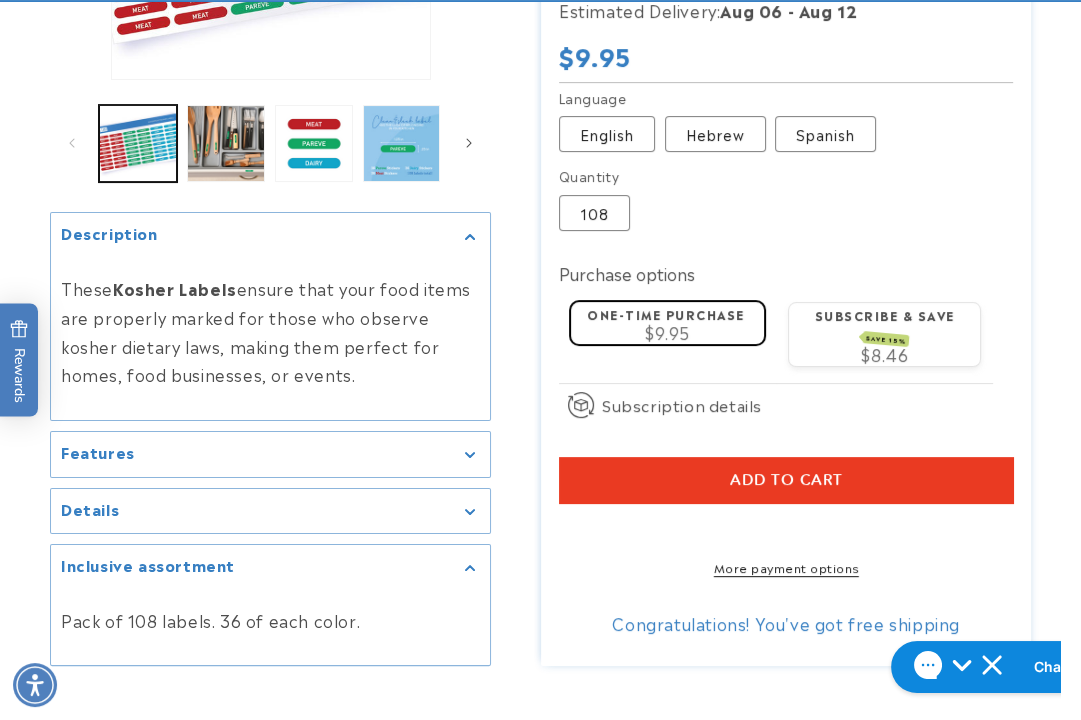 scroll, scrollTop: 555, scrollLeft: 0, axis: vertical 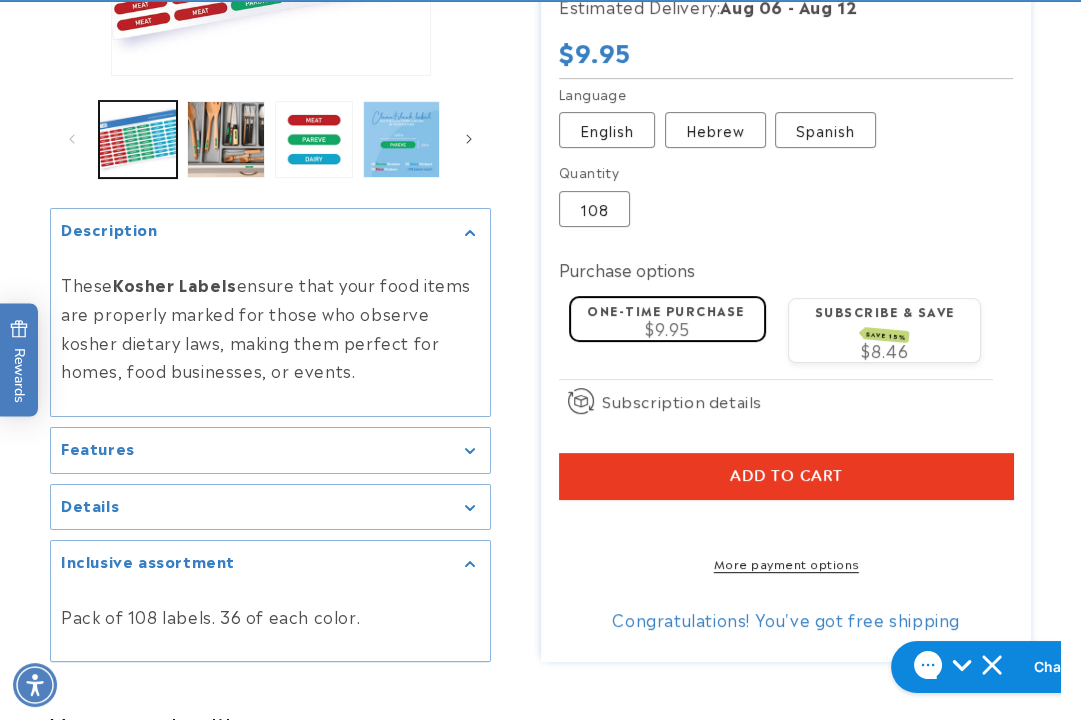 click on "Add to cart" at bounding box center (786, 476) 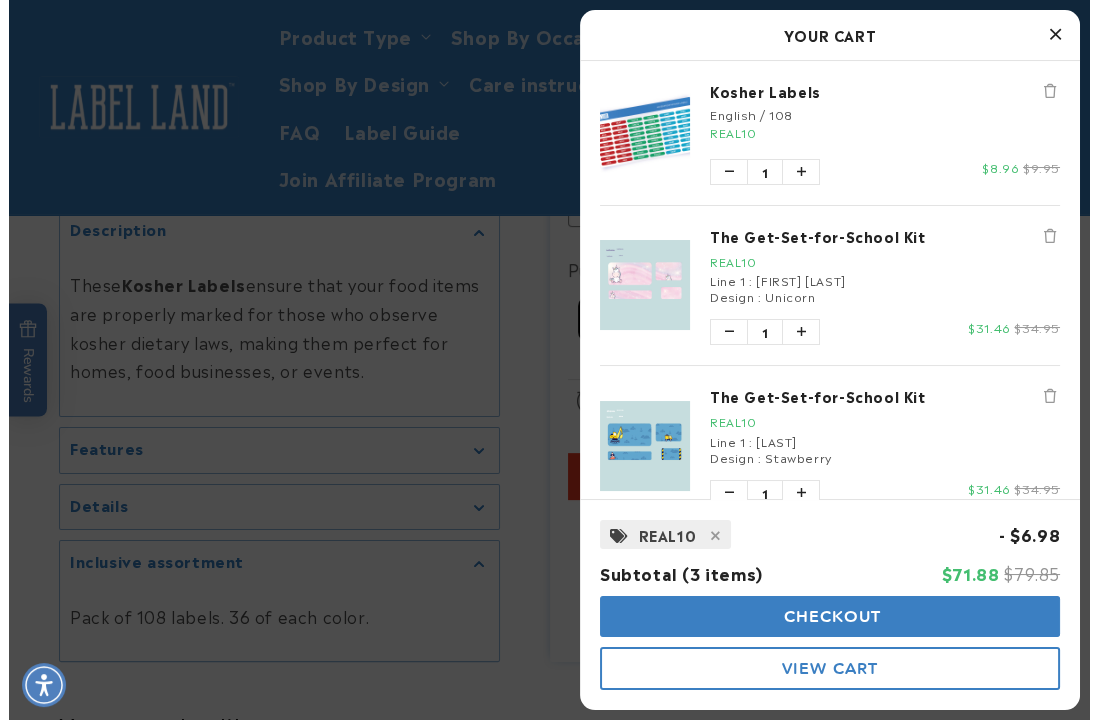 scroll, scrollTop: 508, scrollLeft: 0, axis: vertical 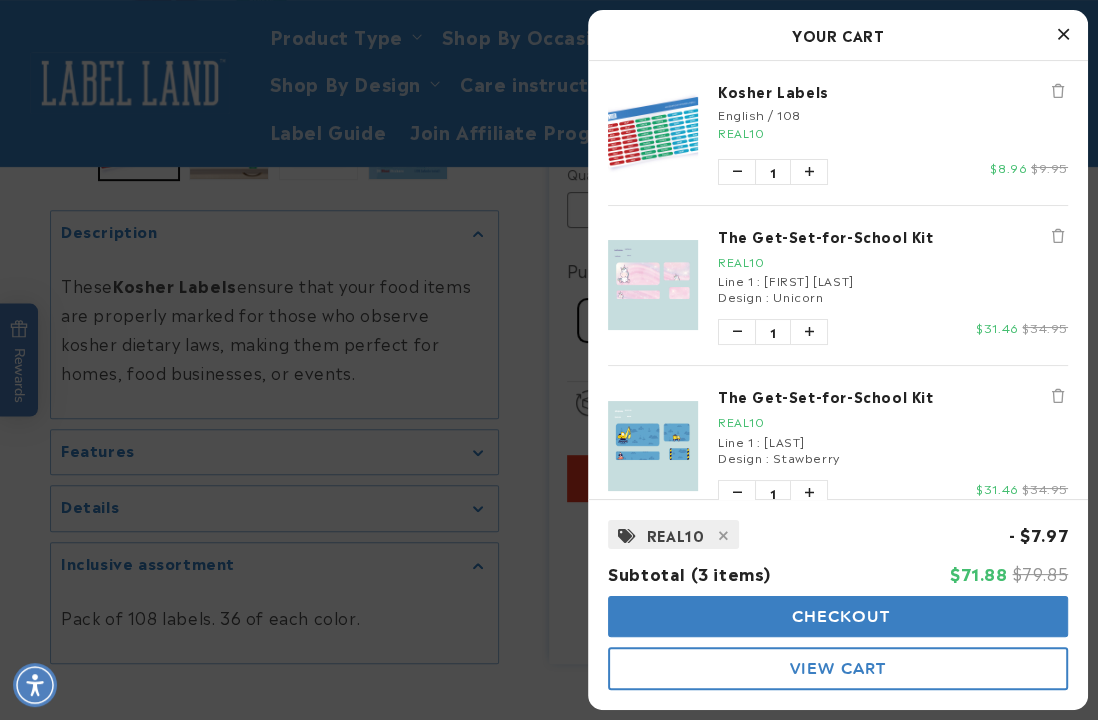click on "Checkout" at bounding box center [838, 616] 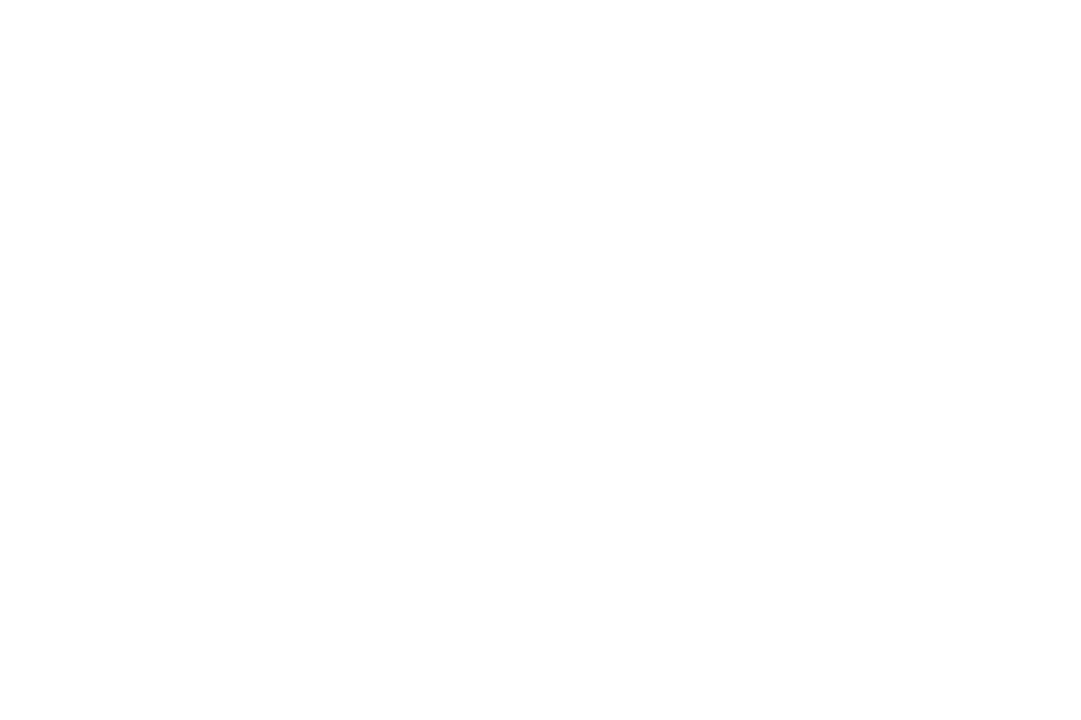 scroll, scrollTop: 0, scrollLeft: 0, axis: both 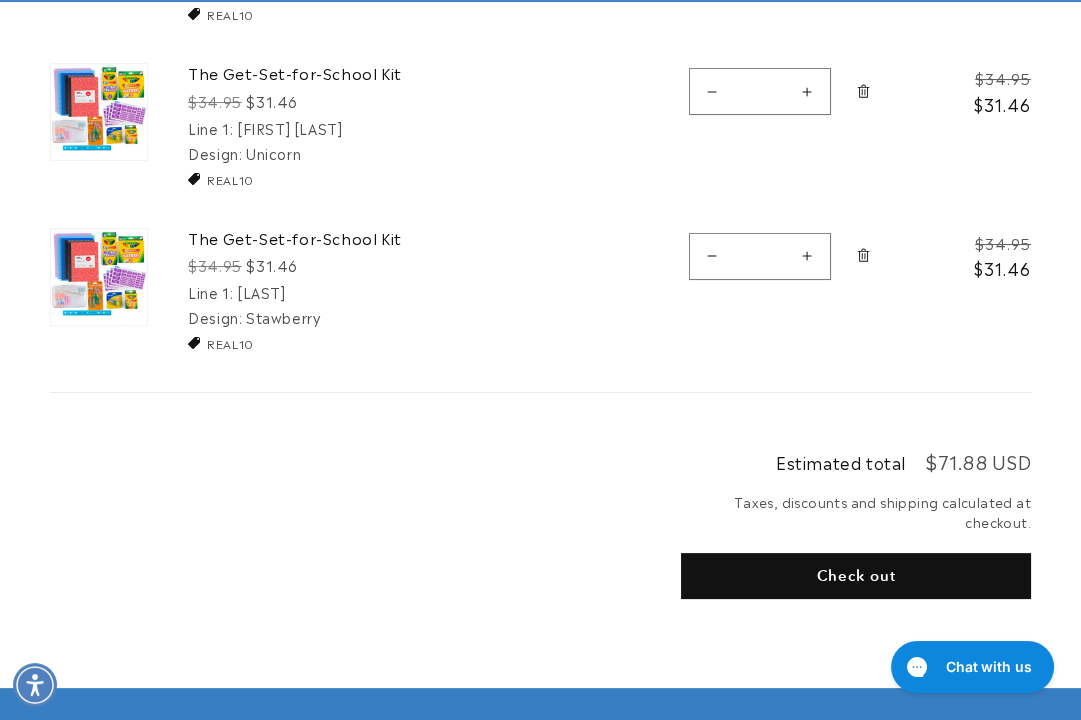 click 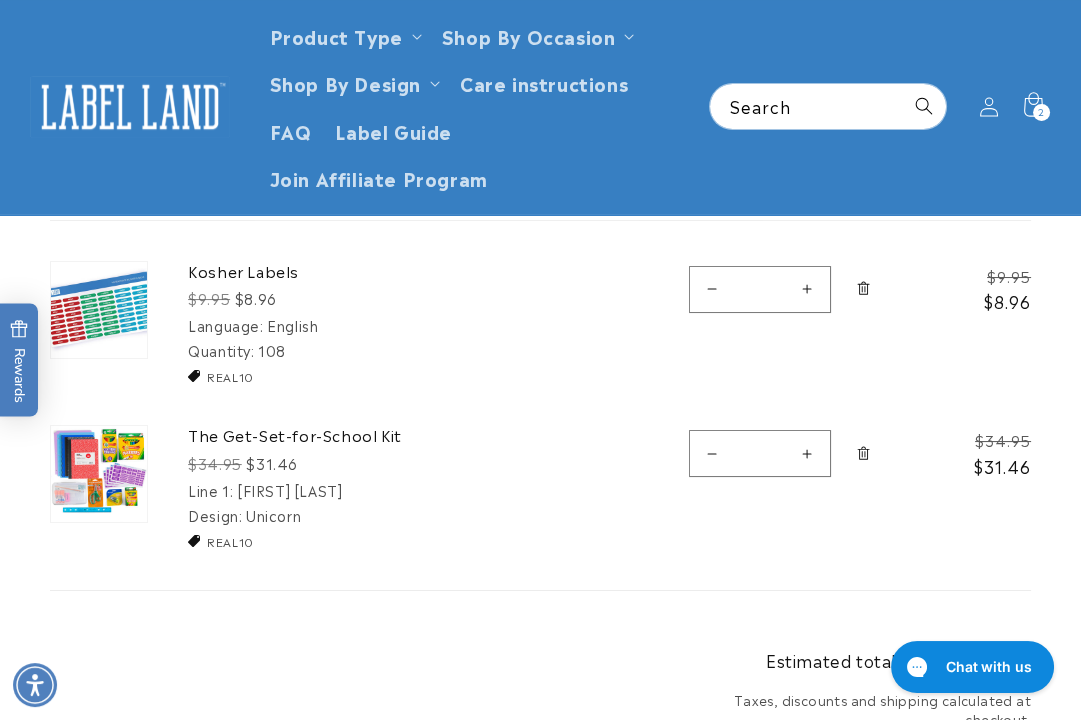 scroll, scrollTop: 111, scrollLeft: 0, axis: vertical 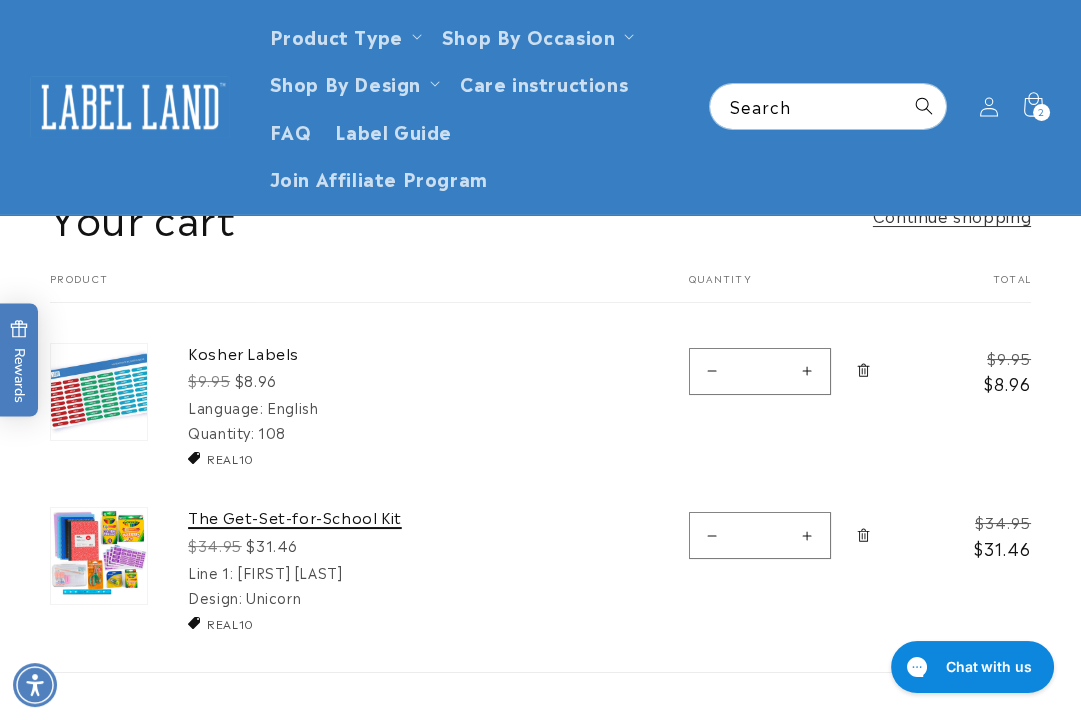 click on "The Get-Set-for-School Kit" at bounding box center (338, 517) 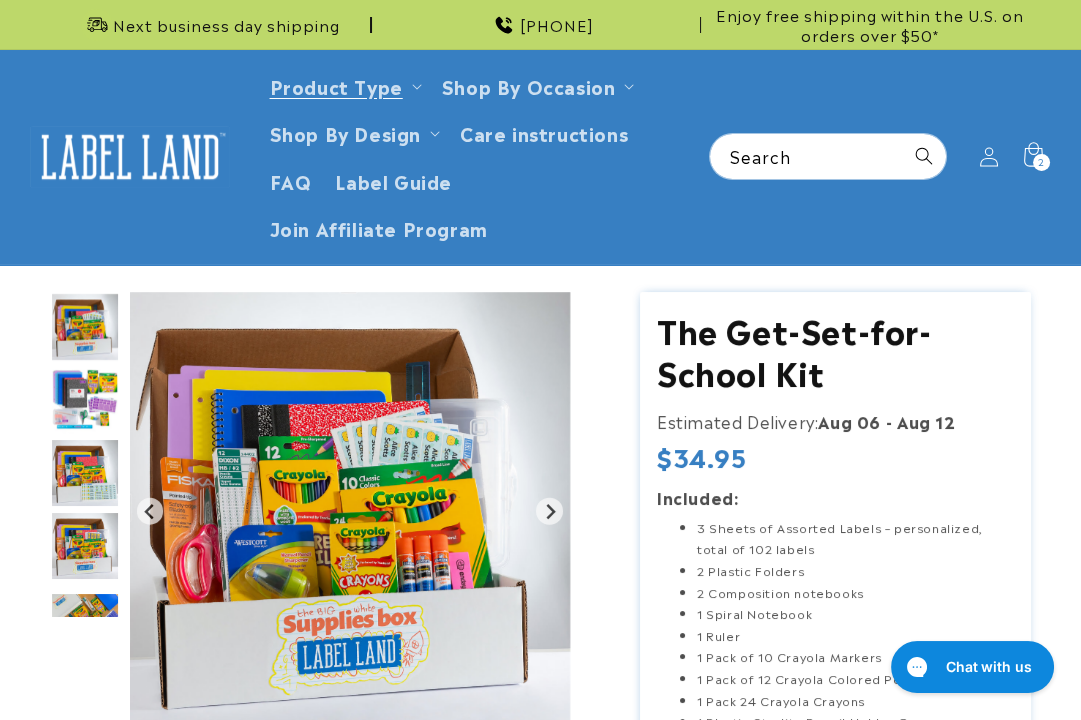 scroll, scrollTop: 158, scrollLeft: 0, axis: vertical 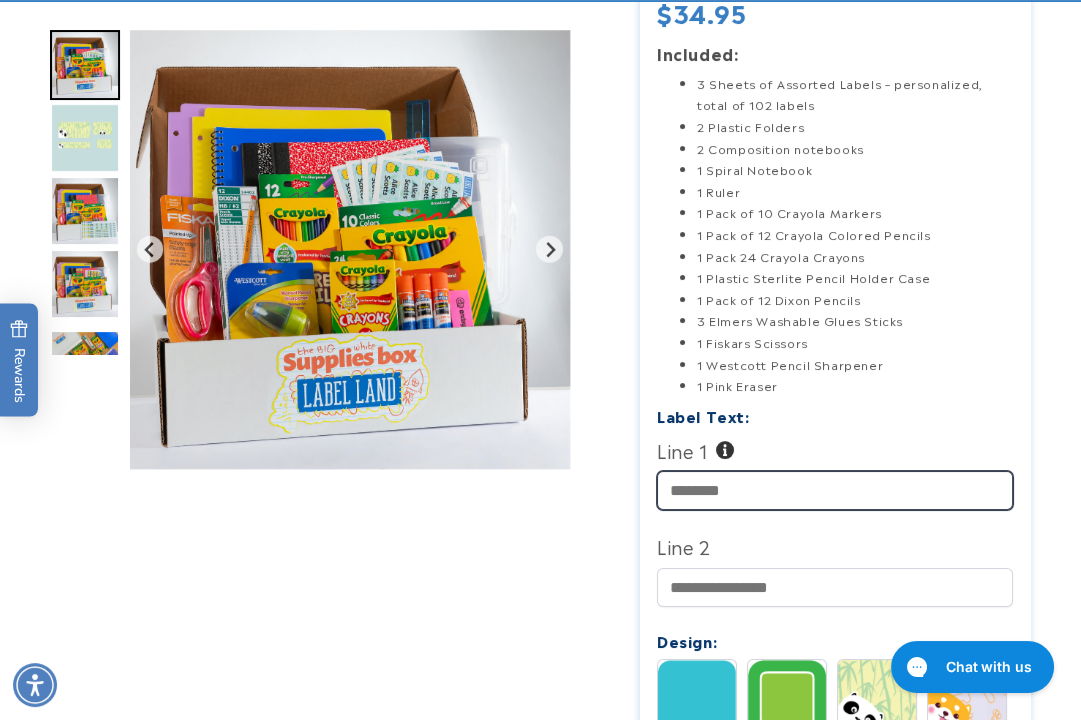 click on "Line 1" at bounding box center [835, 490] 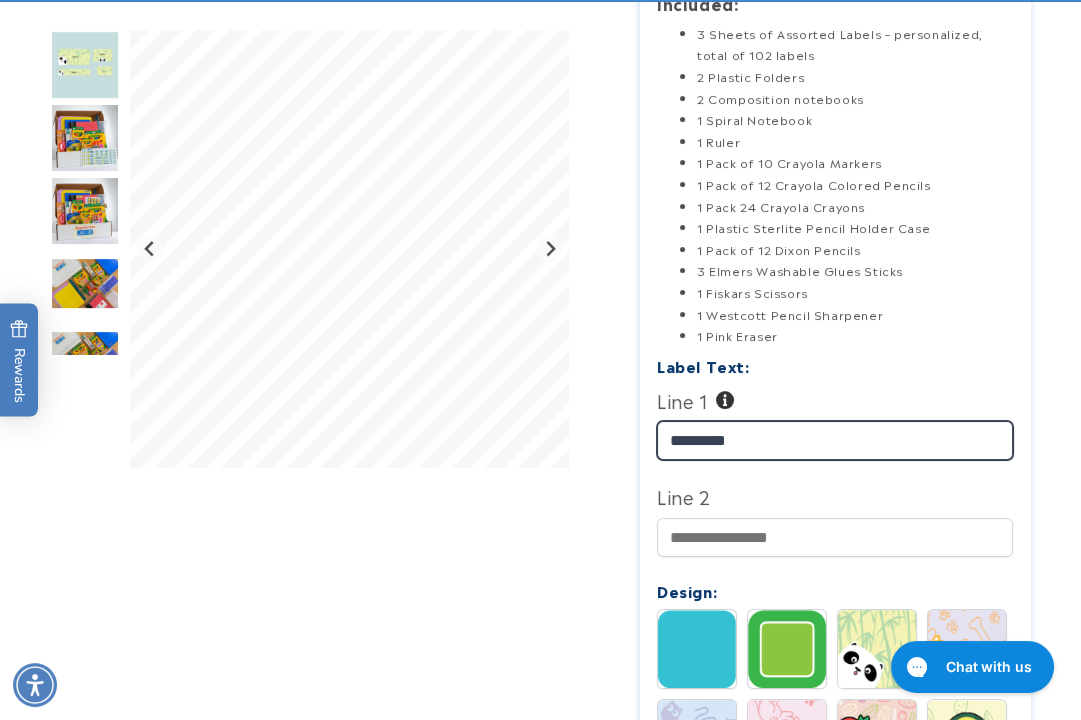 scroll, scrollTop: 777, scrollLeft: 0, axis: vertical 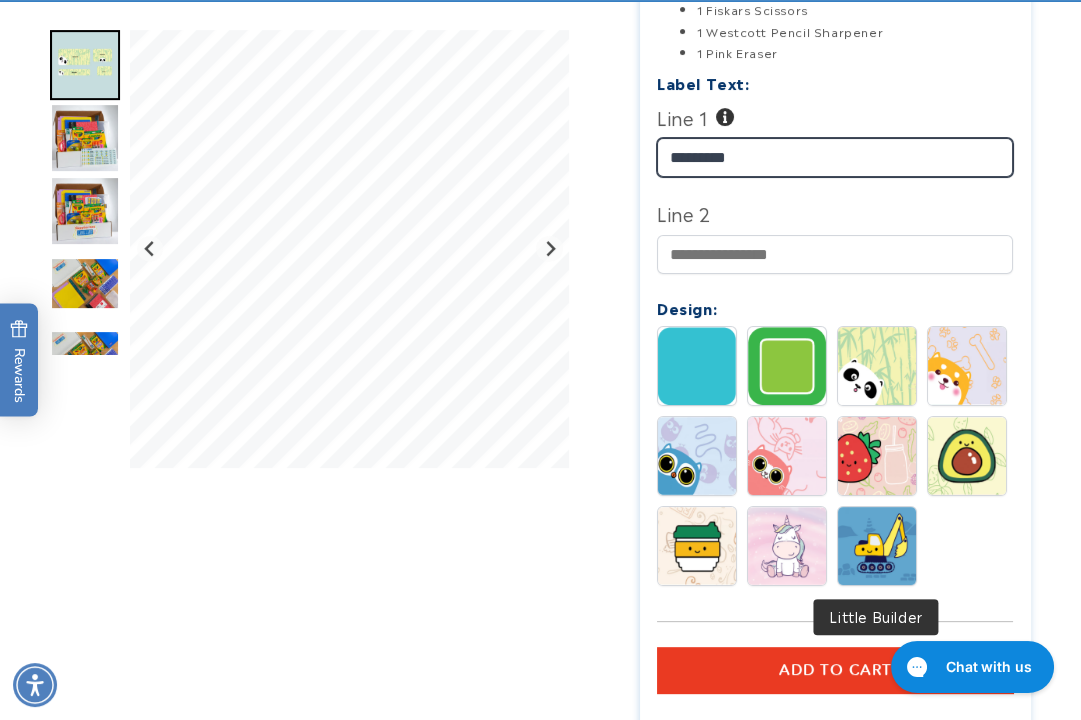 type on "*********" 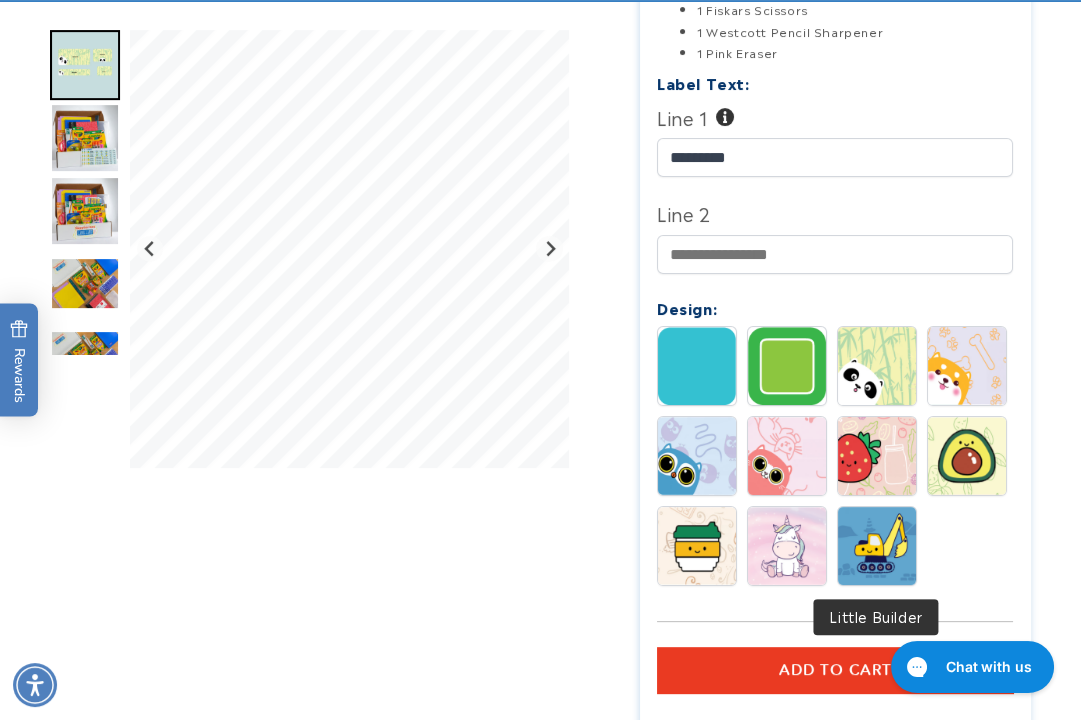 click at bounding box center [877, 546] 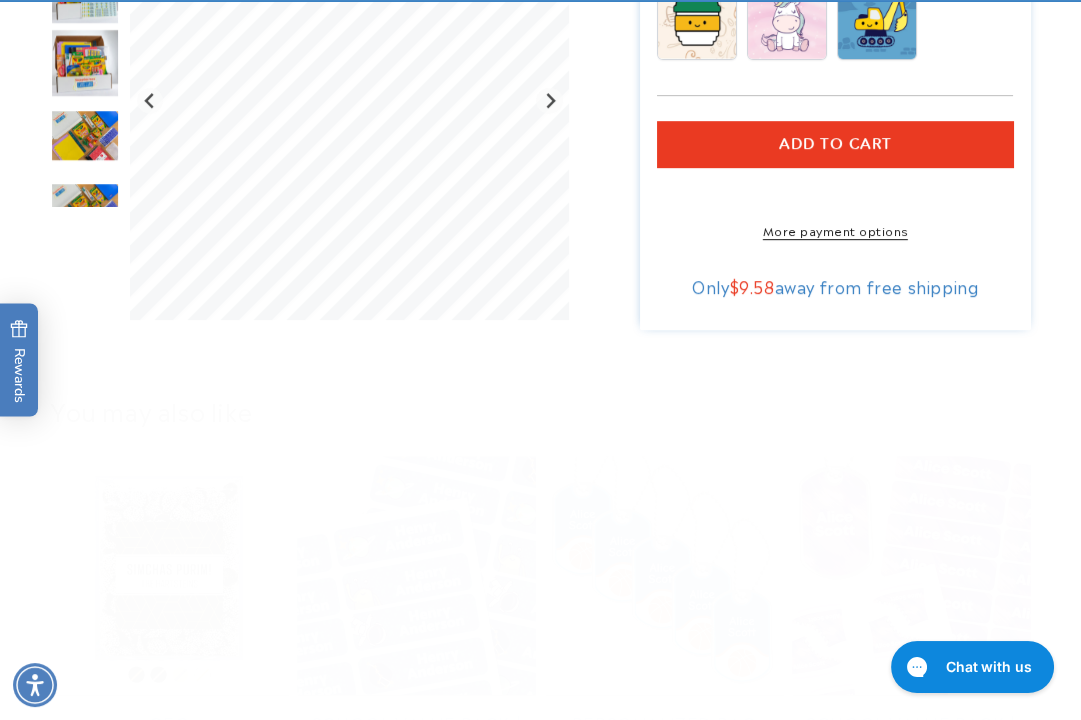 scroll, scrollTop: 1333, scrollLeft: 0, axis: vertical 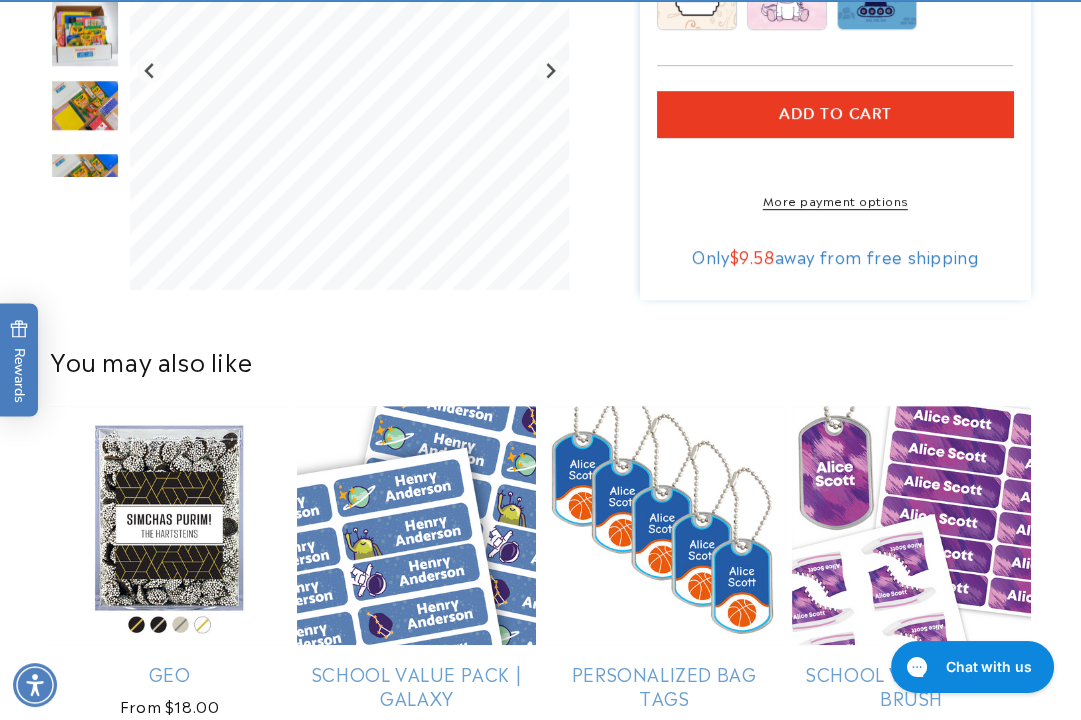 click on "Add to cart" at bounding box center (835, 114) 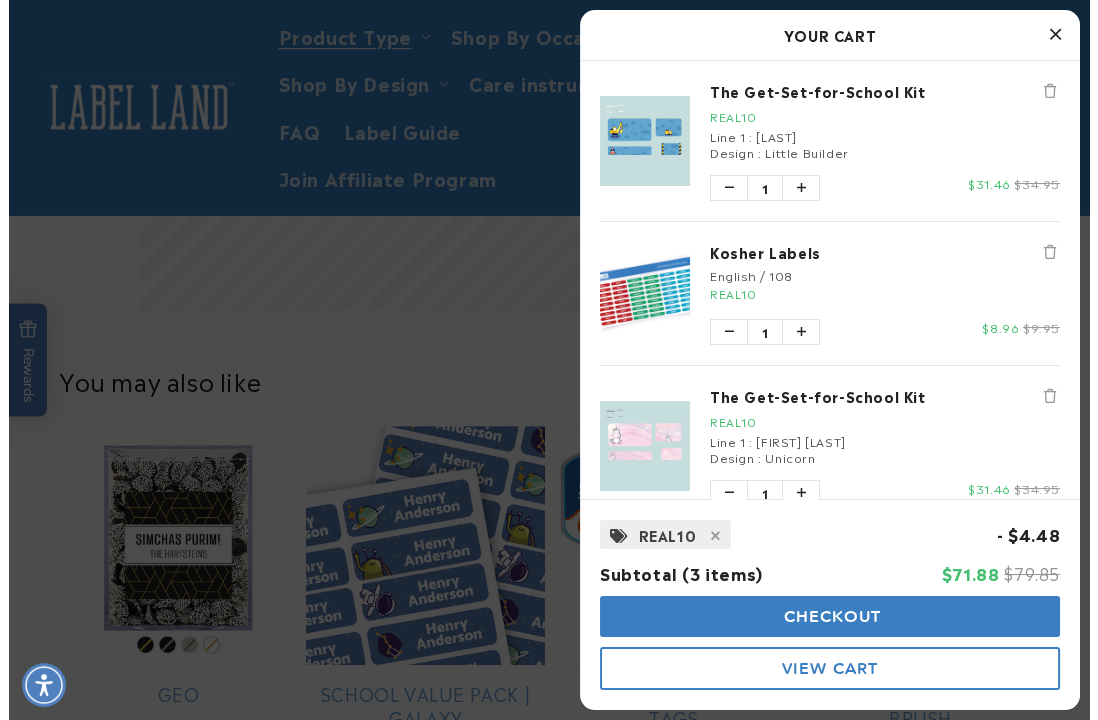 scroll, scrollTop: 1285, scrollLeft: 0, axis: vertical 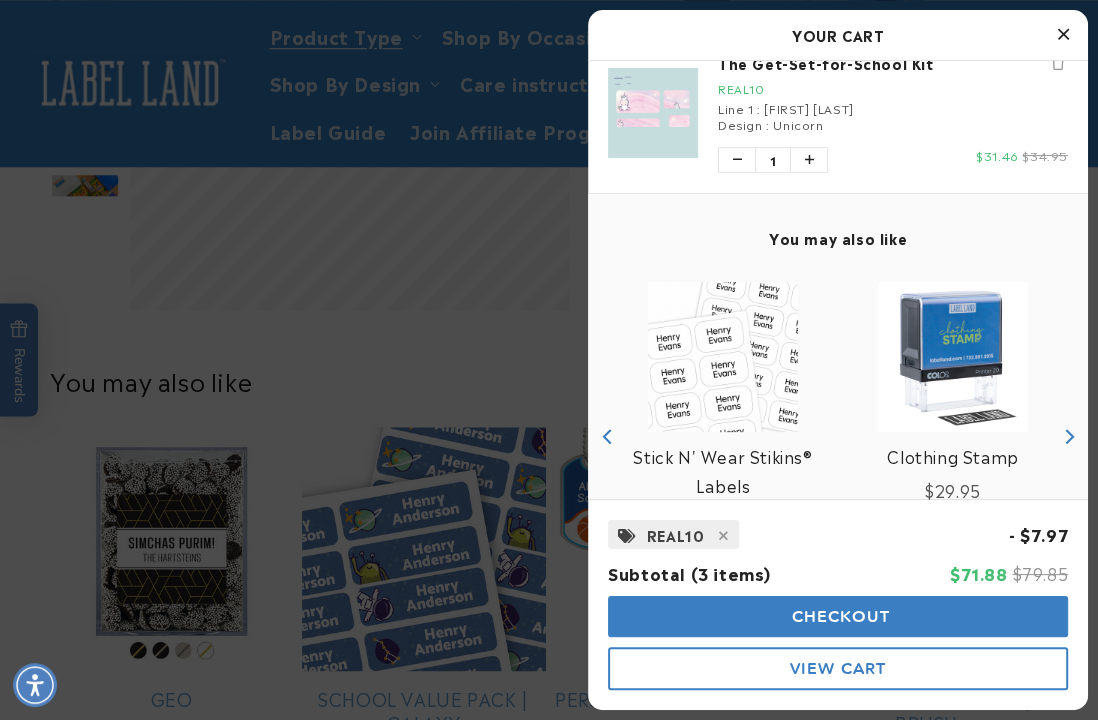 click on "Checkout" at bounding box center (838, 616) 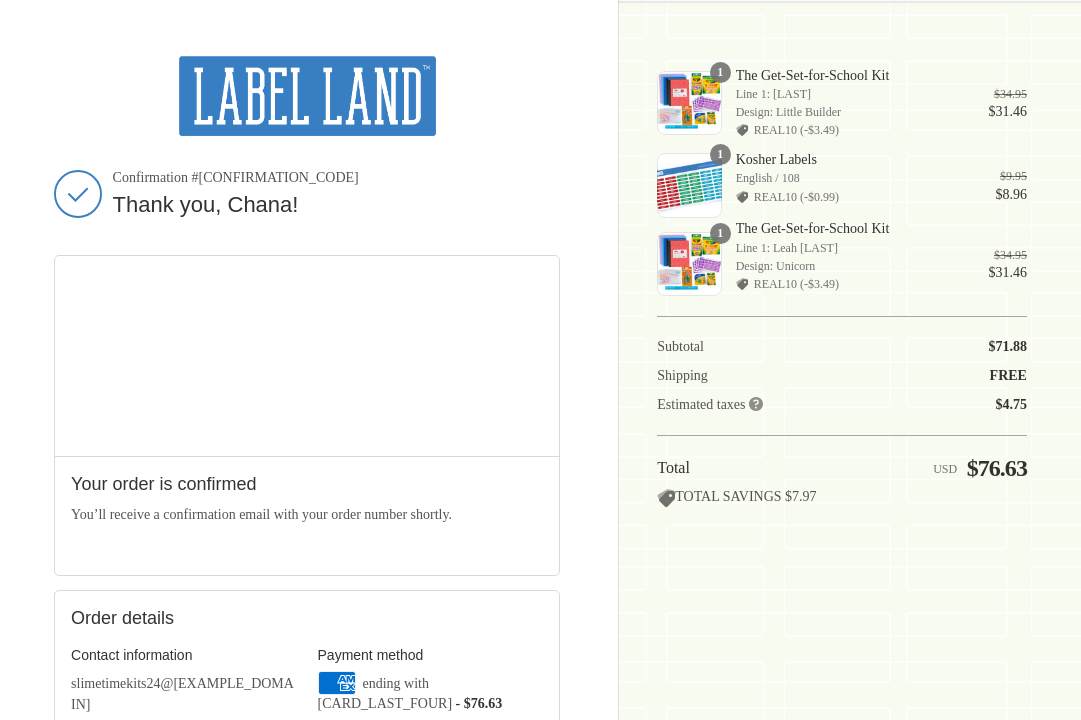 scroll, scrollTop: 0, scrollLeft: 0, axis: both 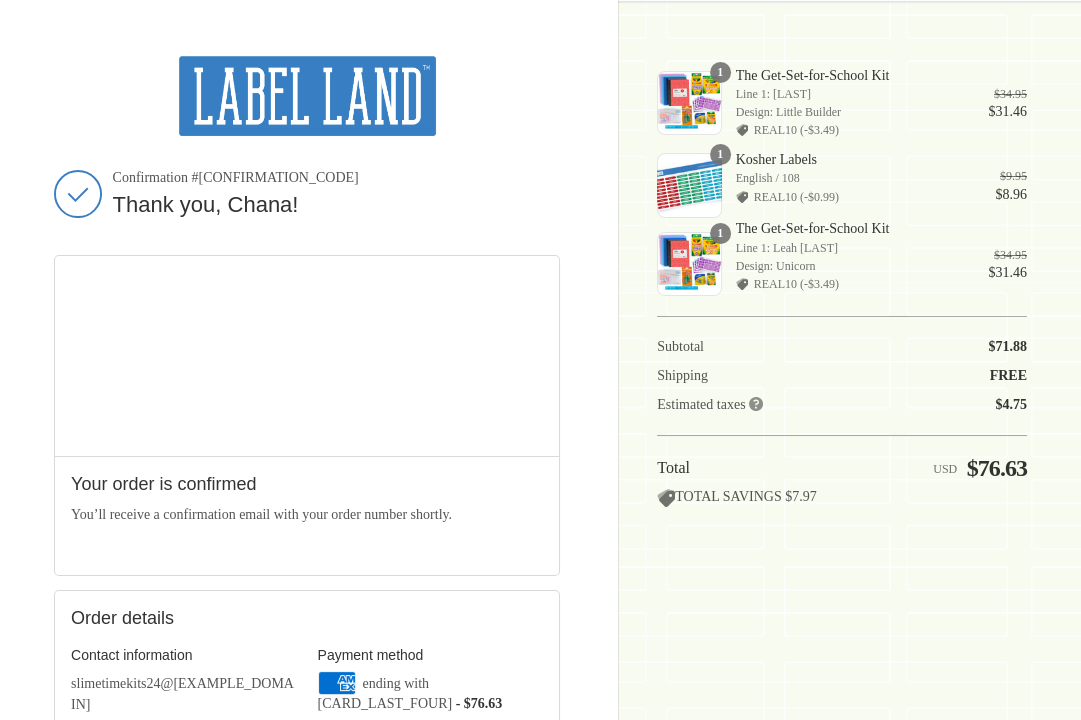 click on "1
The Get-Set-for-School Kit
Line 1: [LAST]
Design:  Little Builder
REAL10 (-$3.49)
1
$34.95
$31.46" at bounding box center [842, 360] 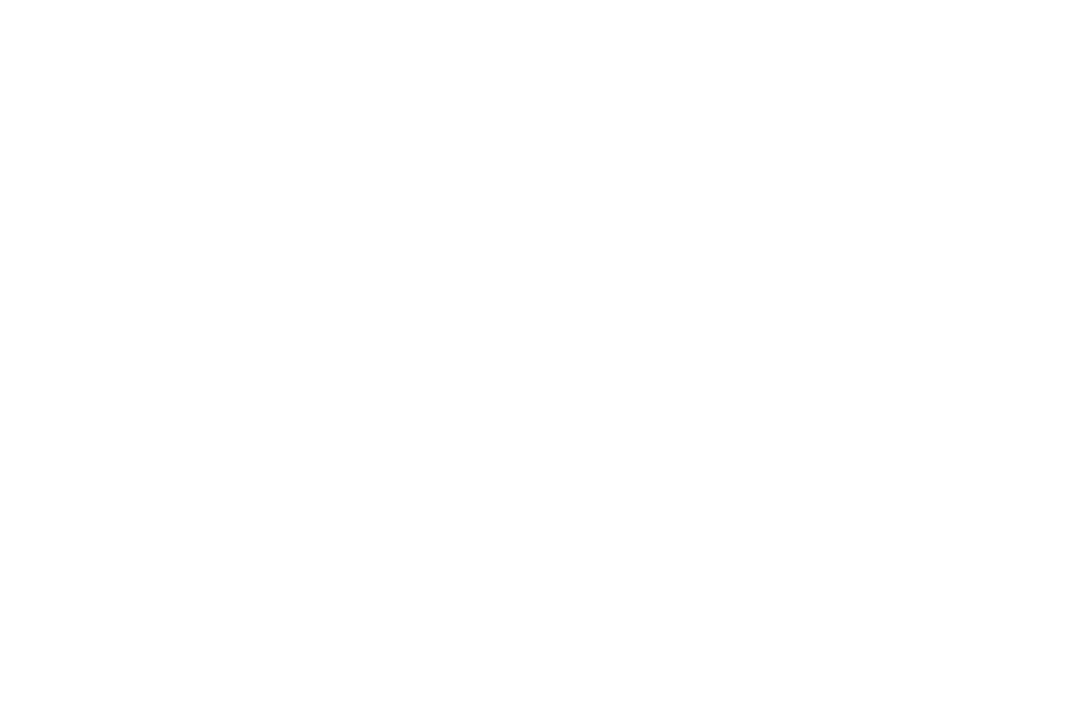 scroll, scrollTop: 0, scrollLeft: 0, axis: both 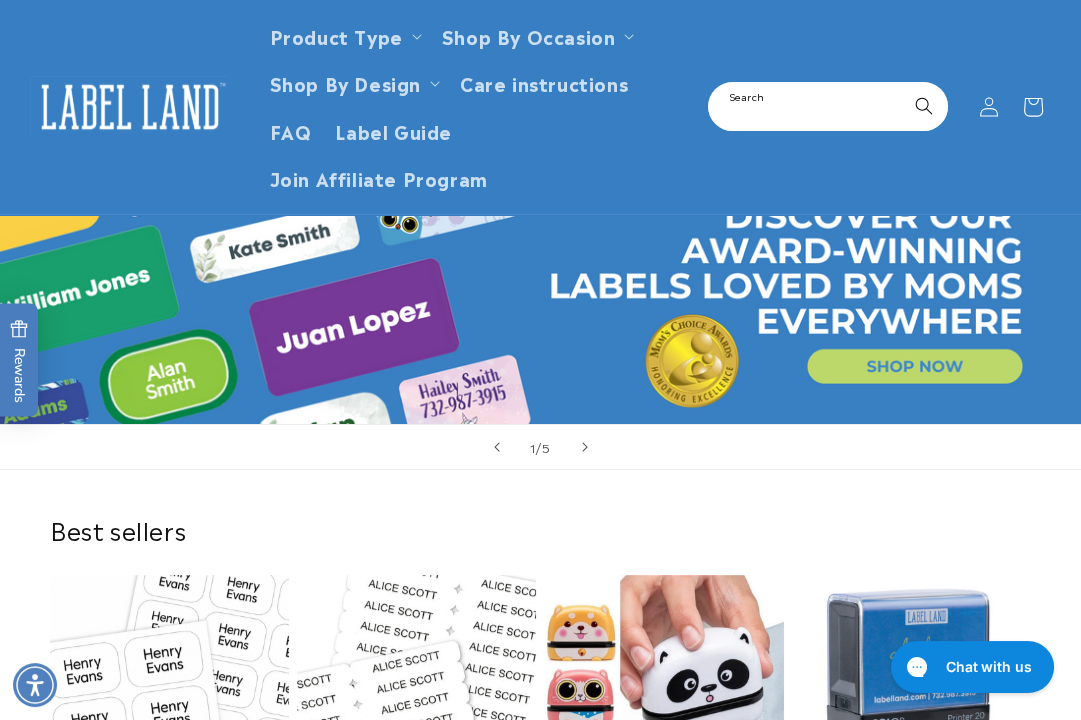 click on "Search" at bounding box center (828, 106) 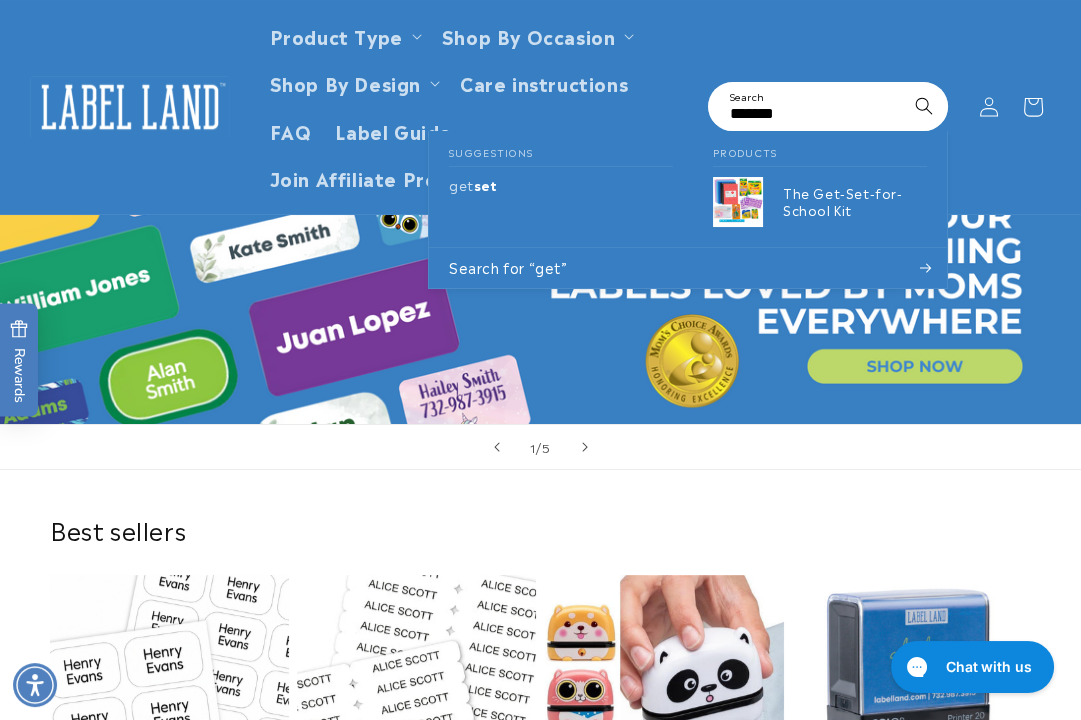 type on "*******" 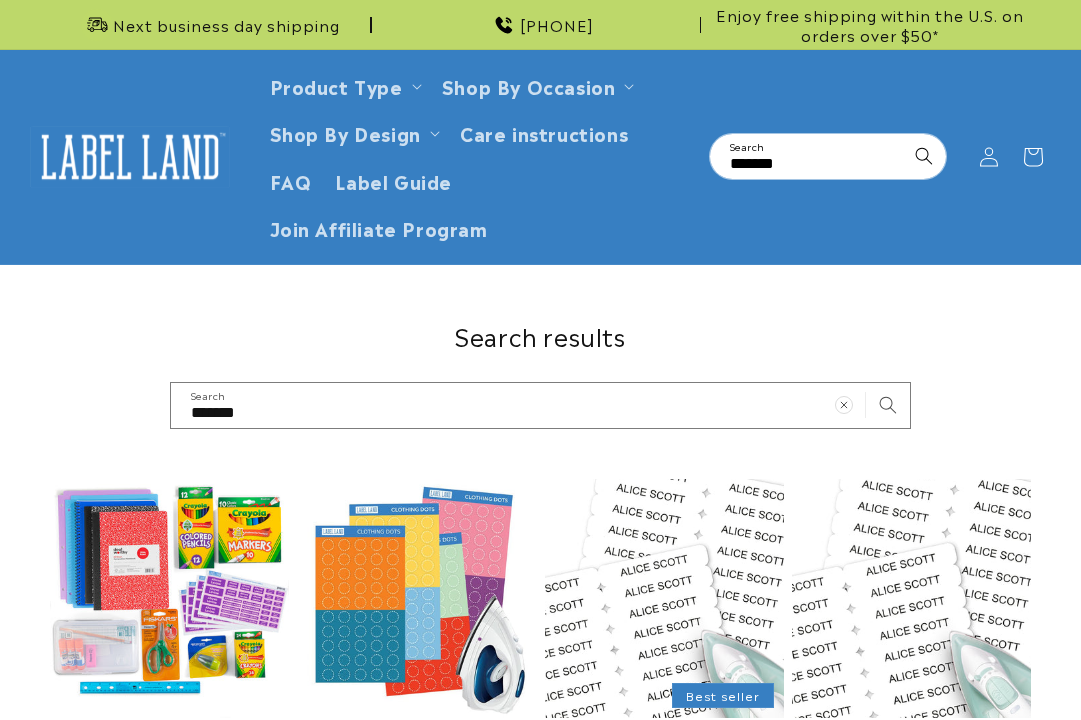 scroll, scrollTop: 0, scrollLeft: 0, axis: both 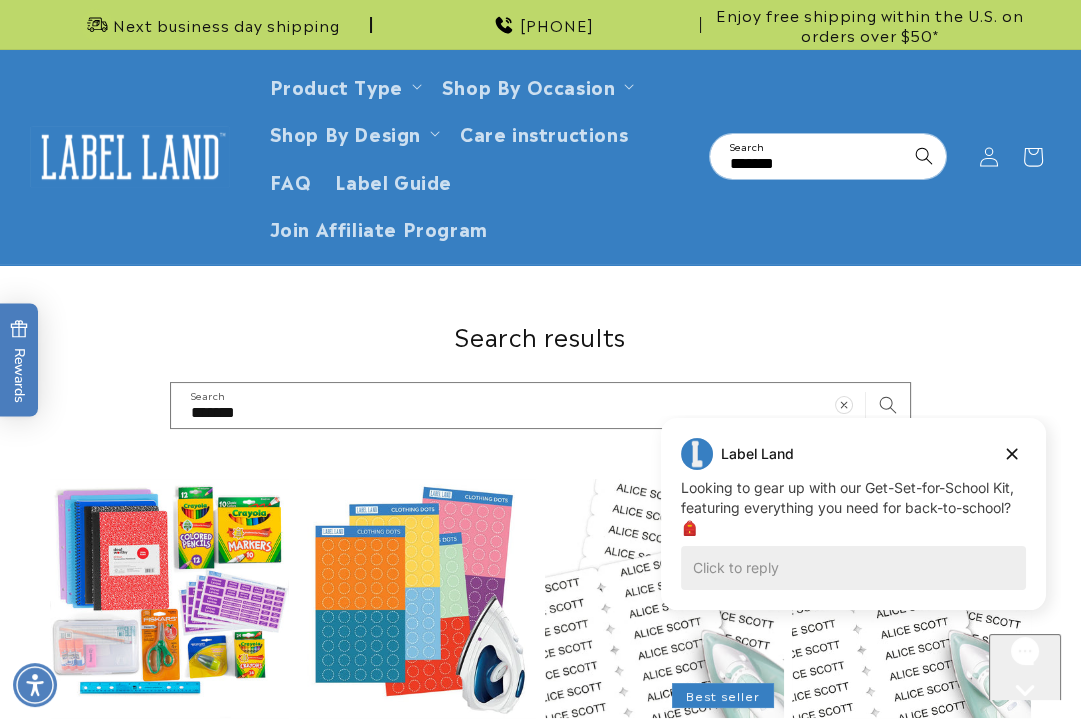 click on "Search results
*******
Search
The Get-Set-for-School Kit
The Get-Set-for-School Kit
Regular price
$34.95
Regular price
Sale price
/" at bounding box center (540, 1523) 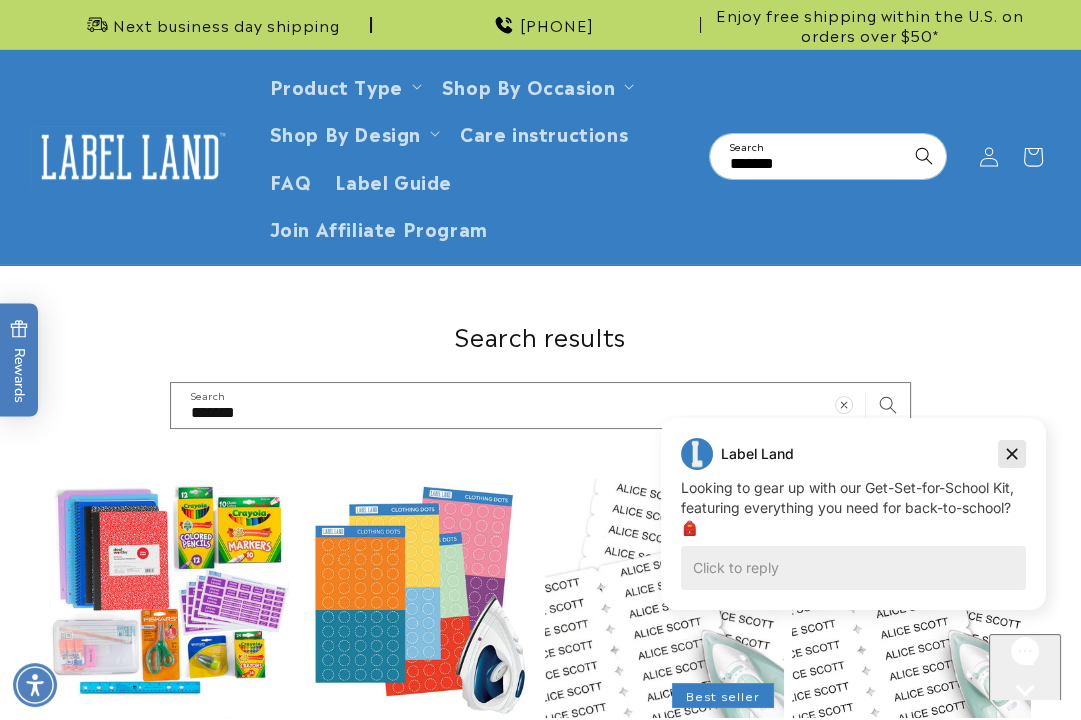 click 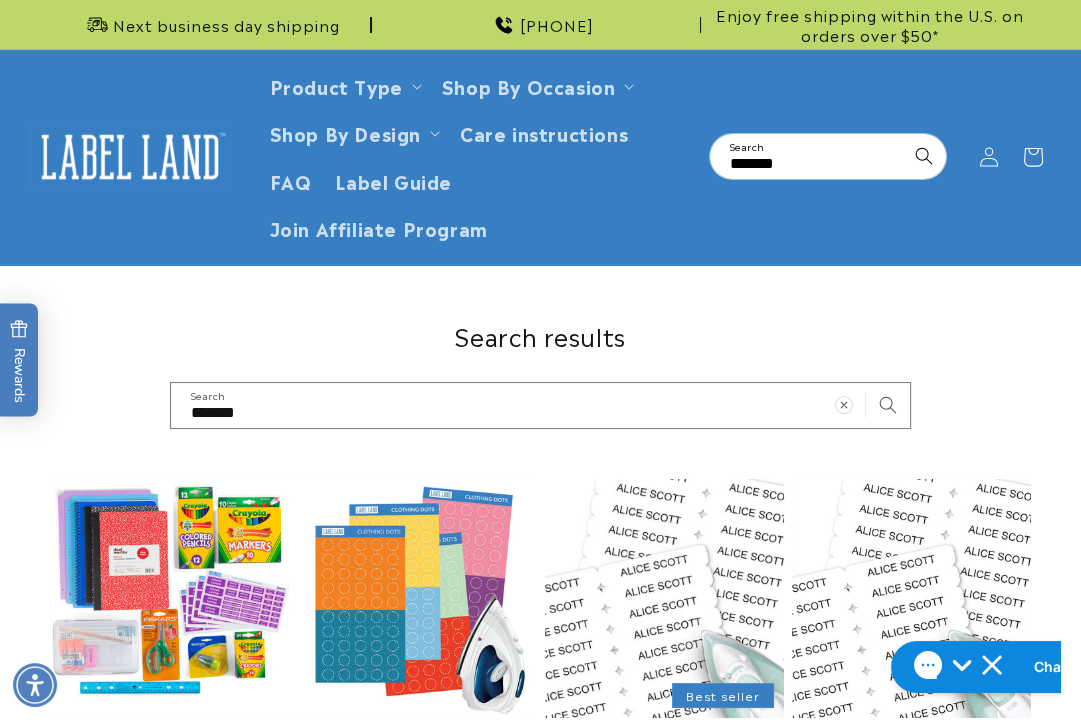 click on "Search results
*******
Search
The Get-Set-for-School Kit
The Get-Set-for-School Kit
Regular price
$34.95
Regular price
Sale price
/" at bounding box center [540, 1523] 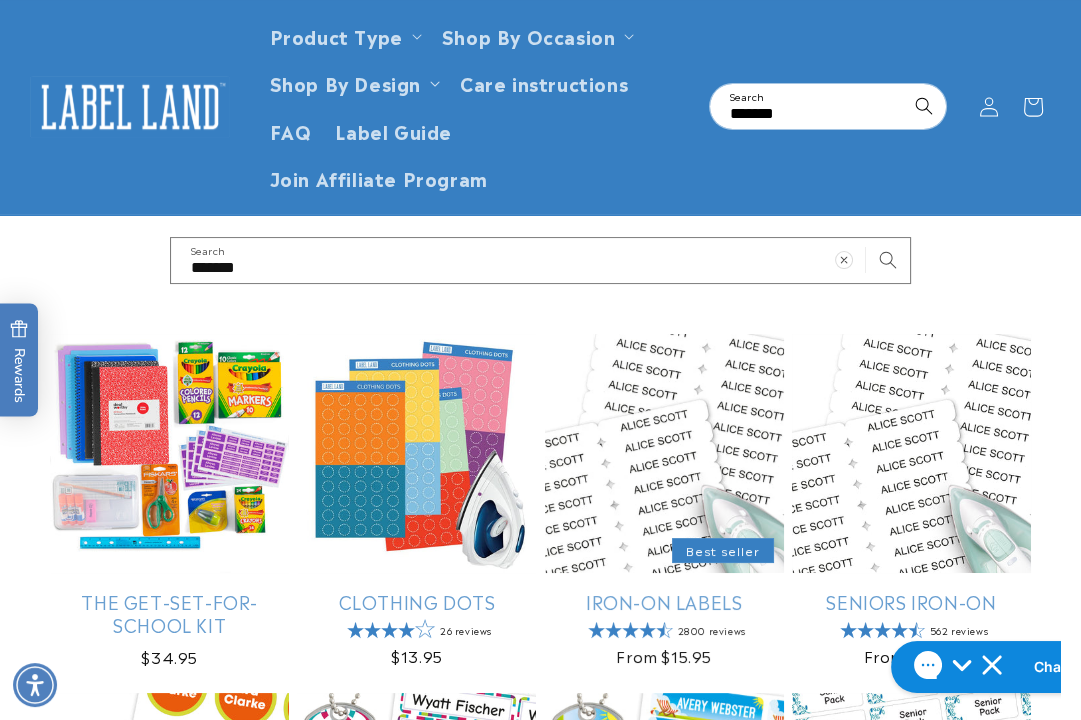 scroll, scrollTop: 0, scrollLeft: 0, axis: both 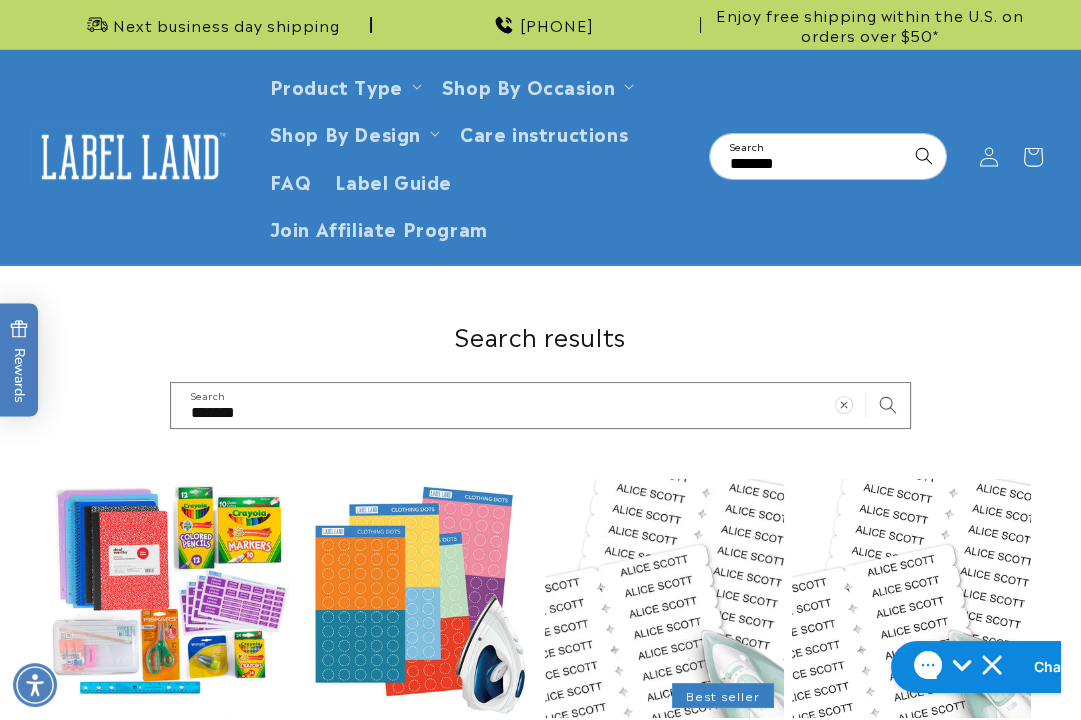 click at bounding box center [130, 157] 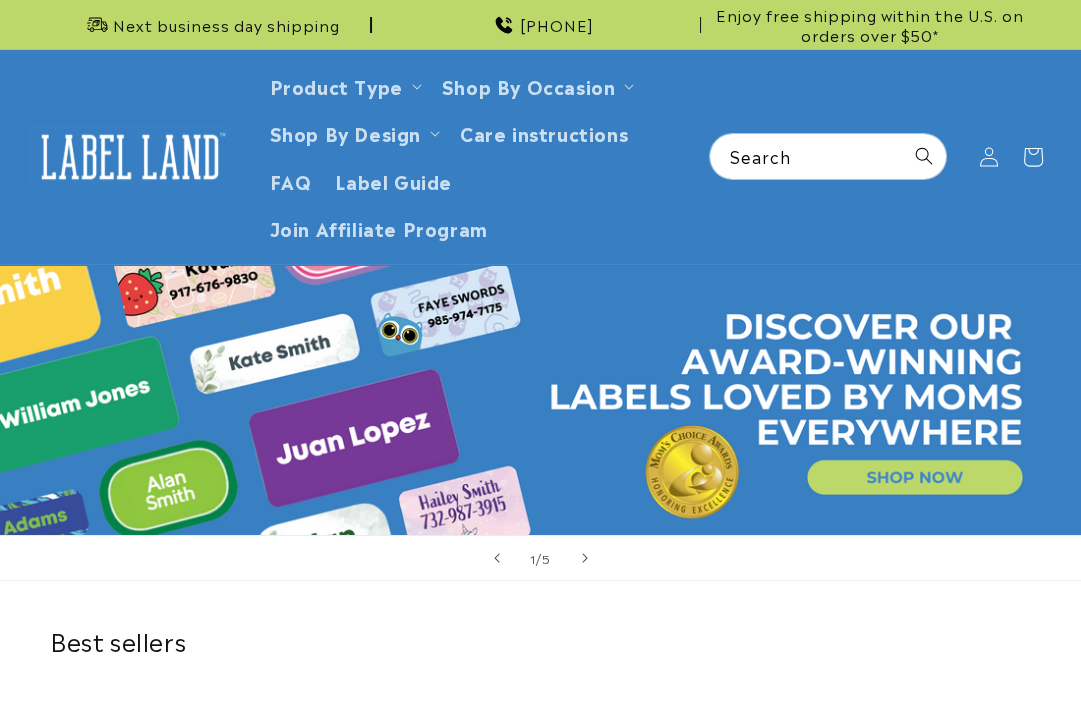 scroll, scrollTop: 207, scrollLeft: 0, axis: vertical 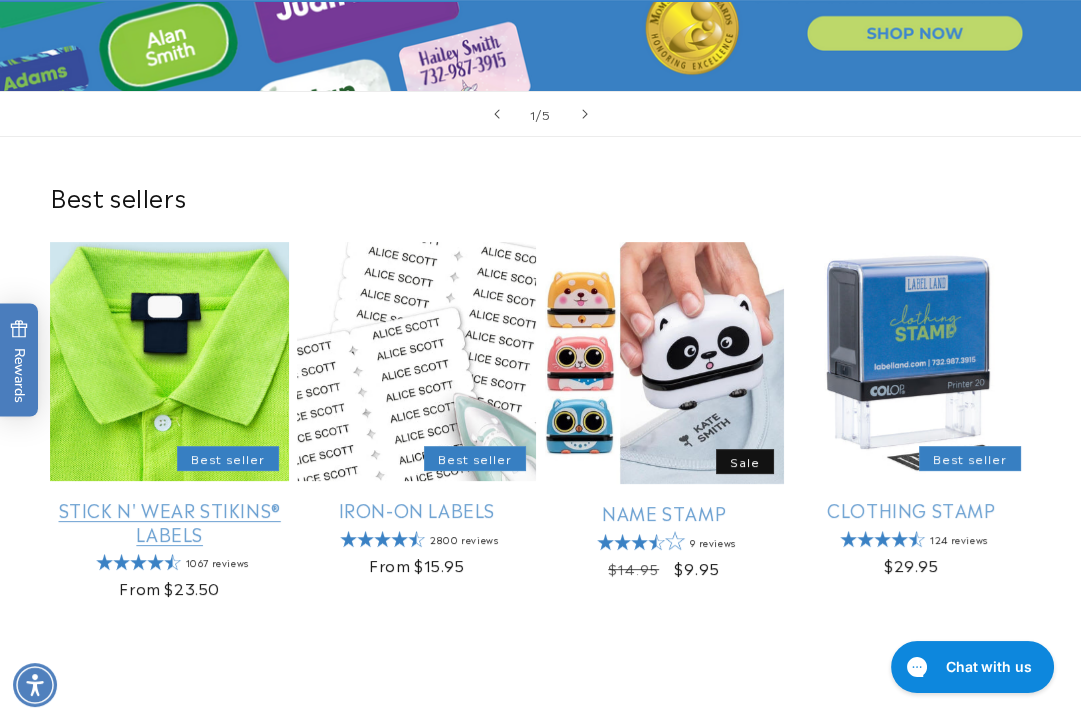 click on "Stick N' Wear Stikins® Labels" at bounding box center [169, 521] 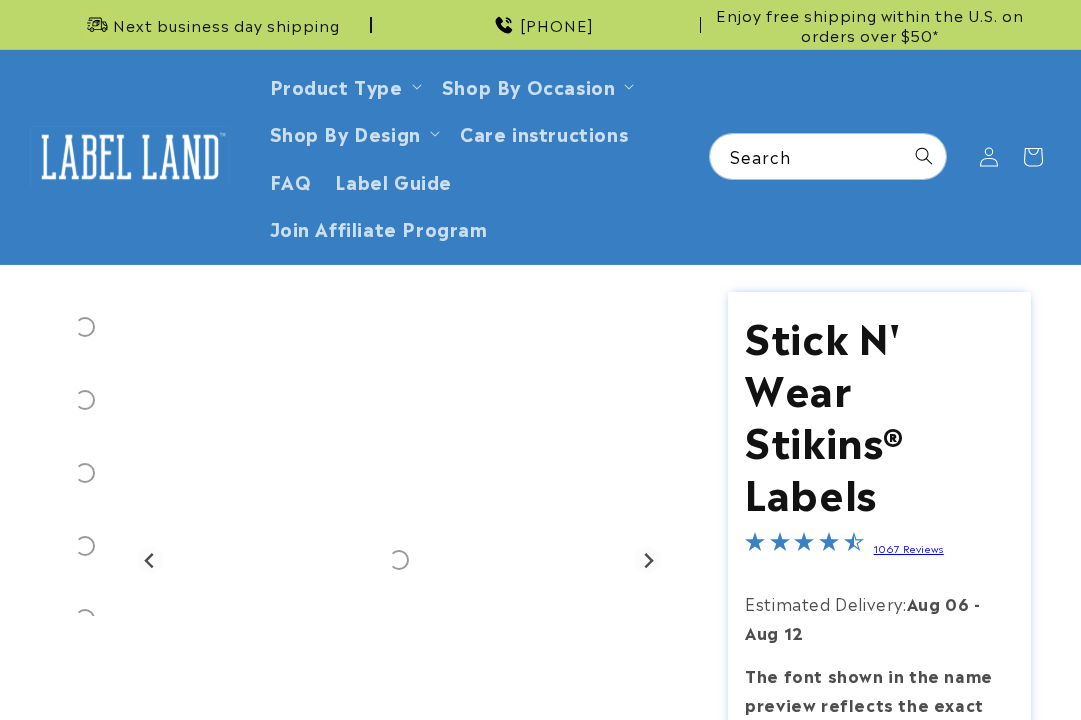 scroll, scrollTop: 0, scrollLeft: 0, axis: both 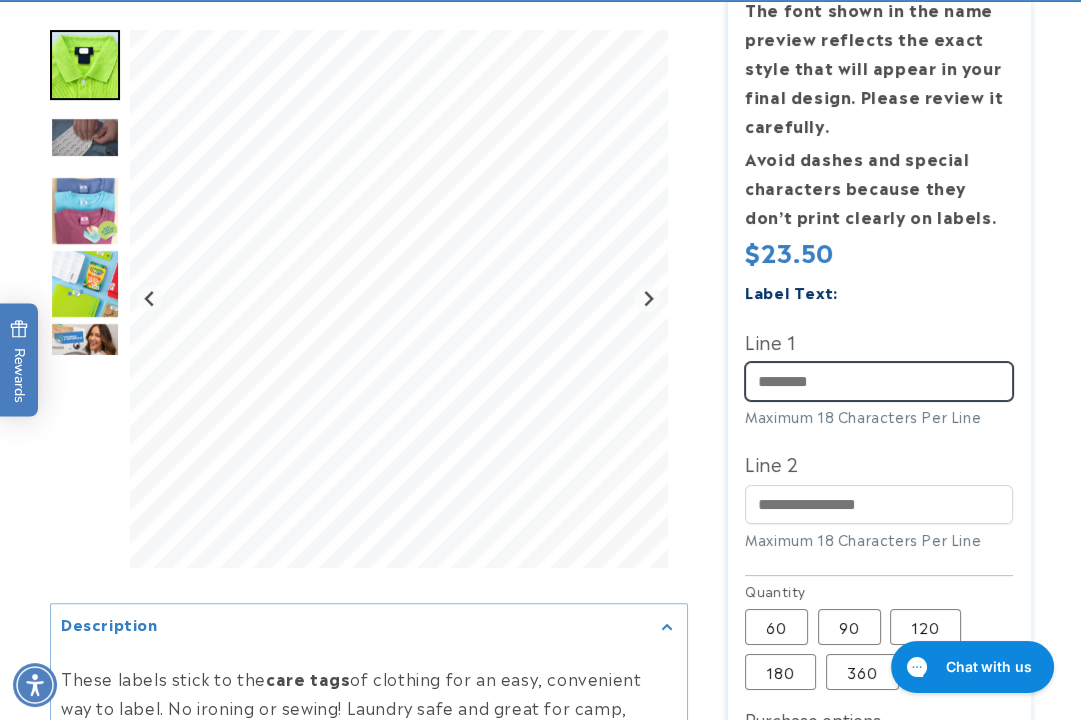 click on "Line 1" at bounding box center (879, 381) 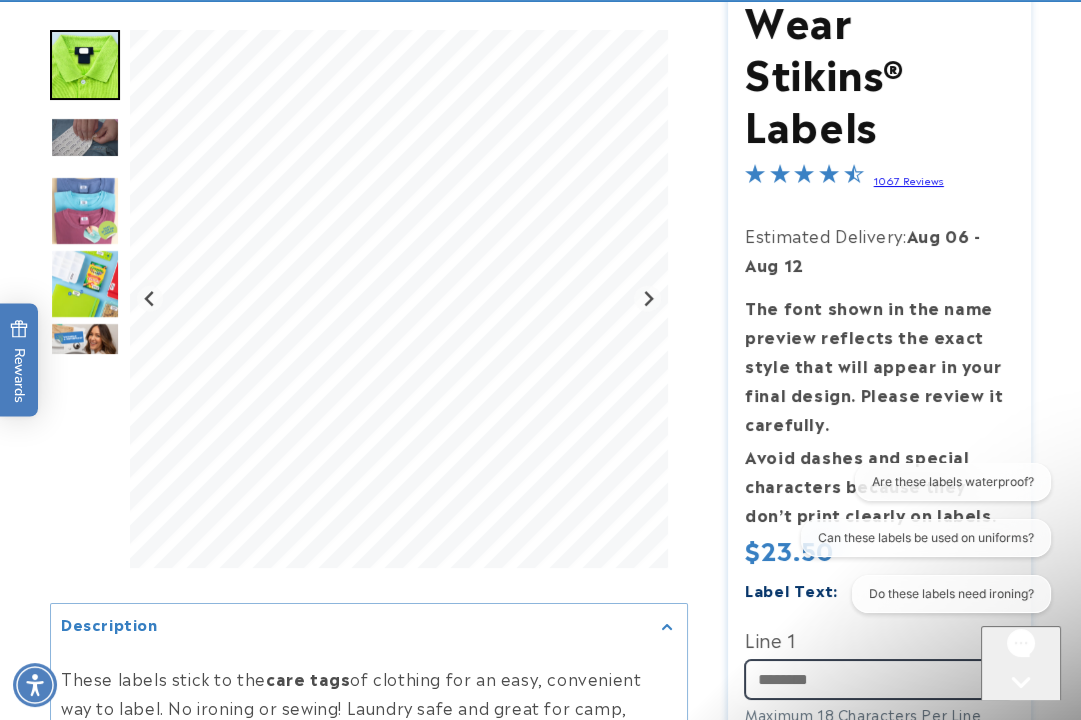 scroll, scrollTop: 555, scrollLeft: 0, axis: vertical 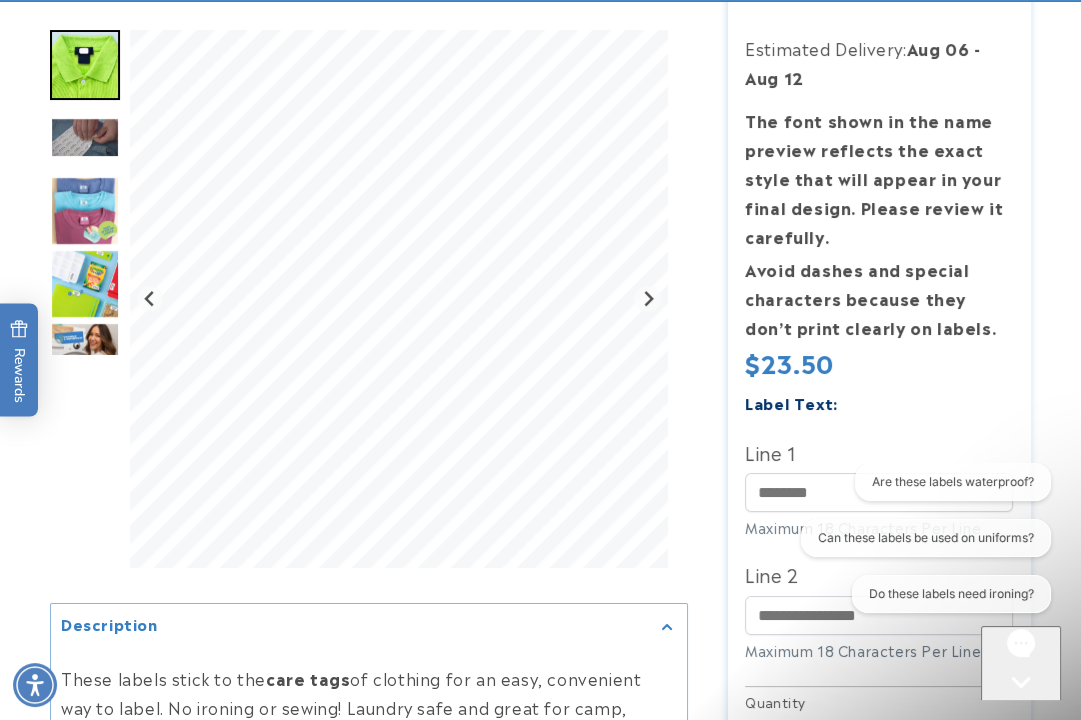 click on "Chat with us" at bounding box center [1021, 700] 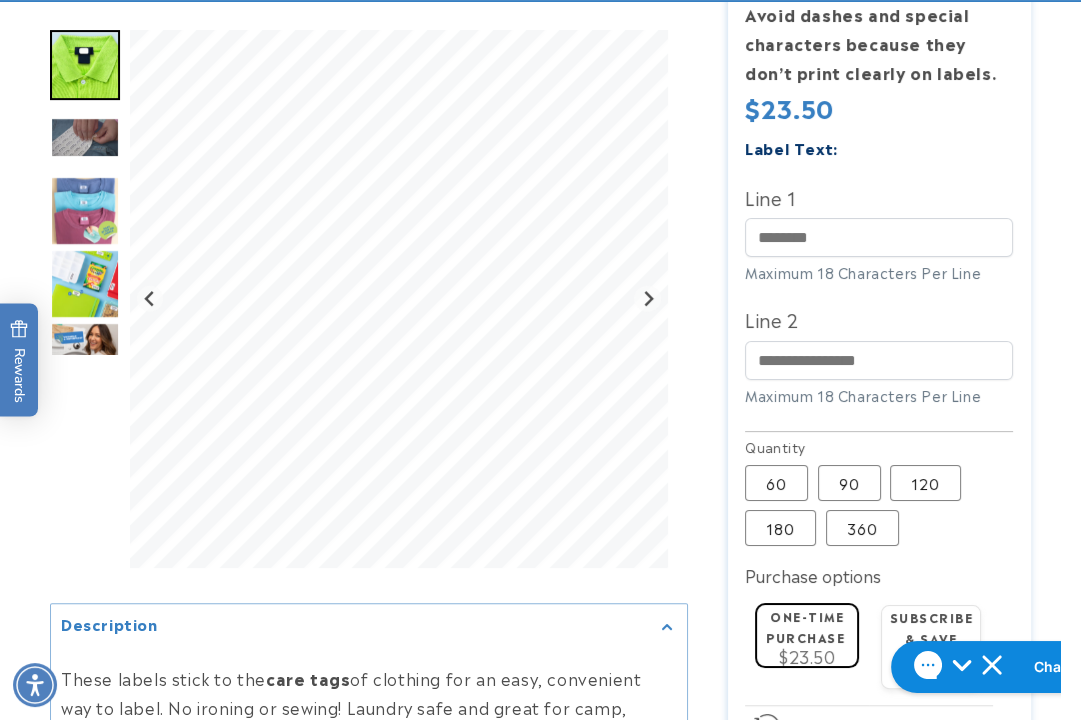 scroll, scrollTop: 1000, scrollLeft: 0, axis: vertical 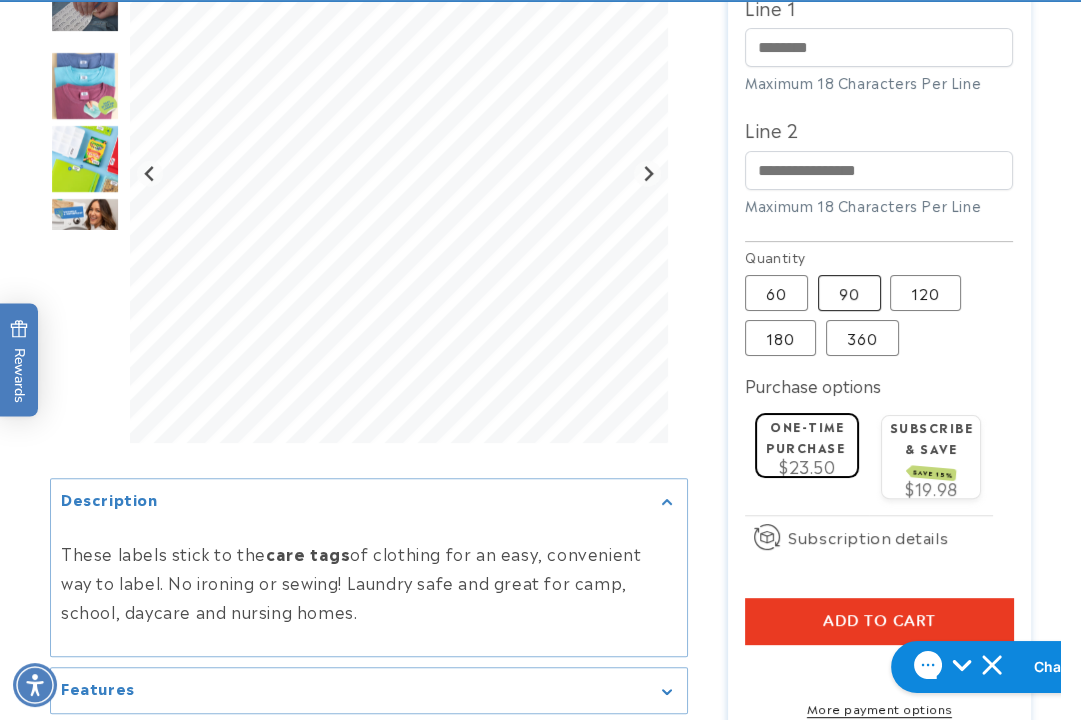click on "90 Variant sold out or unavailable" at bounding box center [849, 293] 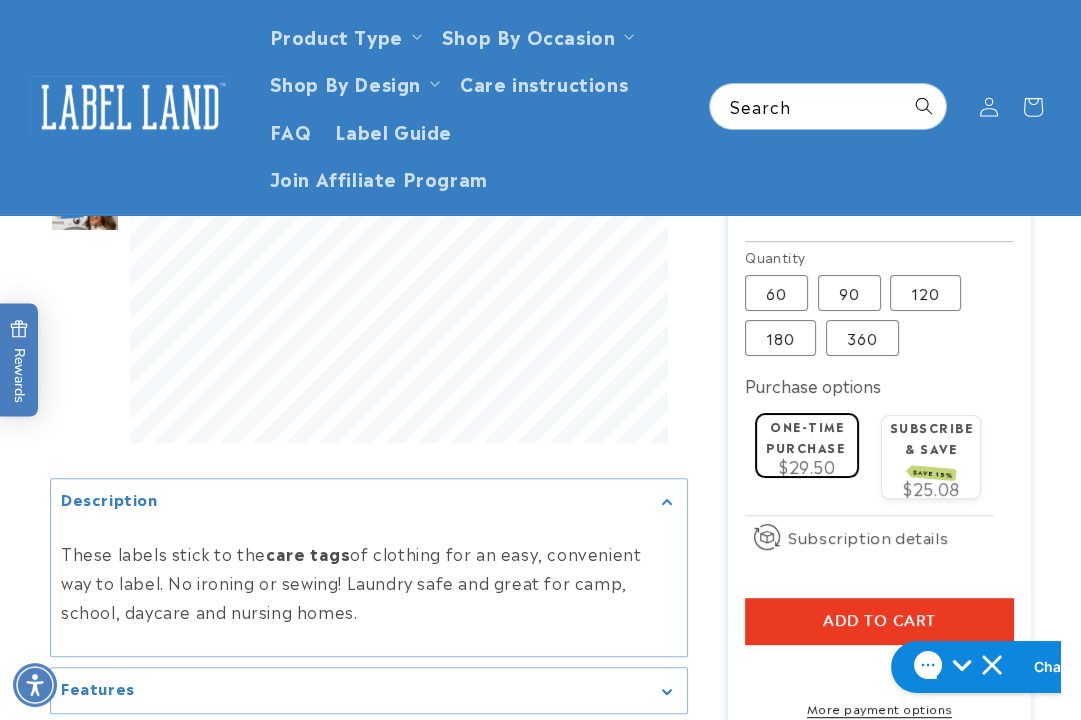 scroll, scrollTop: 666, scrollLeft: 0, axis: vertical 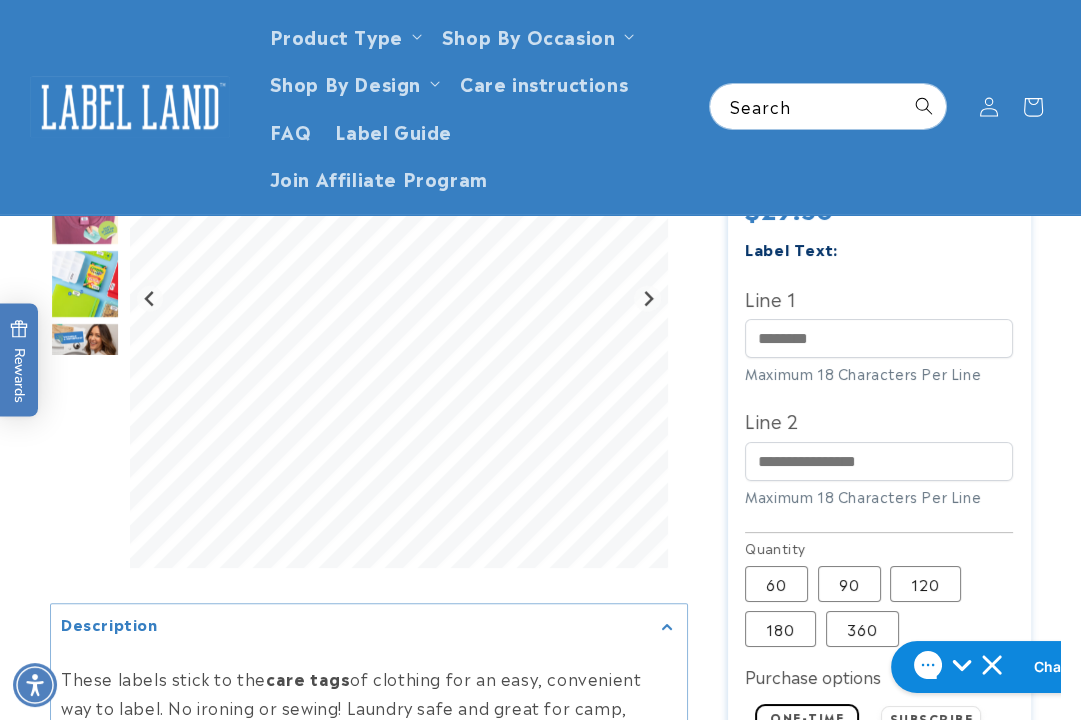 type 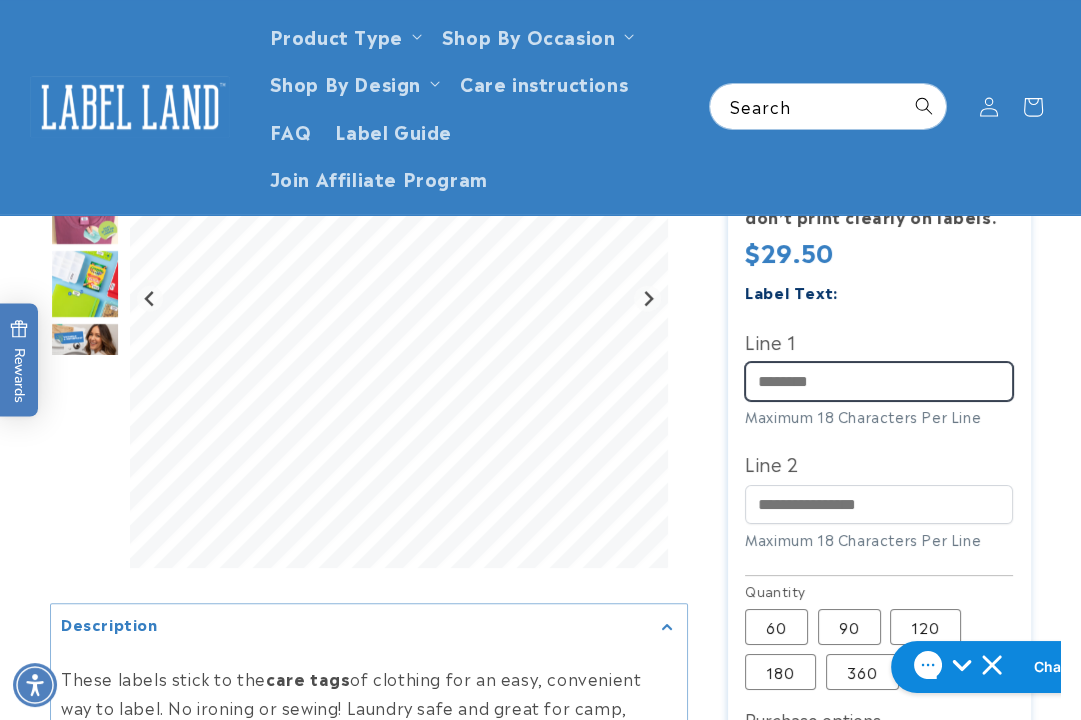 click on "Line 1" at bounding box center (879, 381) 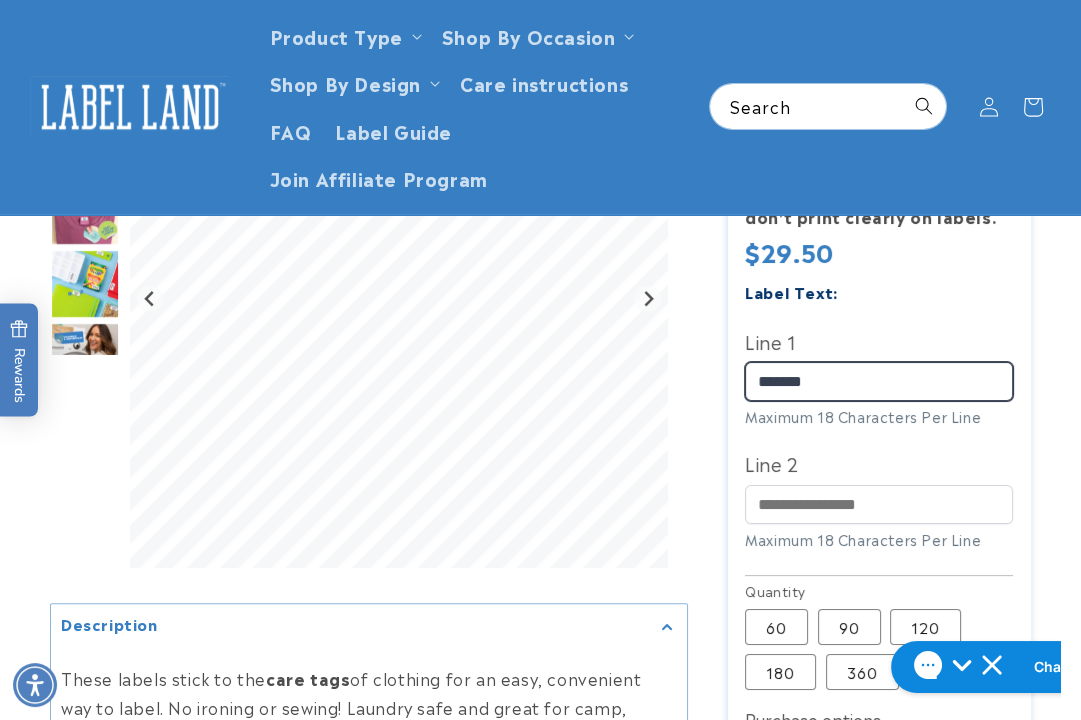 type on "*******" 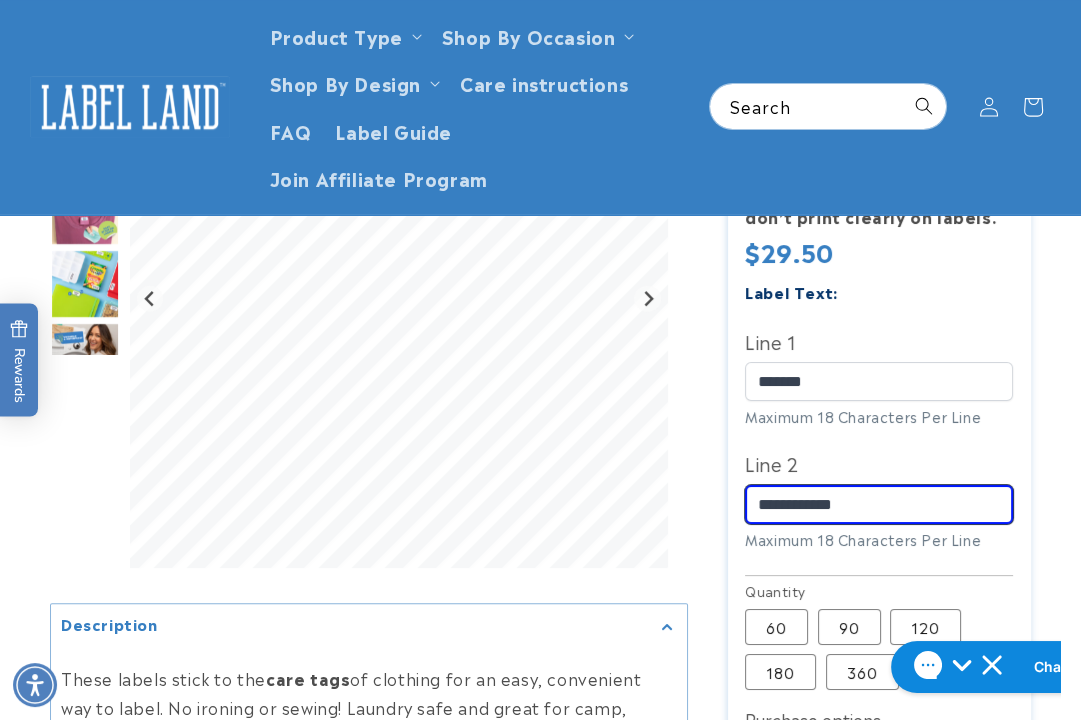 type on "**********" 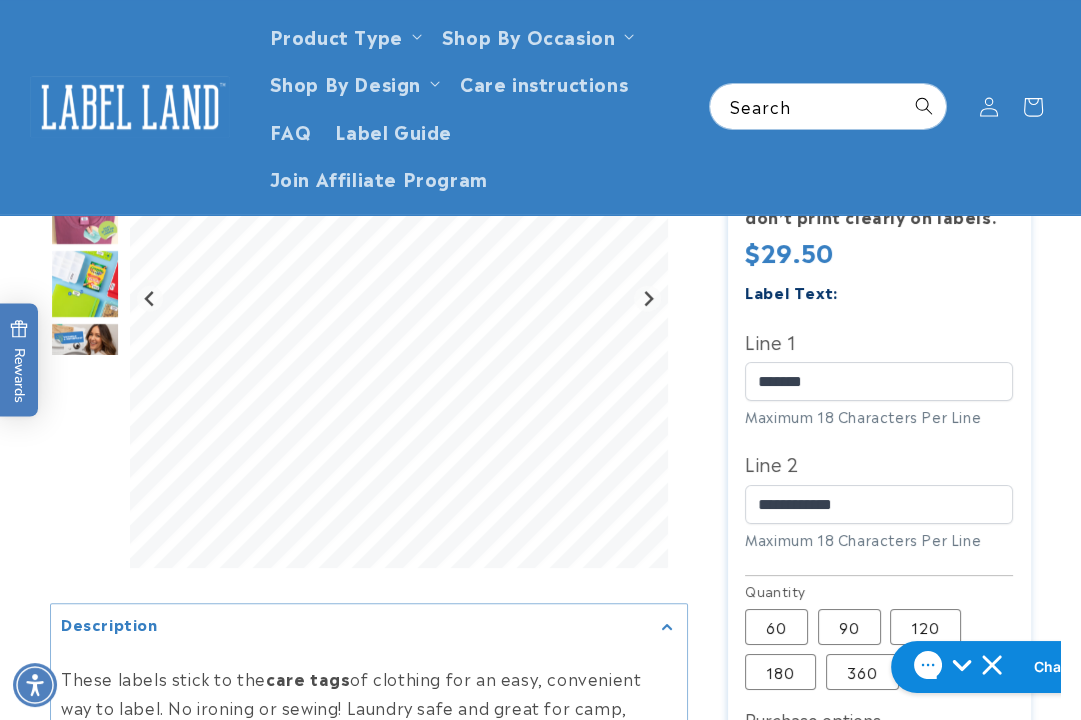 click at bounding box center (540, 394) 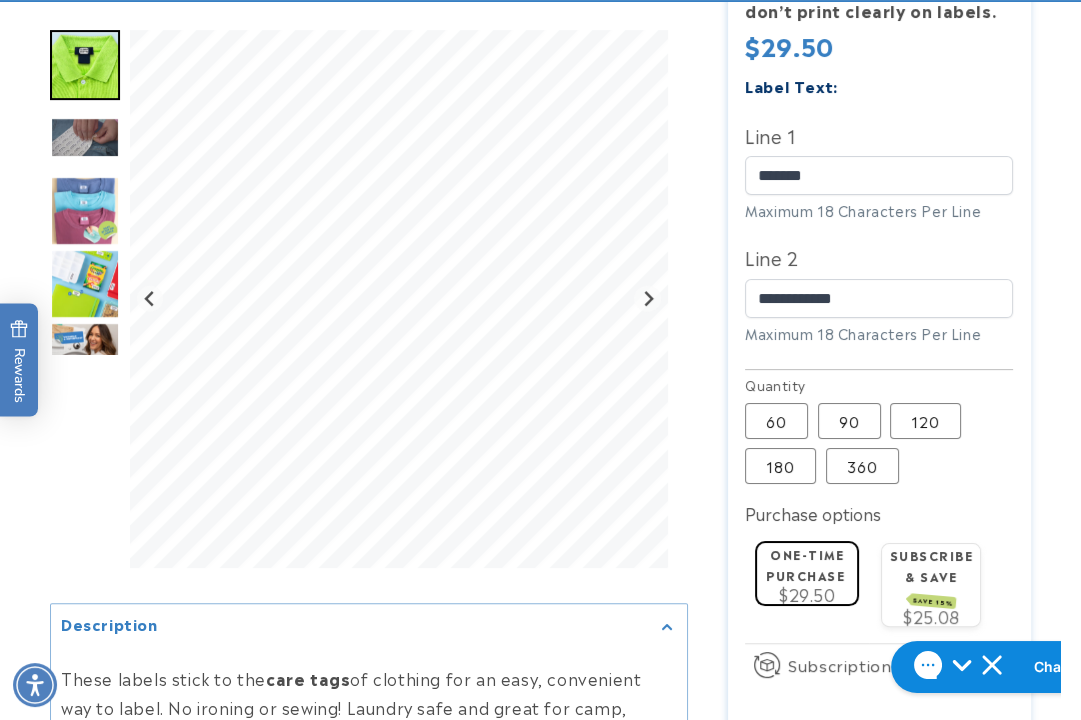 scroll, scrollTop: 1111, scrollLeft: 0, axis: vertical 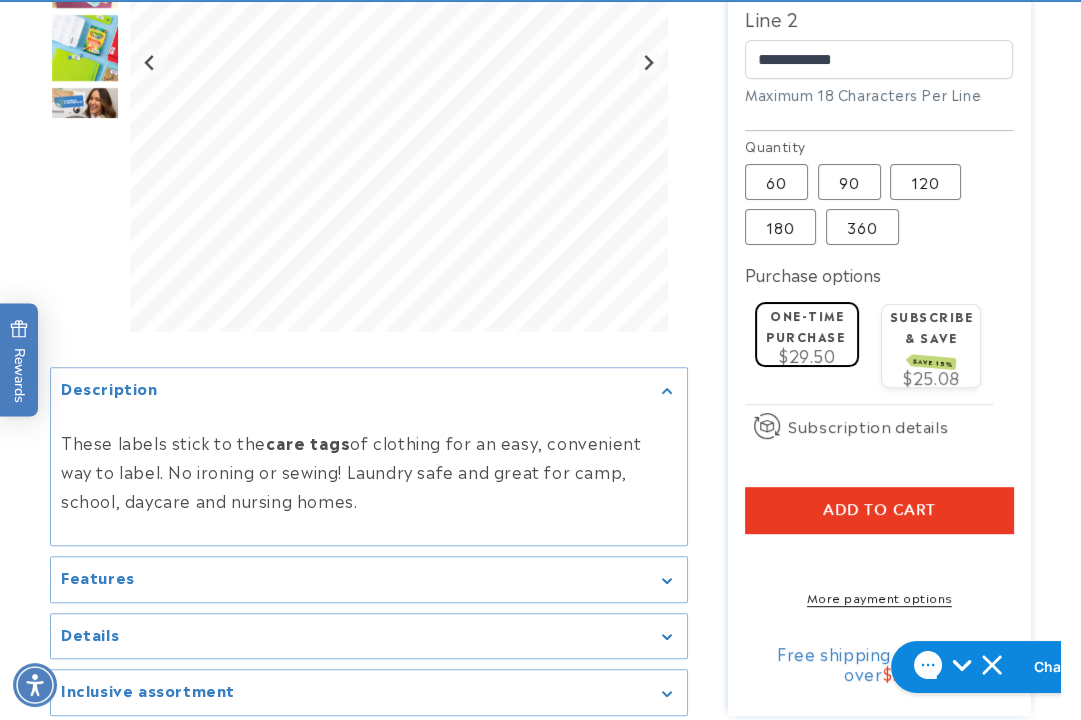 click on "Add to cart" at bounding box center (879, 510) 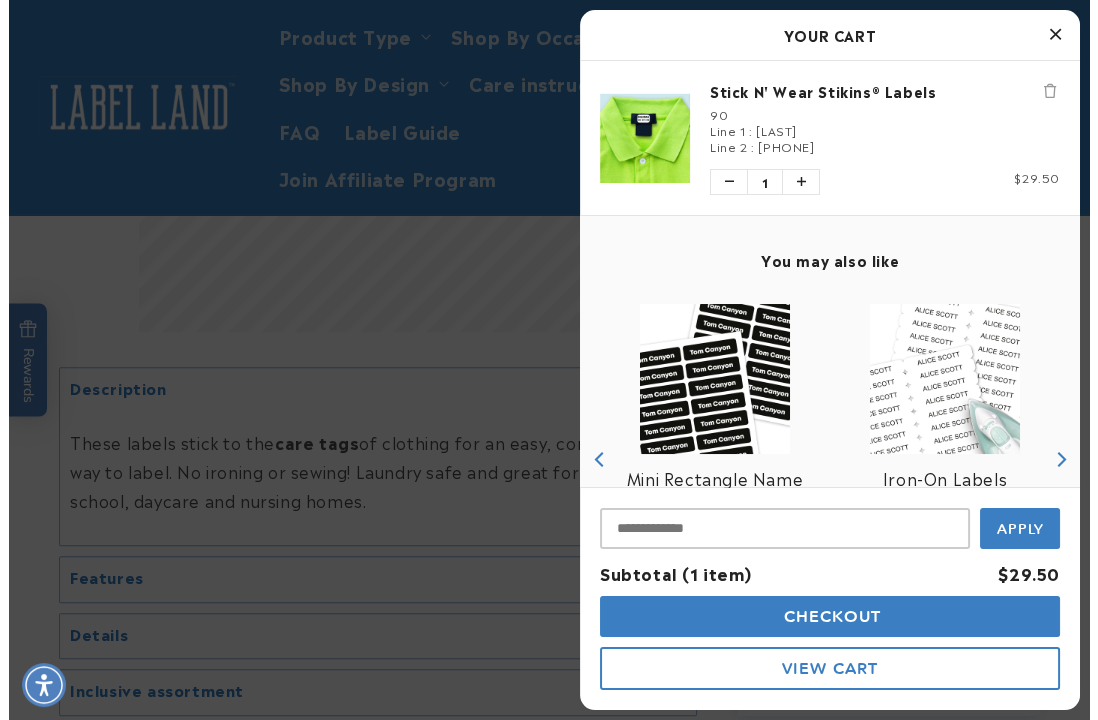 scroll, scrollTop: 1063, scrollLeft: 0, axis: vertical 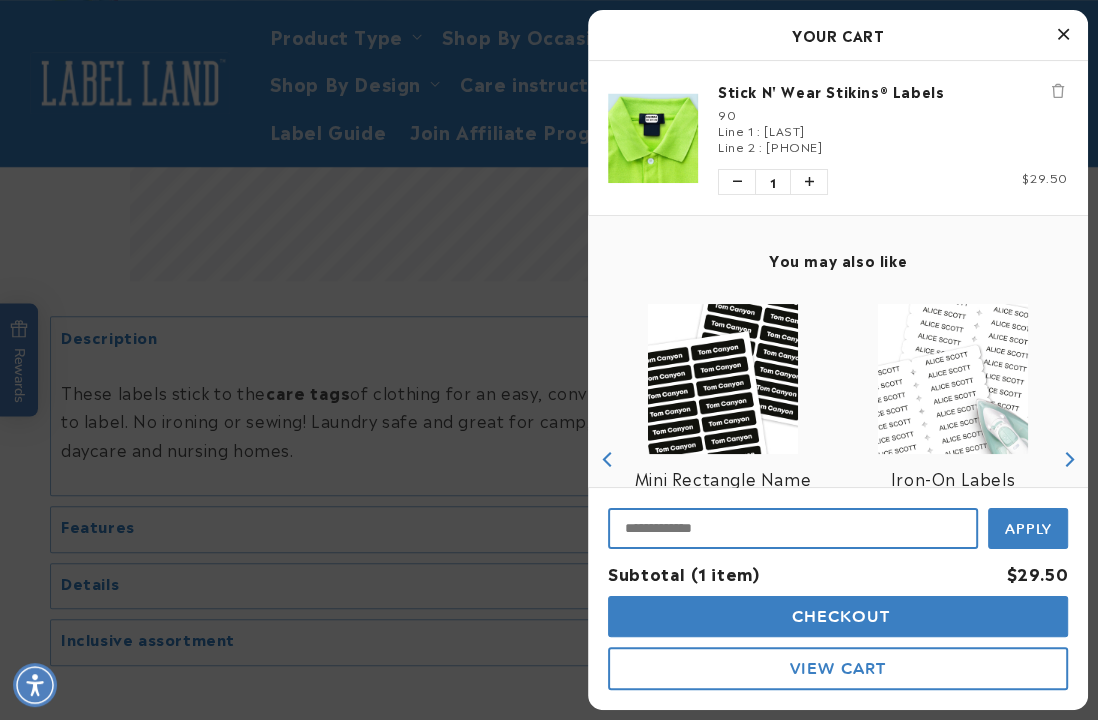 click at bounding box center (793, 528) 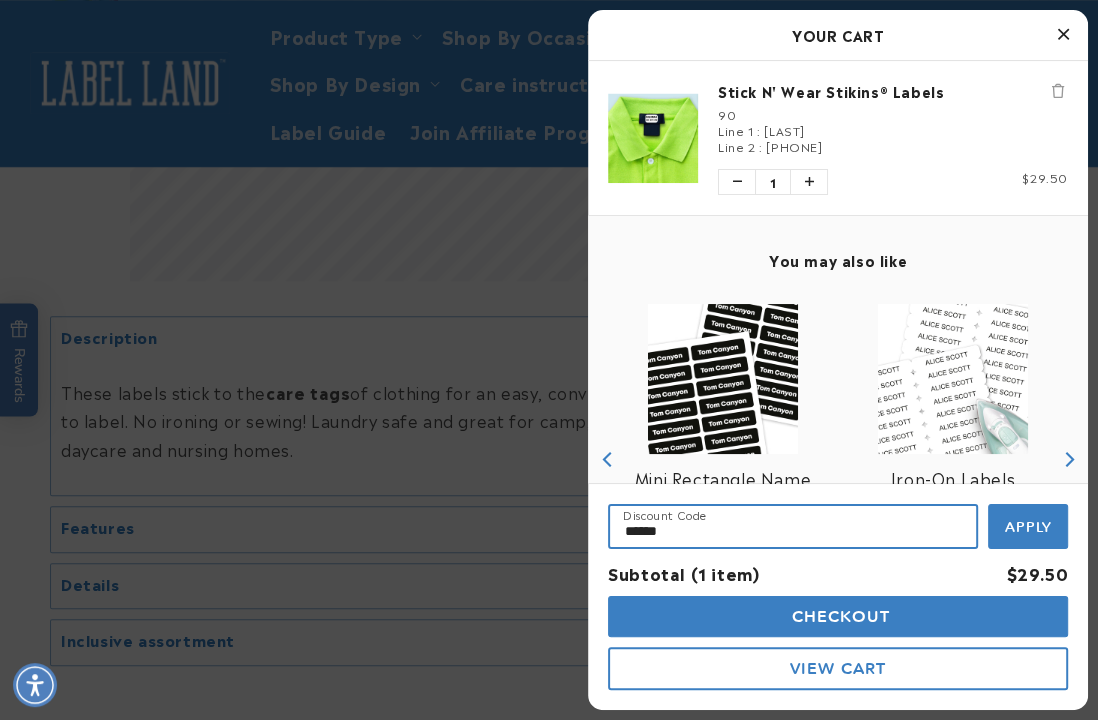 type on "******" 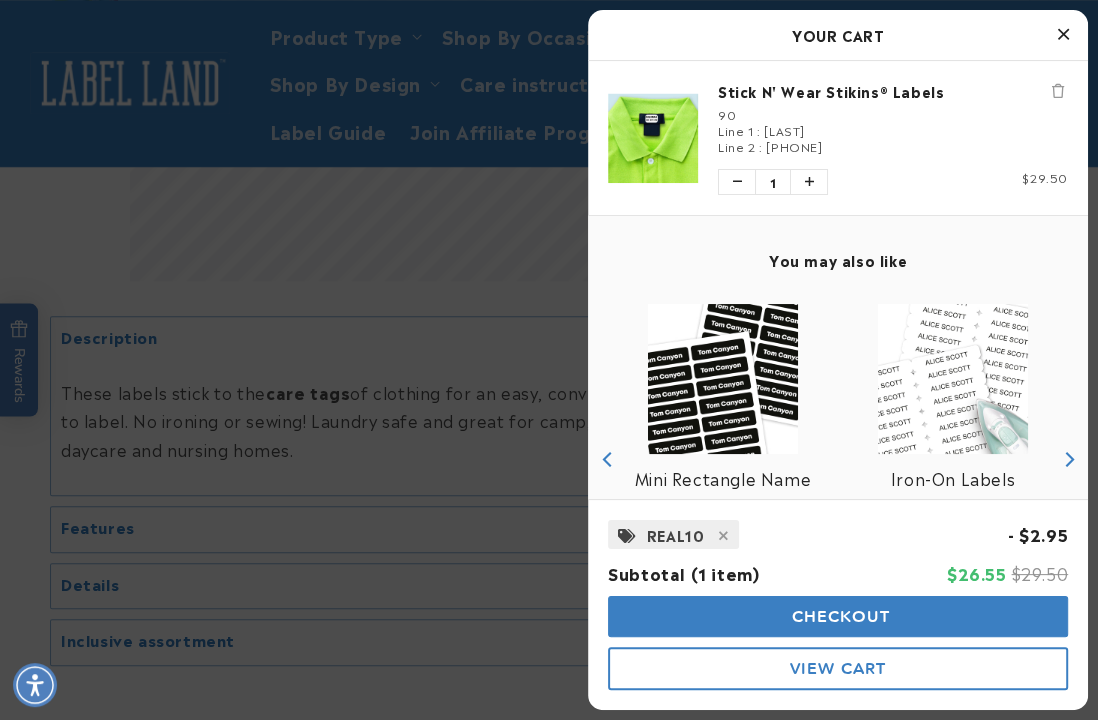 click on "Checkout" at bounding box center (838, 616) 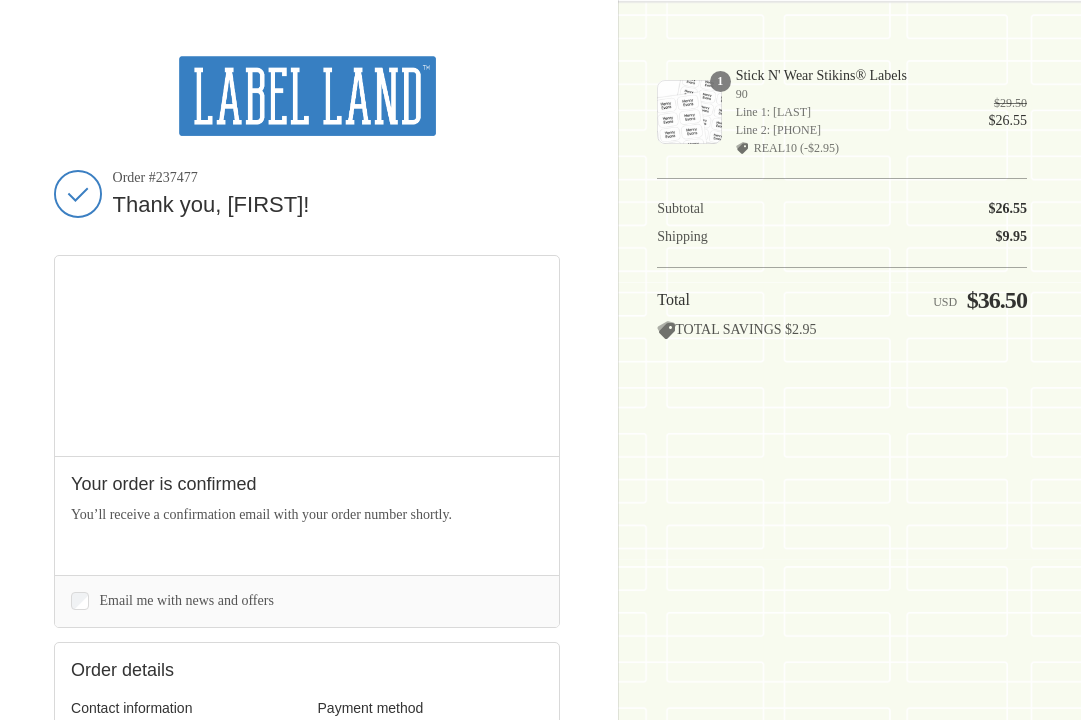 scroll, scrollTop: 0, scrollLeft: 0, axis: both 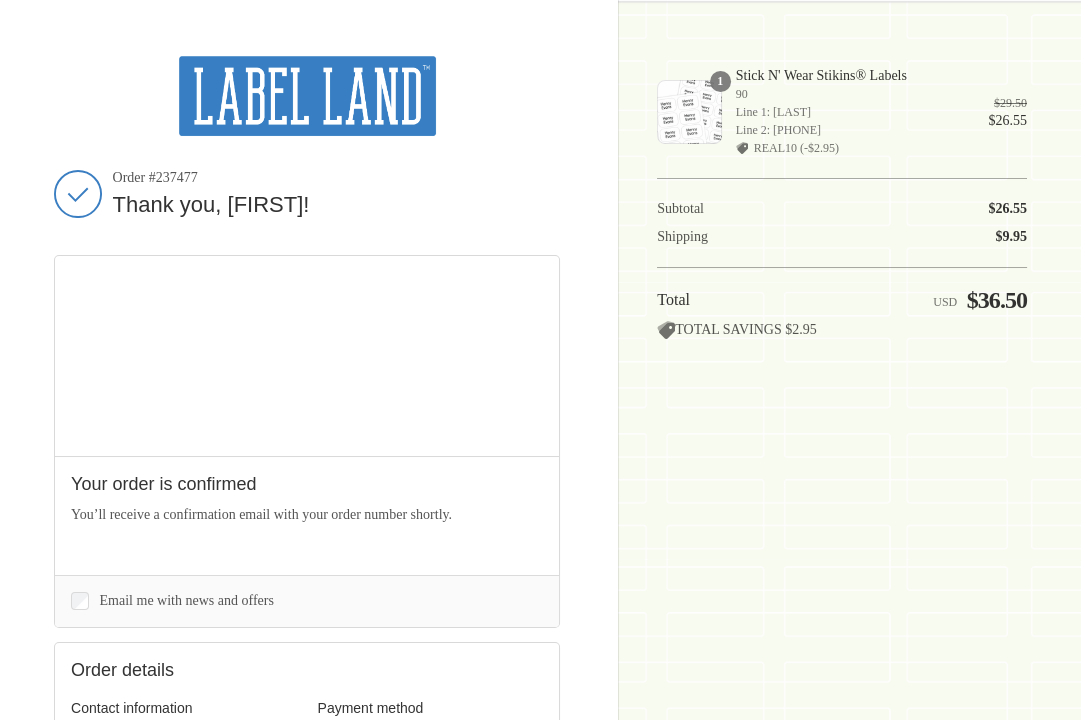 drag, startPoint x: 199, startPoint y: 182, endPoint x: 117, endPoint y: 177, distance: 82.1523 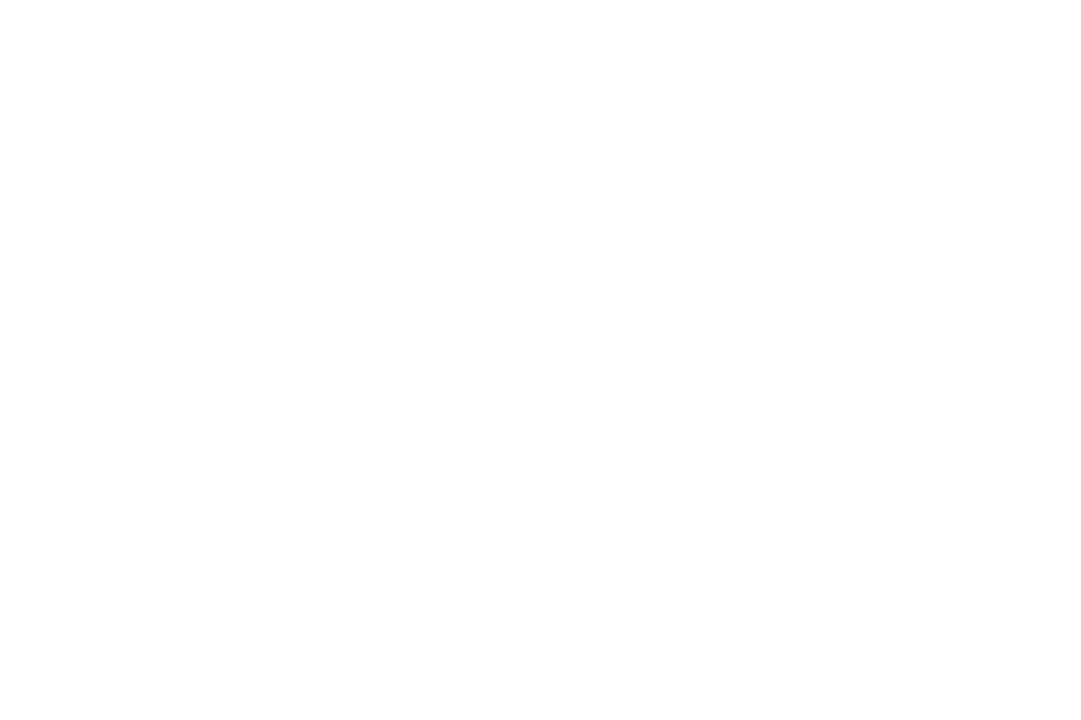scroll, scrollTop: 0, scrollLeft: 0, axis: both 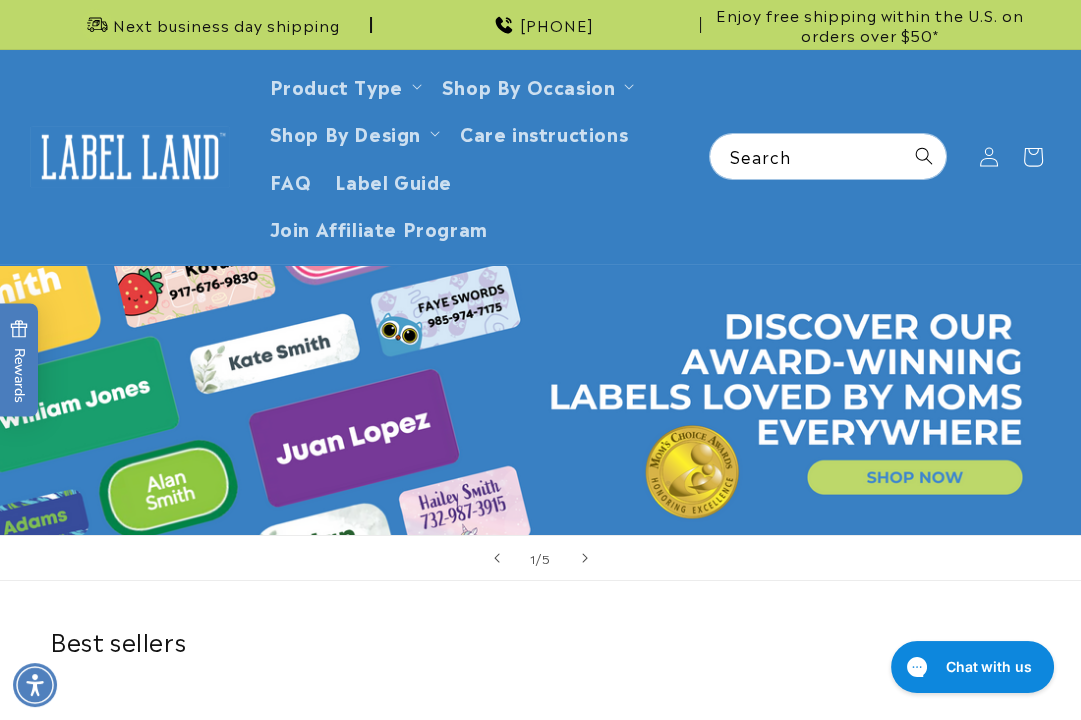 click on "1
/
of
5" at bounding box center [540, 558] 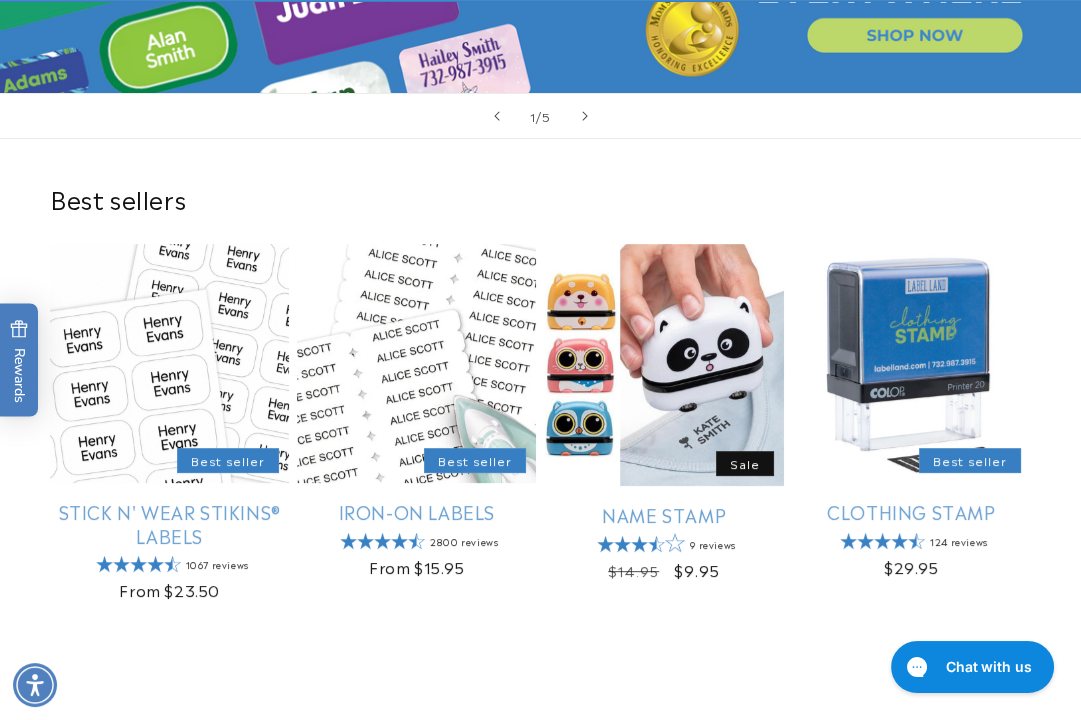 scroll, scrollTop: 444, scrollLeft: 0, axis: vertical 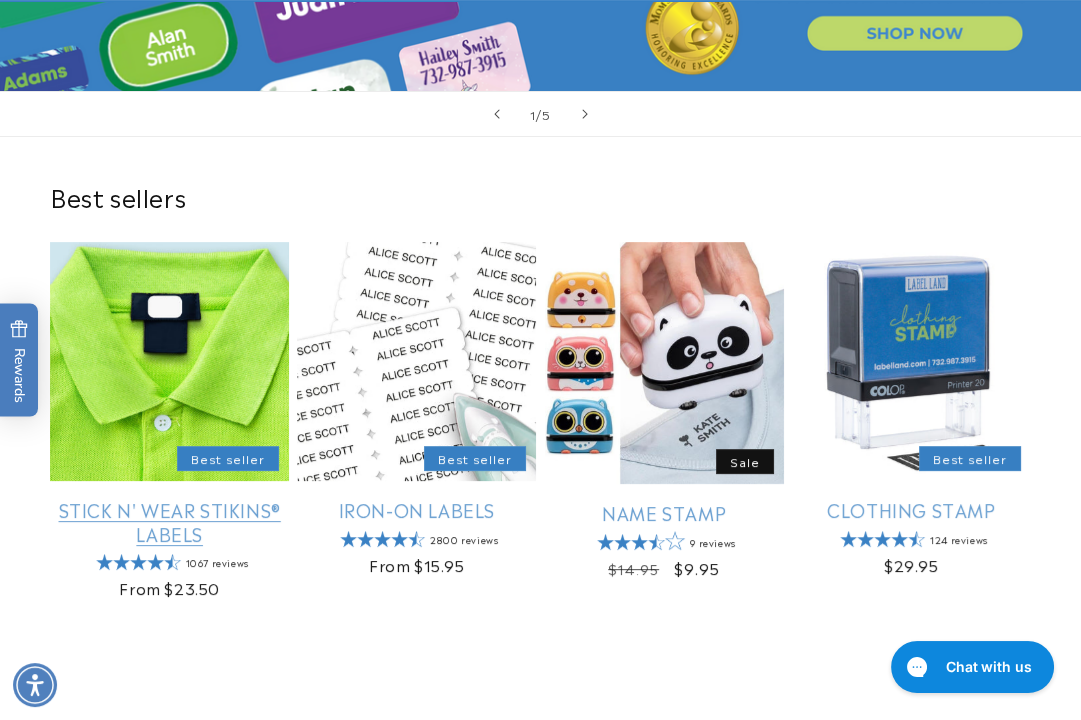 click on "Stick N' Wear Stikins® Labels" at bounding box center (169, 521) 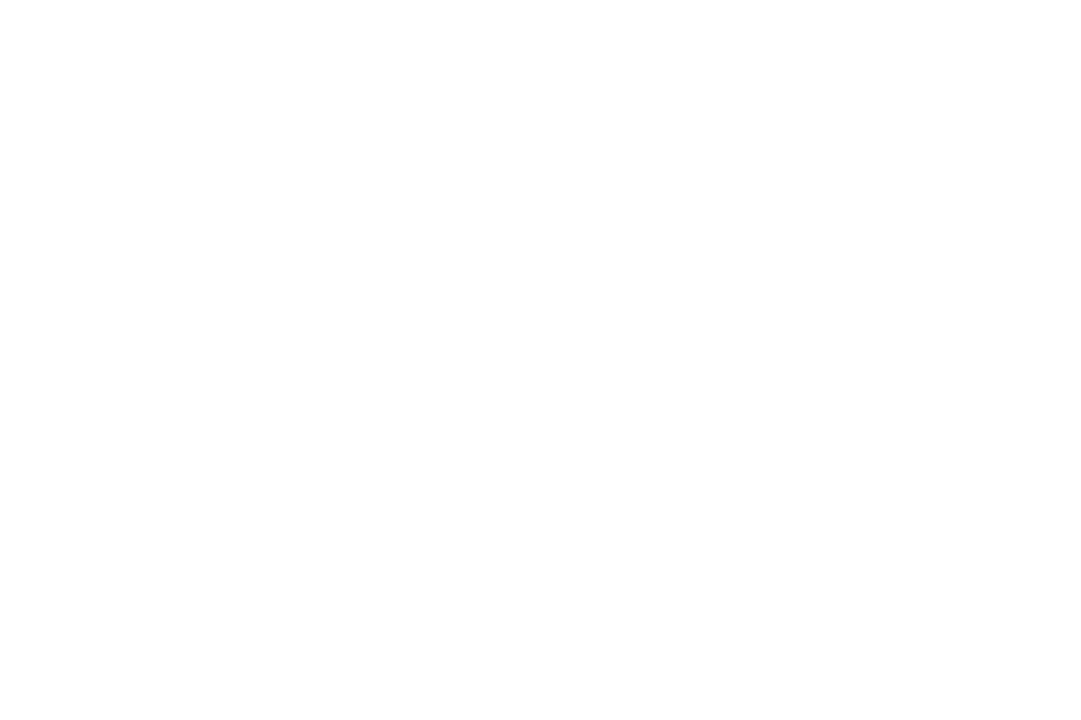 scroll, scrollTop: 0, scrollLeft: 0, axis: both 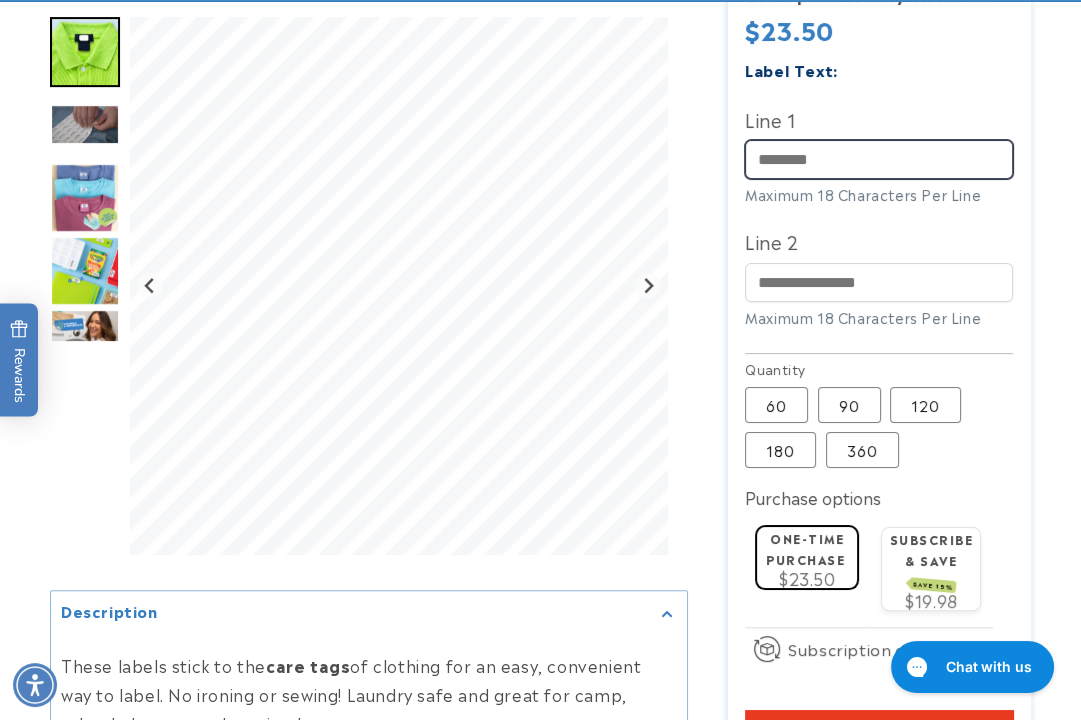click on "Line 1" at bounding box center [879, 159] 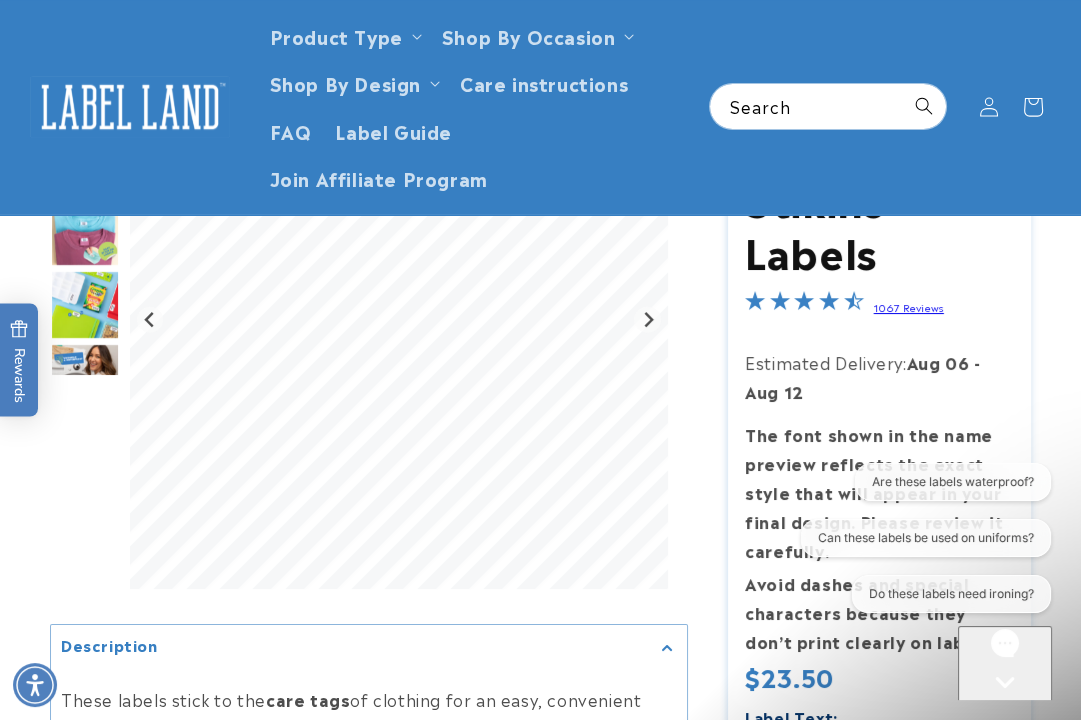 scroll, scrollTop: 222, scrollLeft: 0, axis: vertical 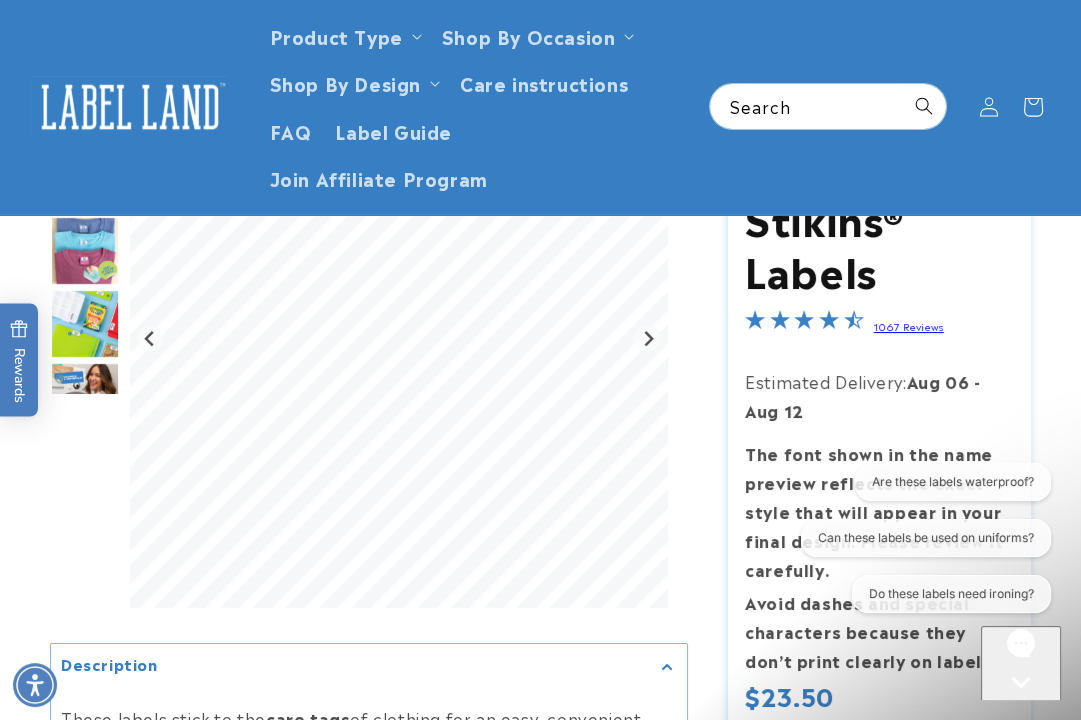 click 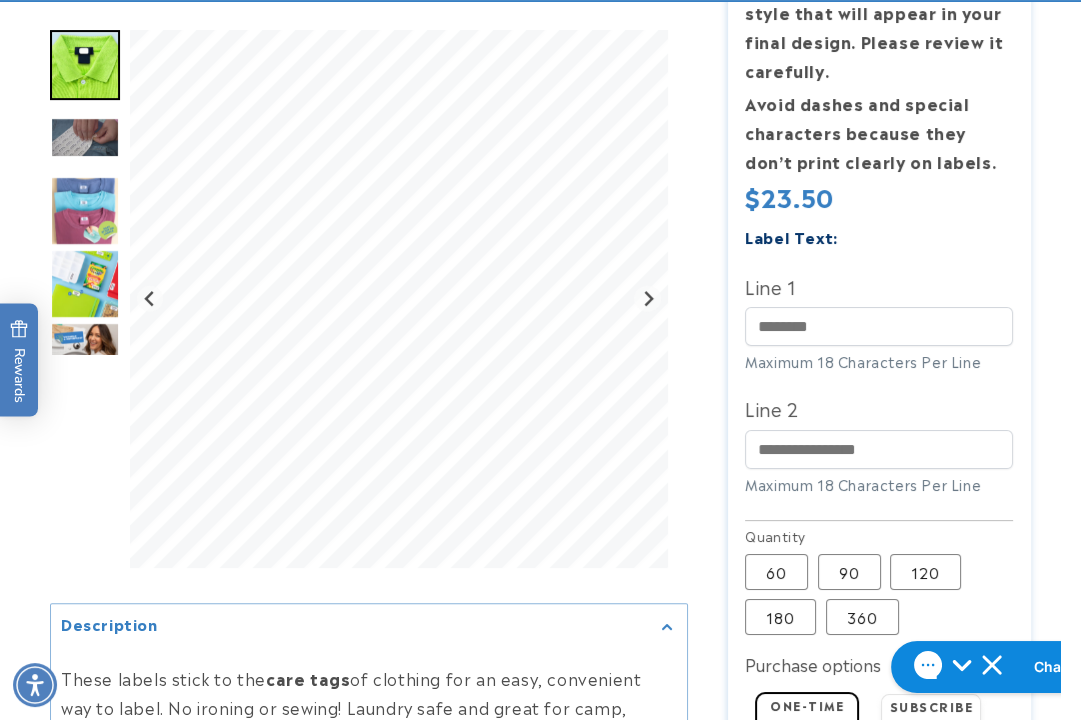 scroll, scrollTop: 1000, scrollLeft: 0, axis: vertical 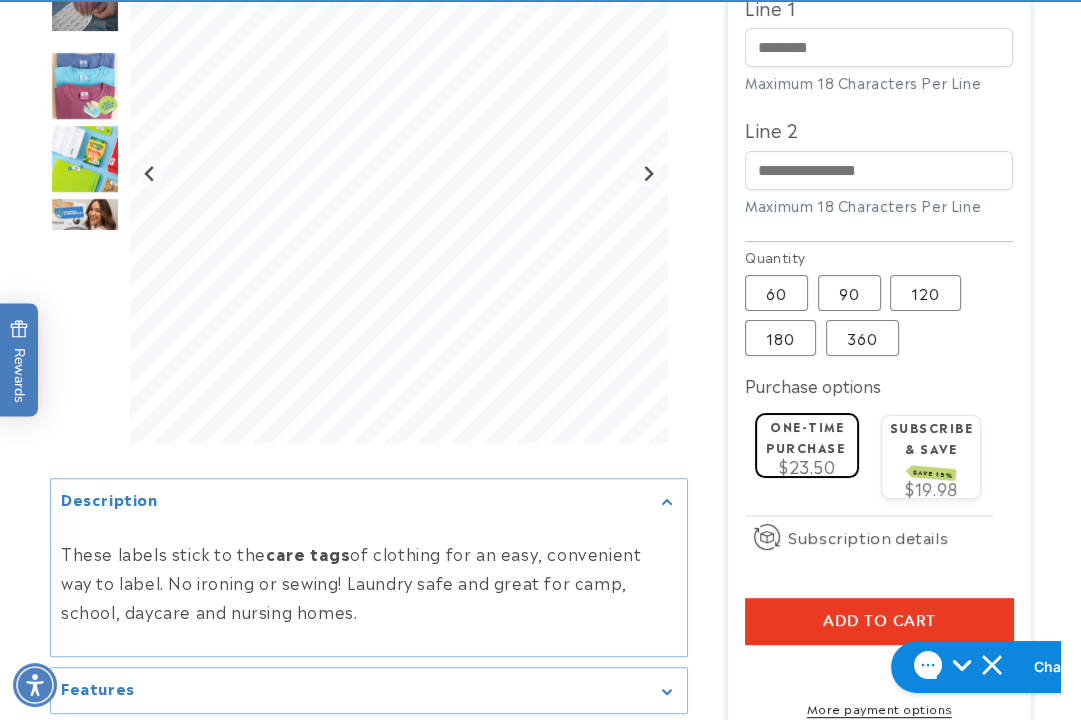 click at bounding box center [540, 60] 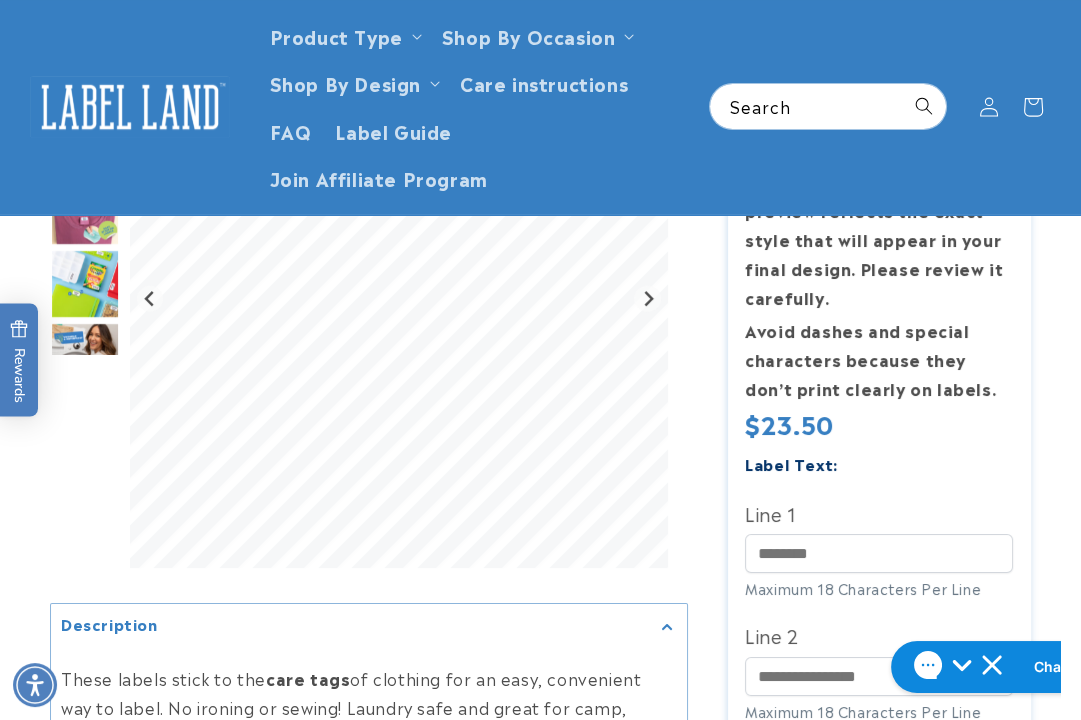 scroll, scrollTop: 444, scrollLeft: 0, axis: vertical 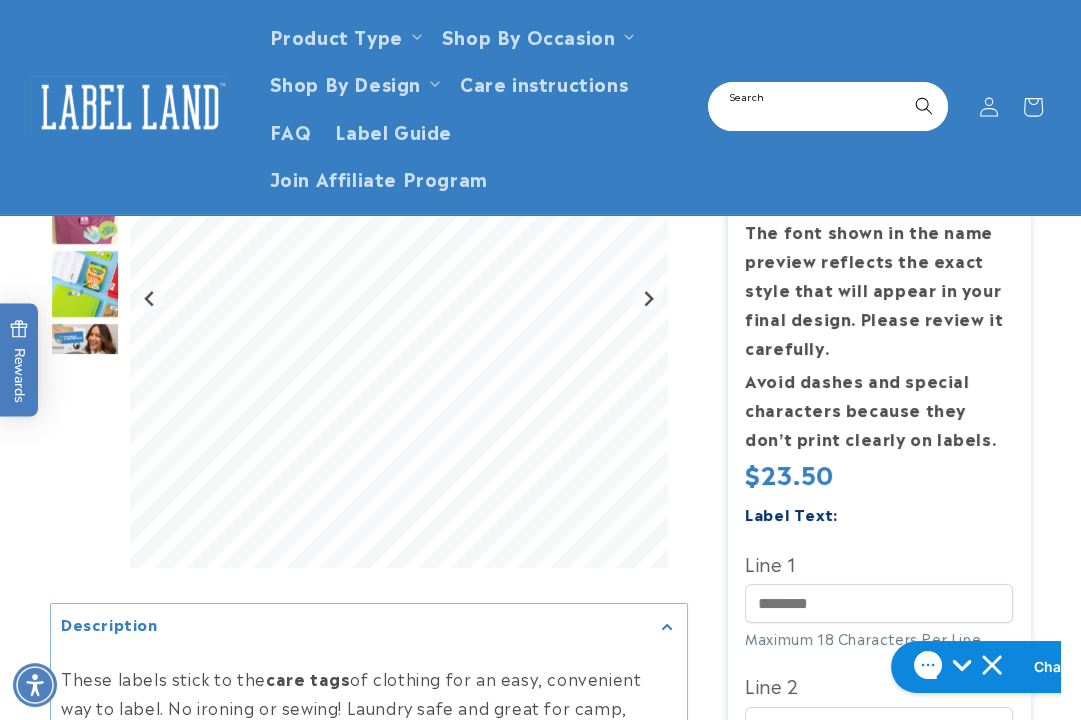 click on "Search" at bounding box center (828, 106) 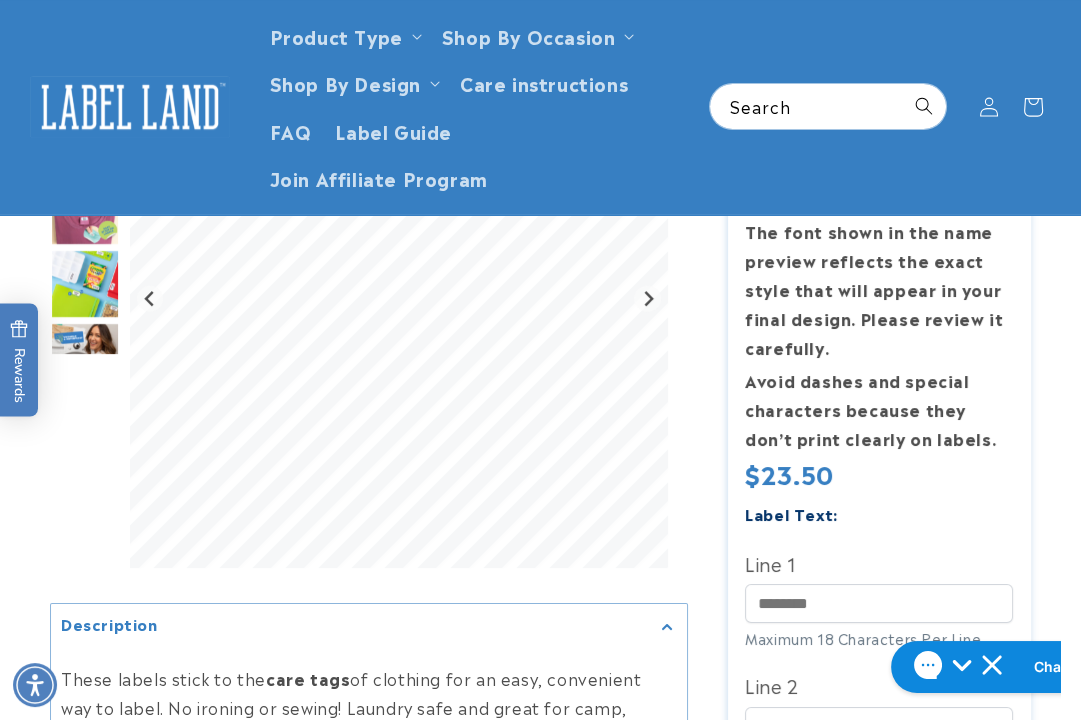 click at bounding box center (540, 616) 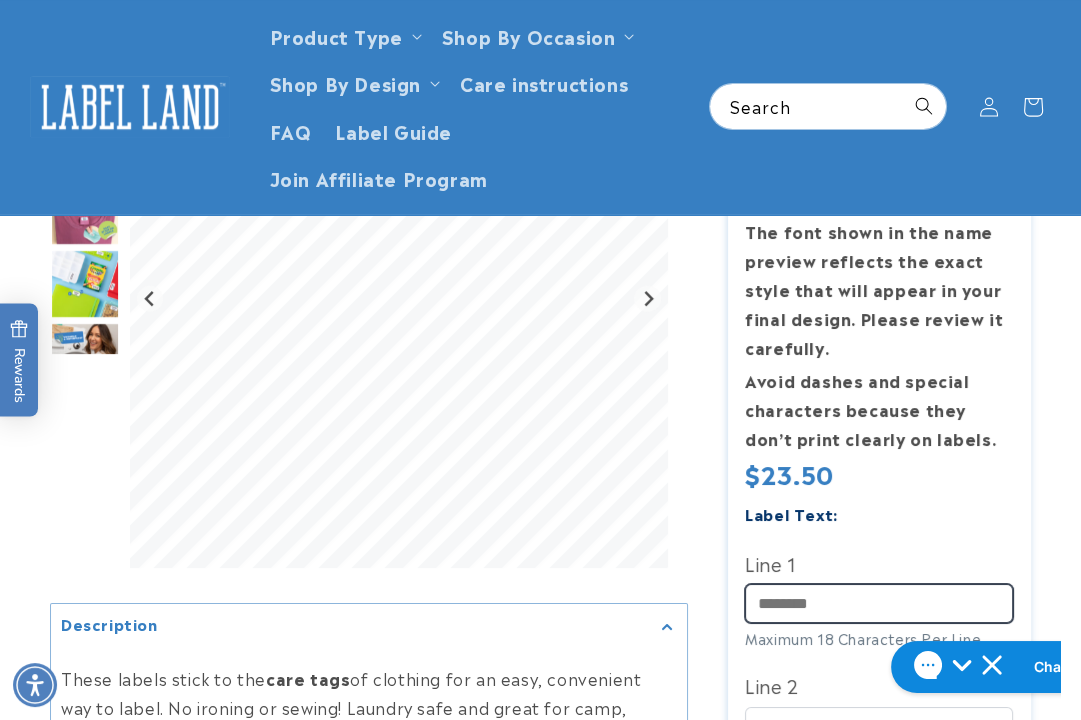 click on "Line 1" at bounding box center (879, 603) 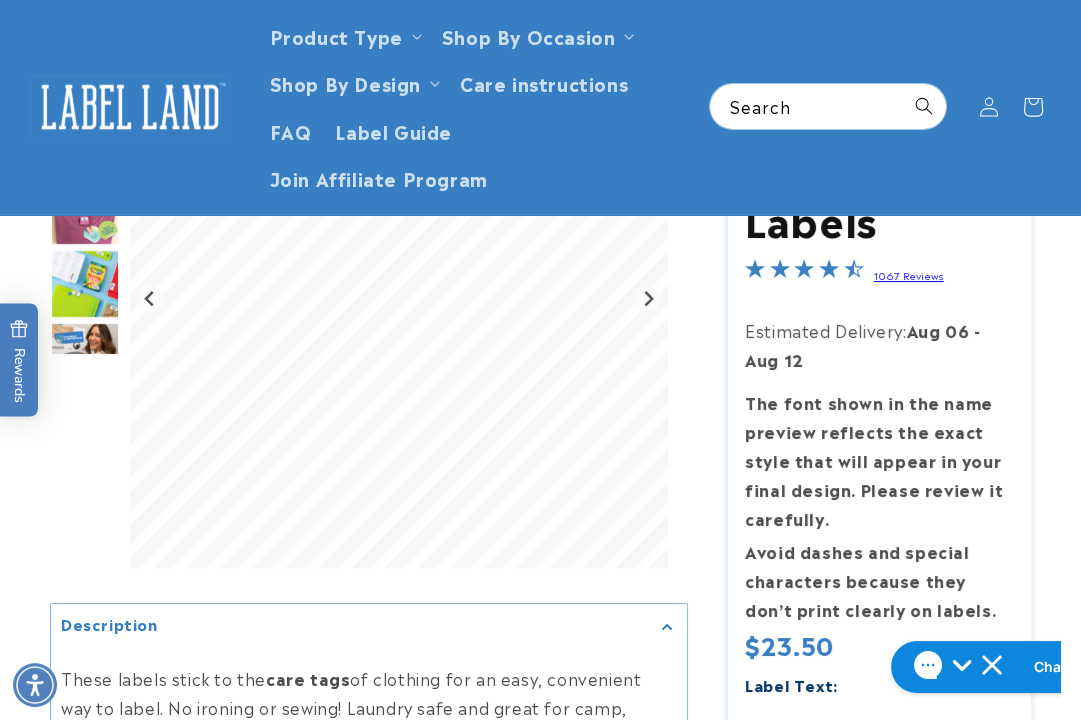scroll, scrollTop: 0, scrollLeft: 0, axis: both 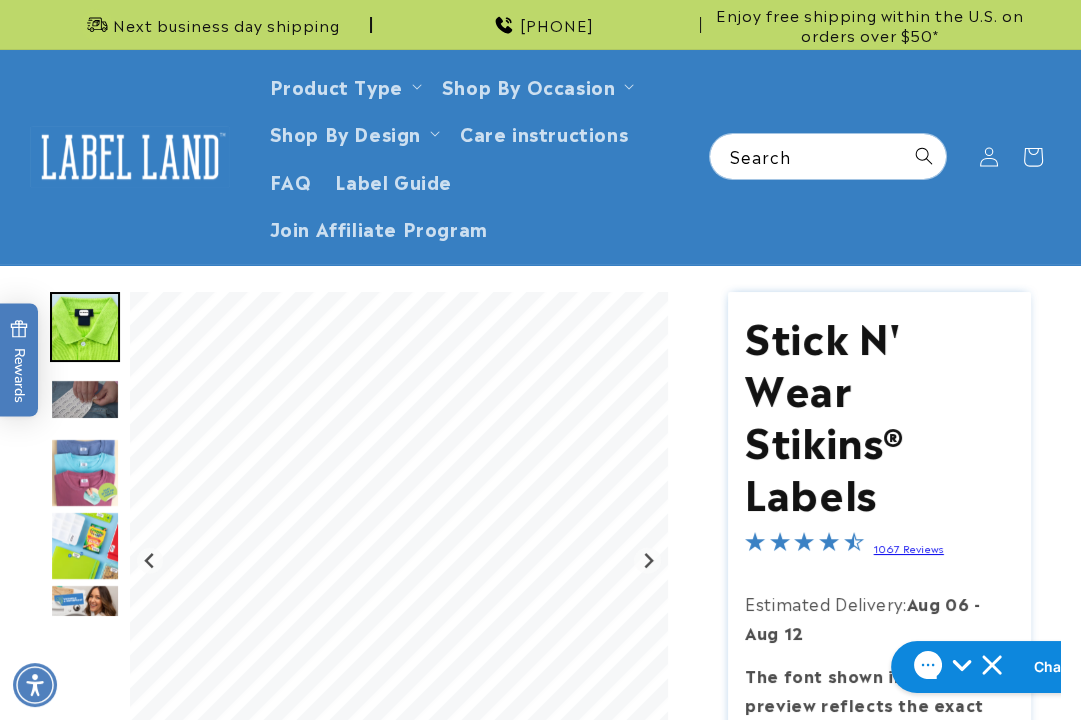 type on "**********" 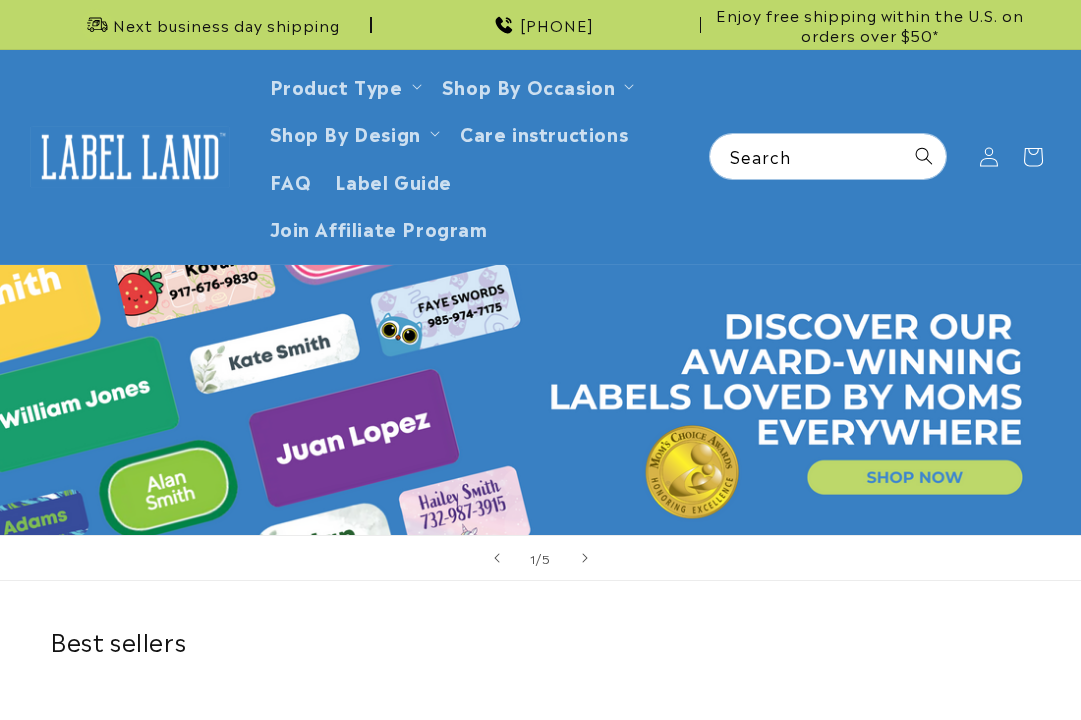 scroll, scrollTop: 0, scrollLeft: 0, axis: both 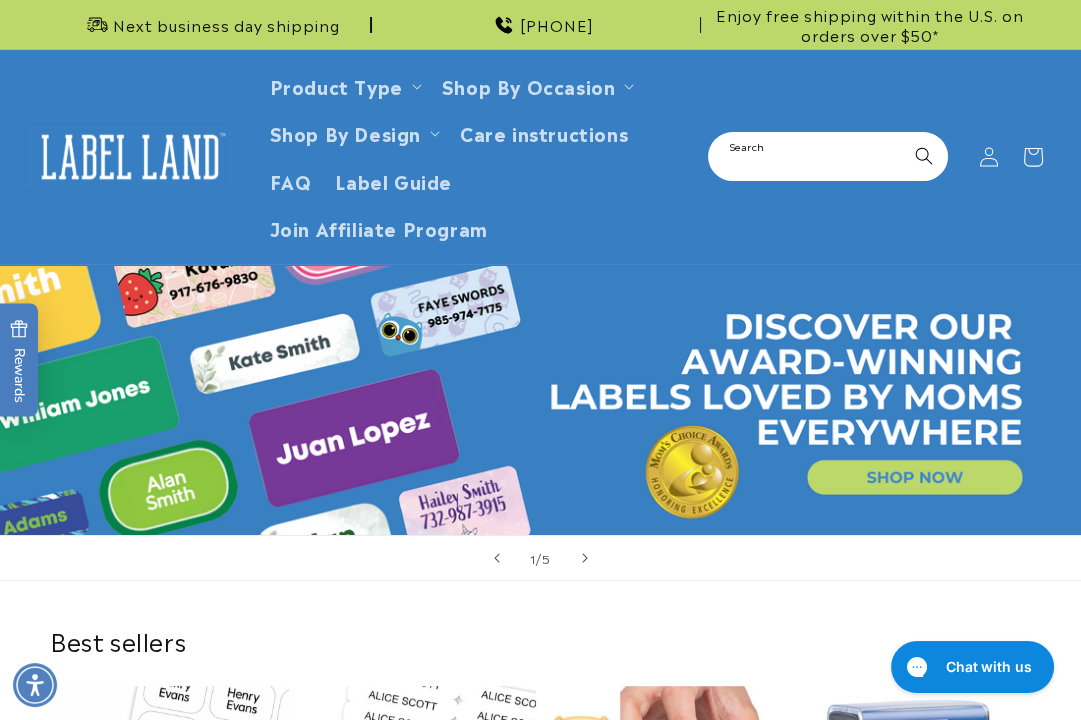 drag, startPoint x: 759, startPoint y: 168, endPoint x: 752, endPoint y: 193, distance: 25.96151 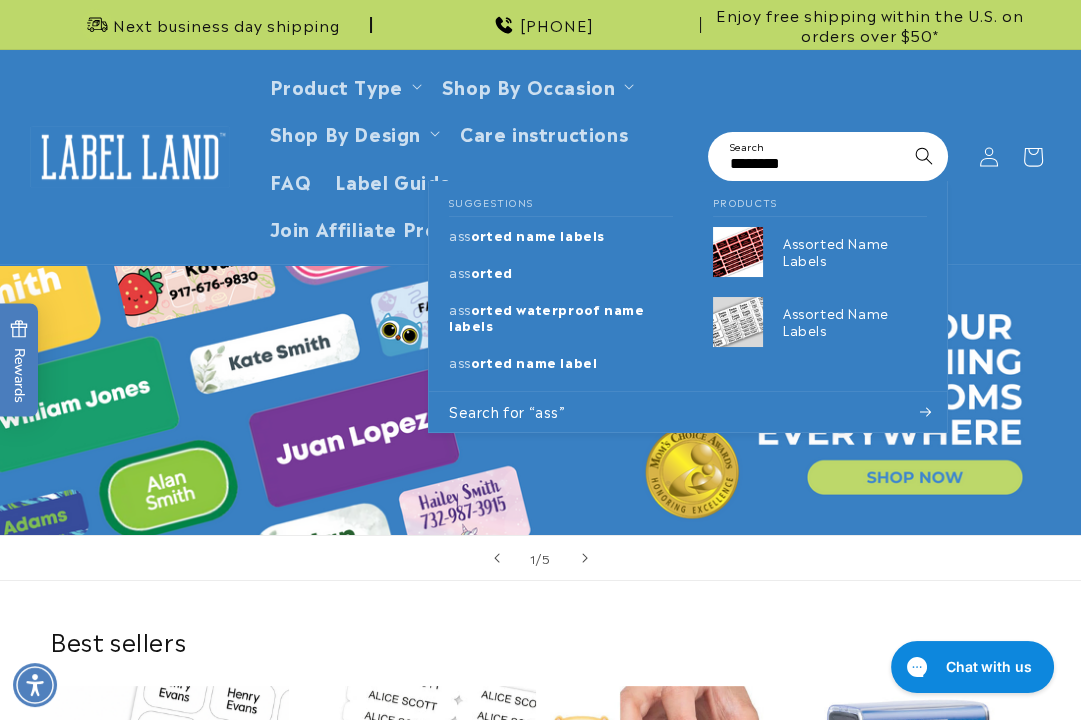 type on "********" 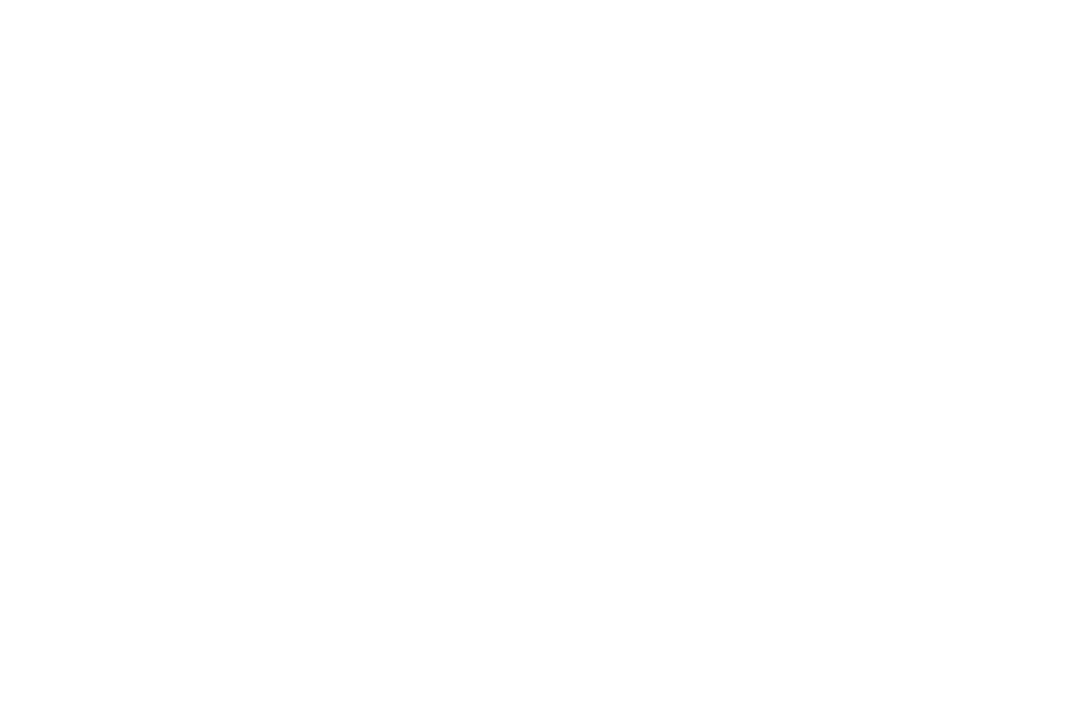 scroll, scrollTop: 0, scrollLeft: 0, axis: both 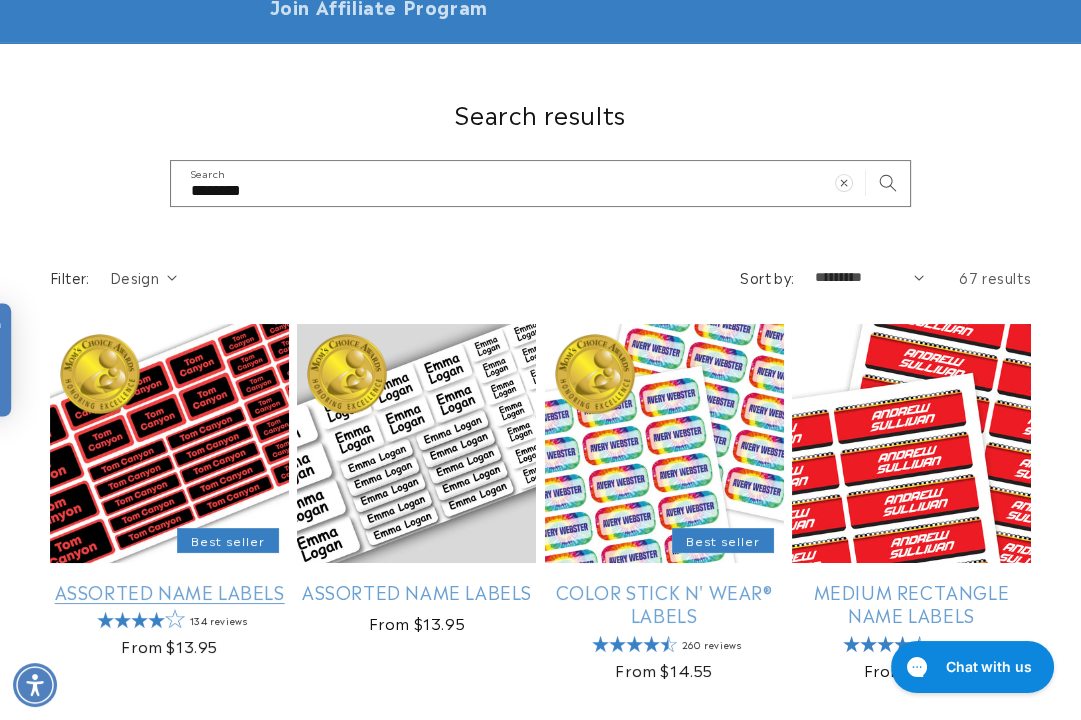 click on "Assorted Name Labels" at bounding box center (169, 591) 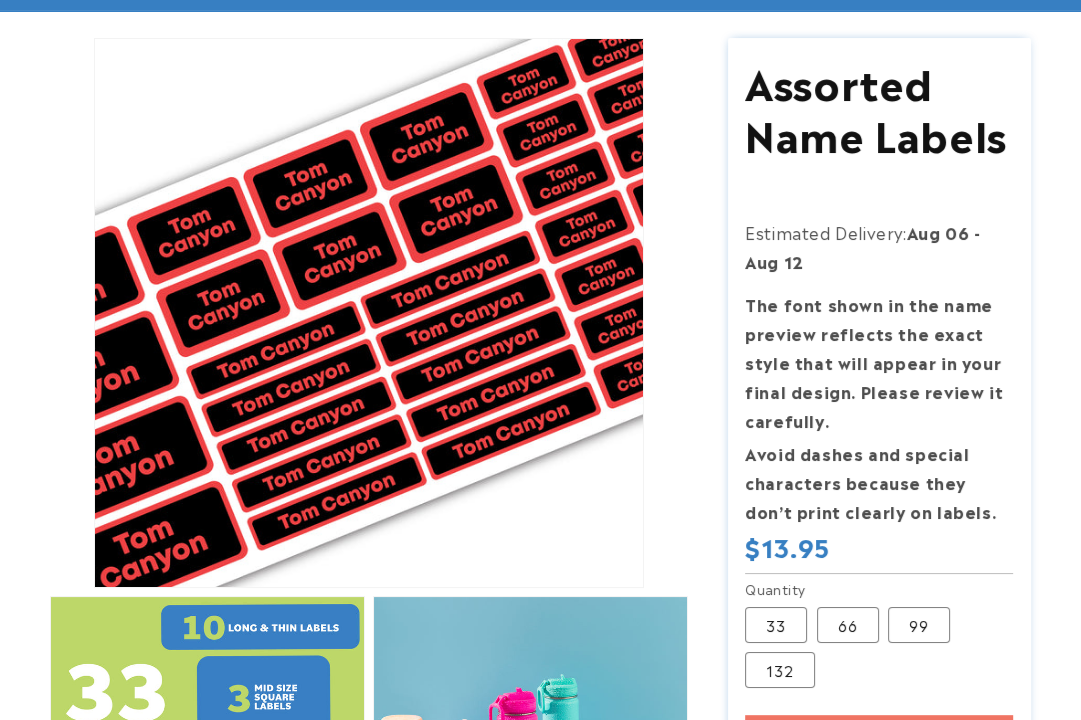 scroll, scrollTop: 333, scrollLeft: 0, axis: vertical 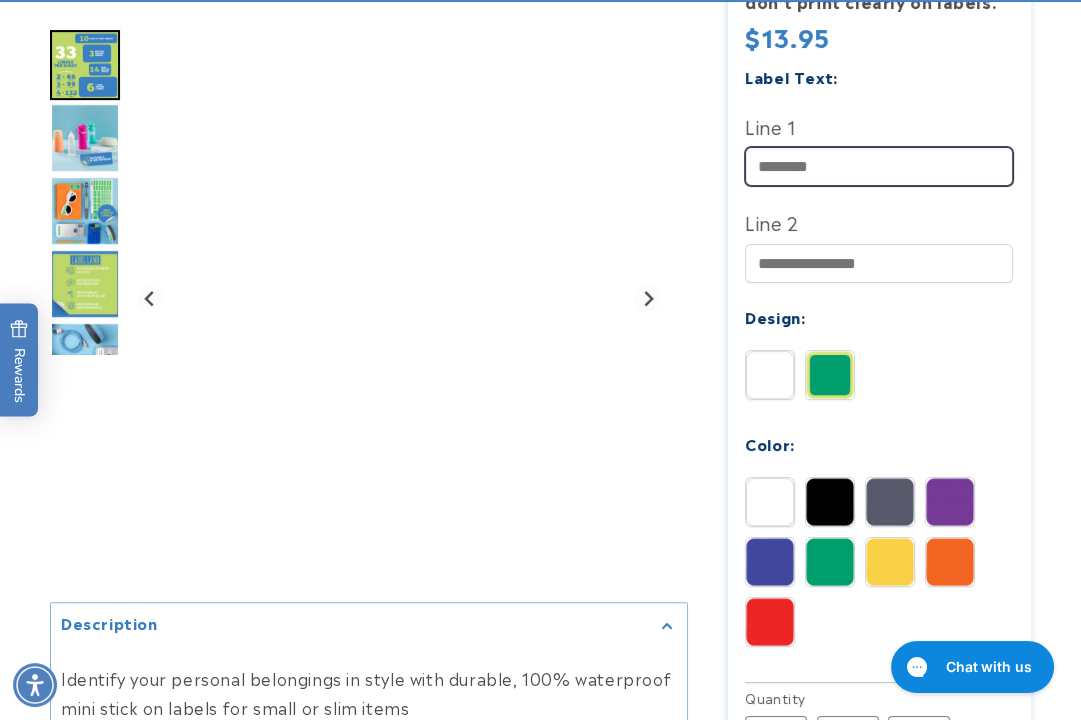 click on "Line 1" at bounding box center [879, 166] 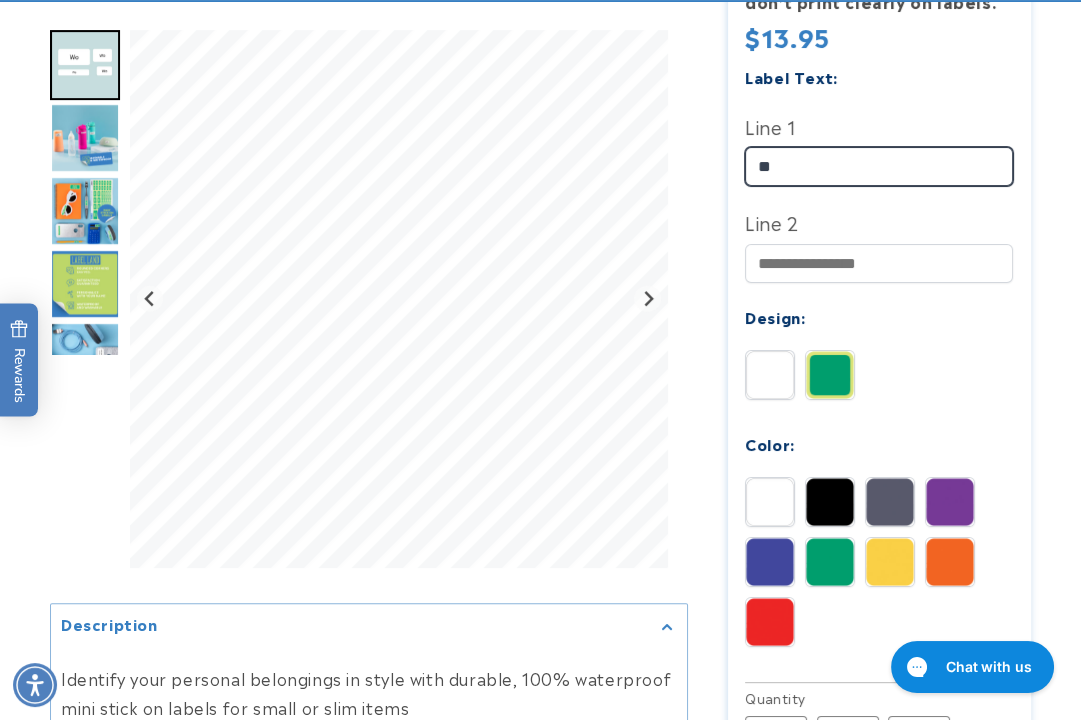 type on "*" 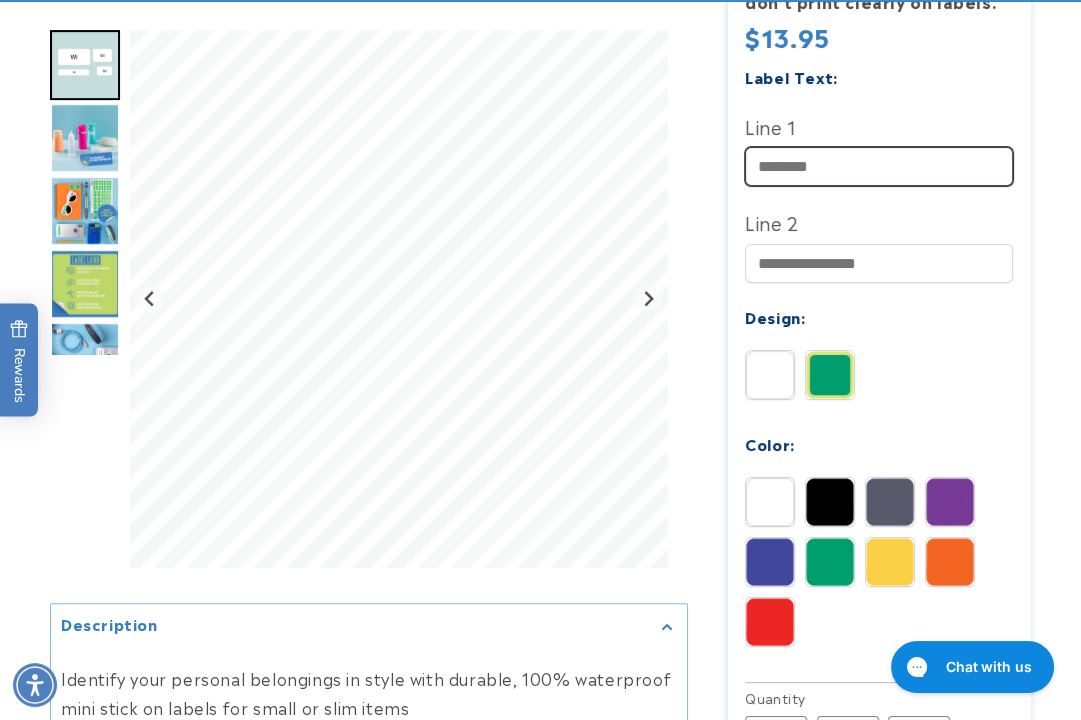 paste on "******" 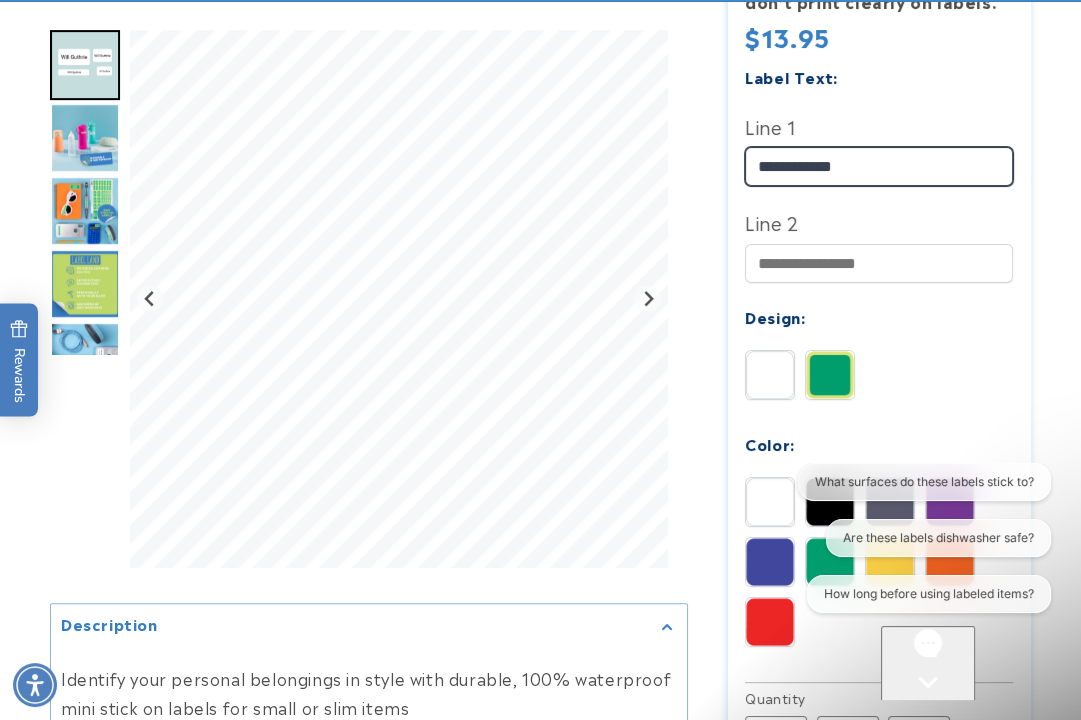 scroll, scrollTop: 0, scrollLeft: 0, axis: both 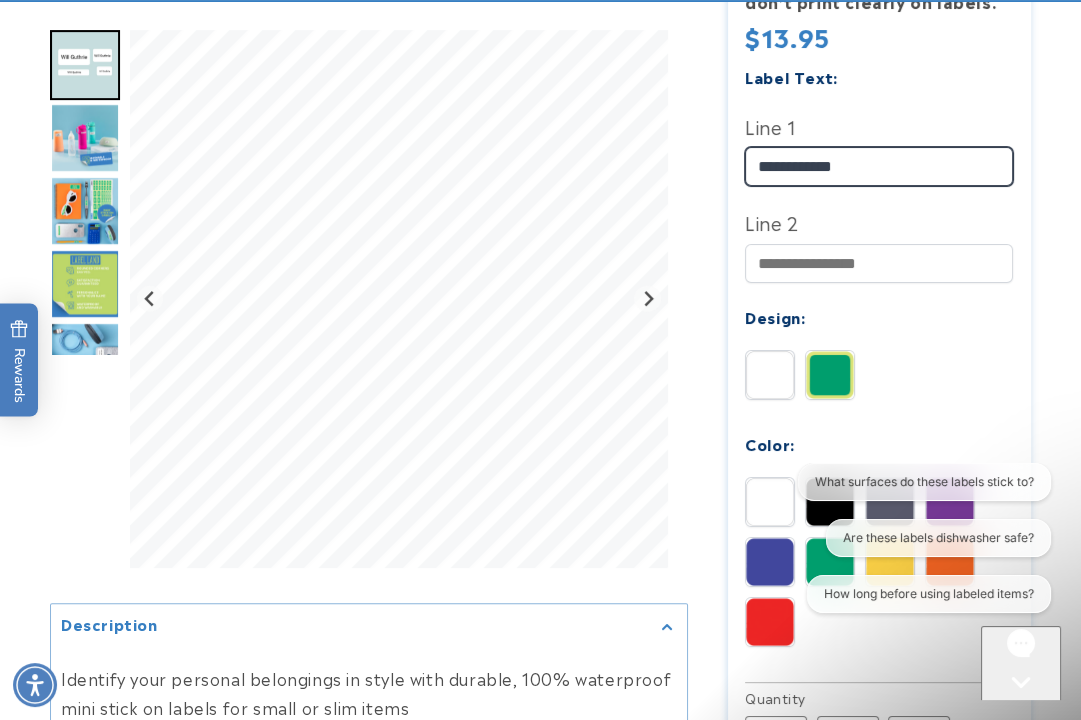 type on "**********" 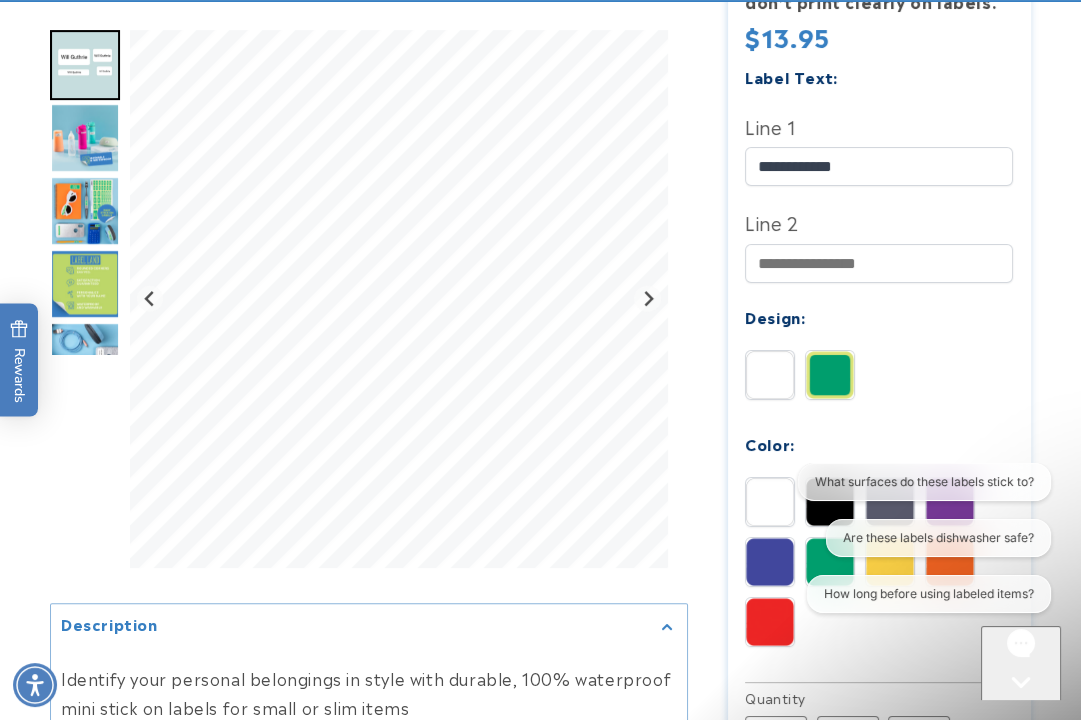 click 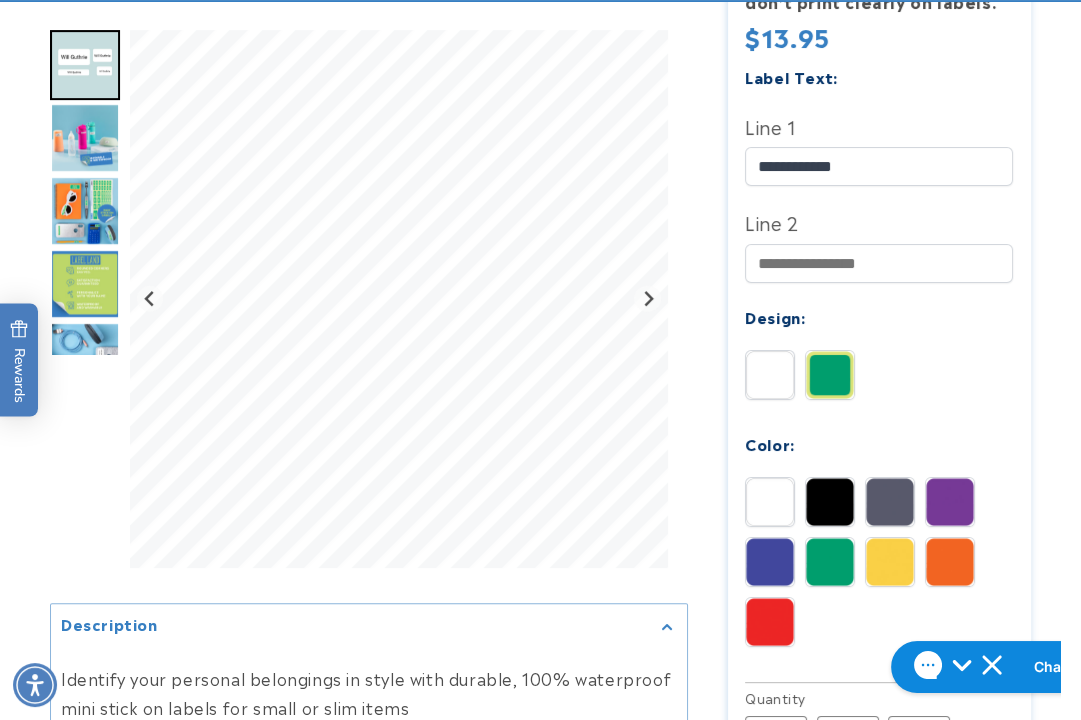 click at bounding box center (540, 392) 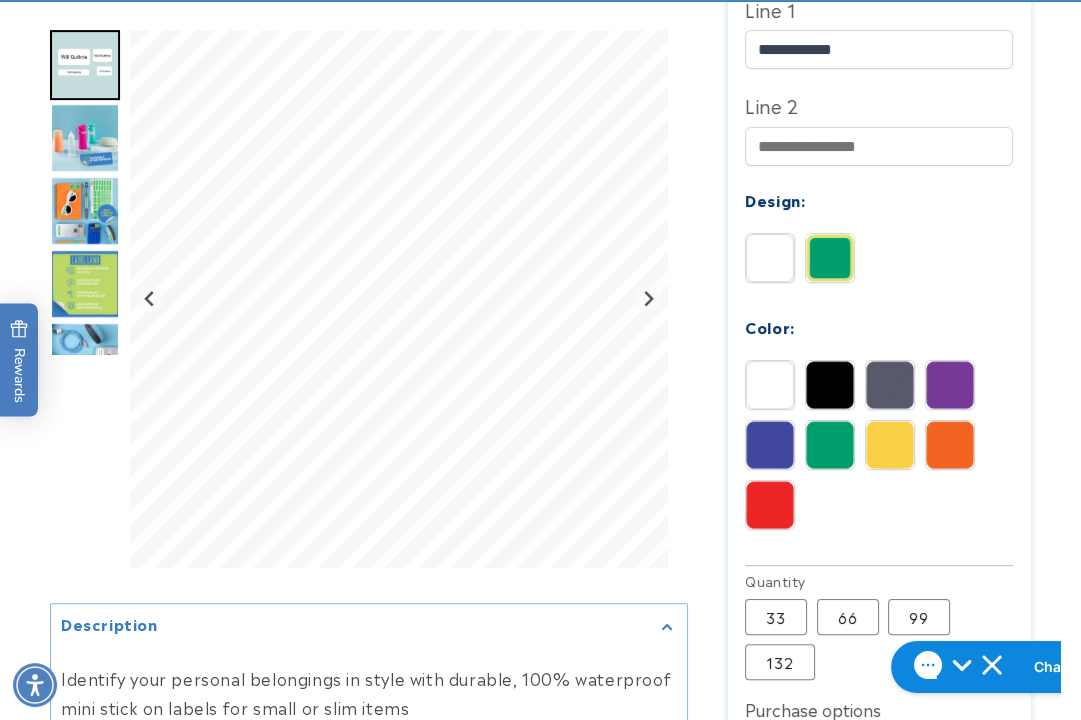 scroll, scrollTop: 1111, scrollLeft: 0, axis: vertical 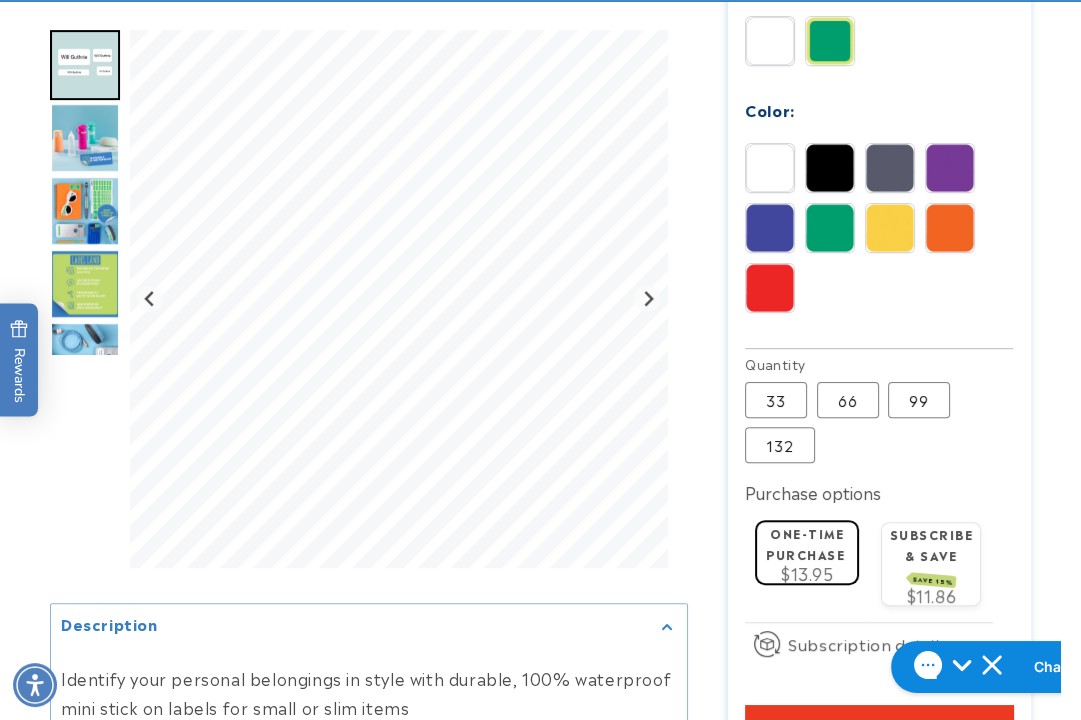 click at bounding box center [85, 211] 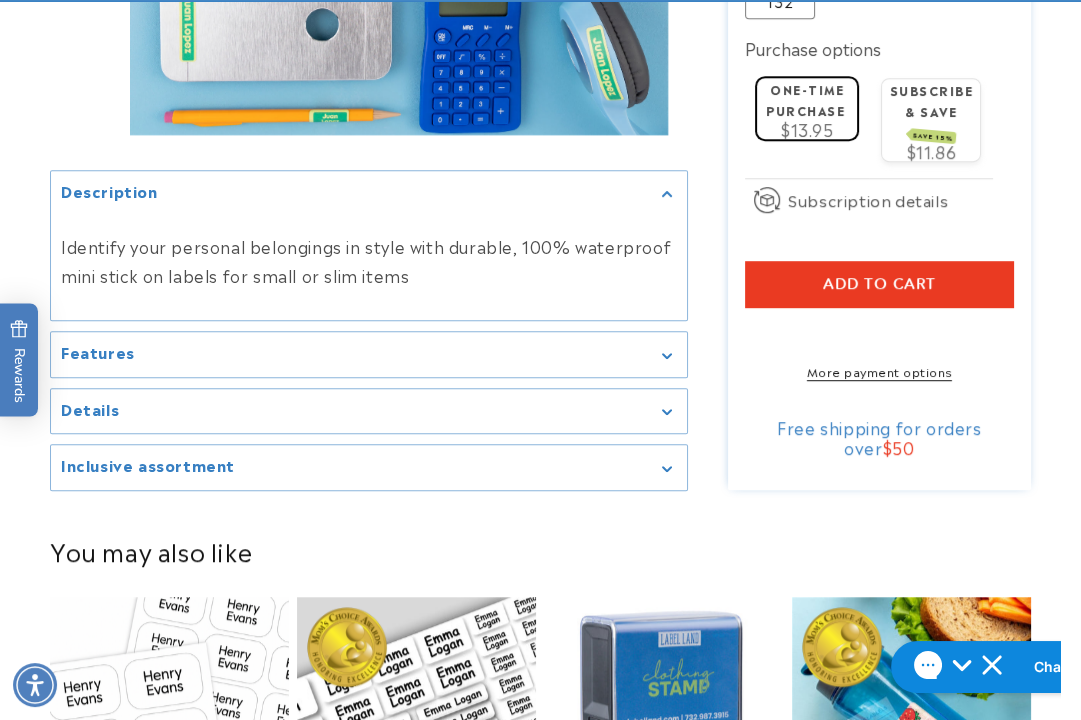 scroll, scrollTop: 1777, scrollLeft: 0, axis: vertical 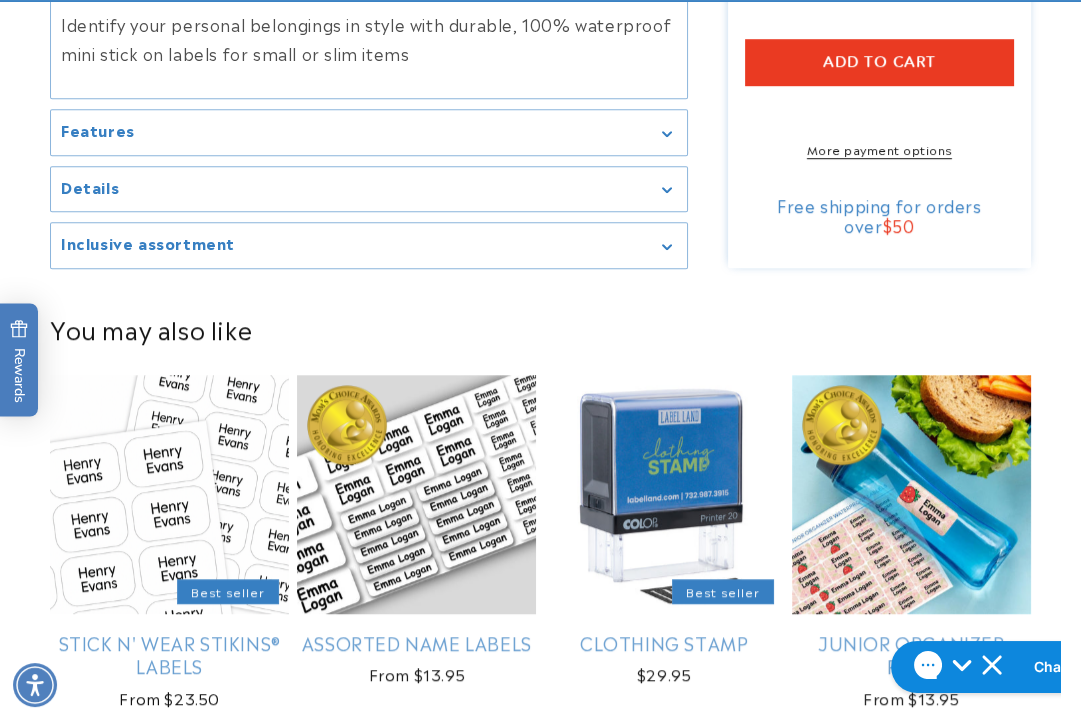 click at bounding box center (540, -608) 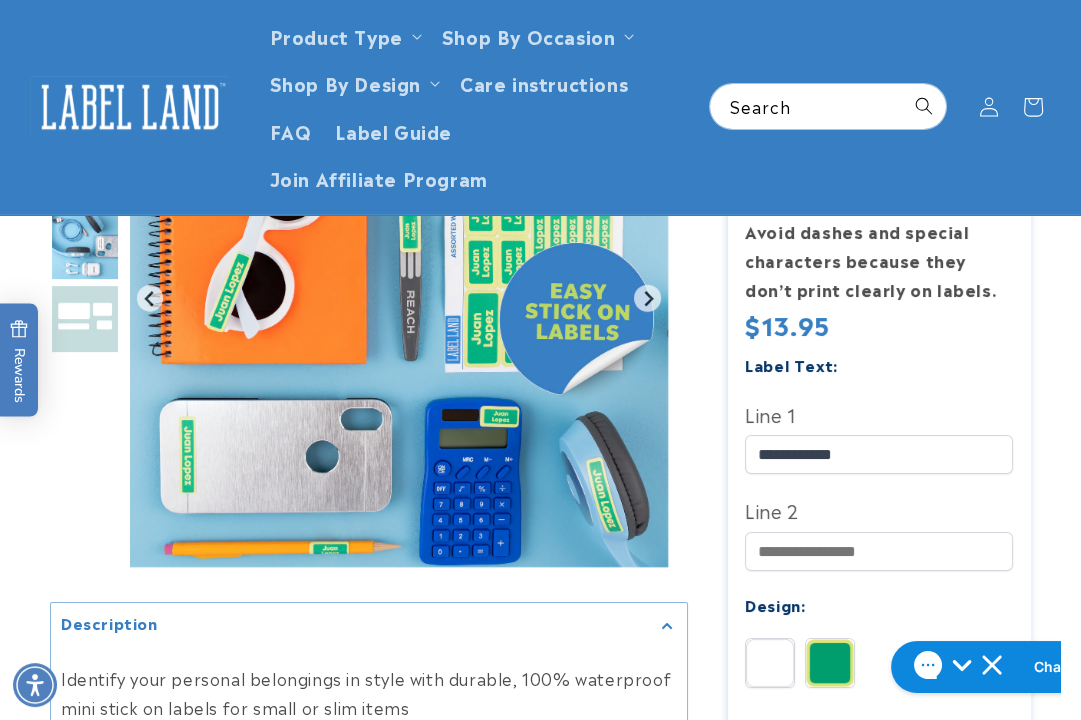 scroll, scrollTop: 444, scrollLeft: 0, axis: vertical 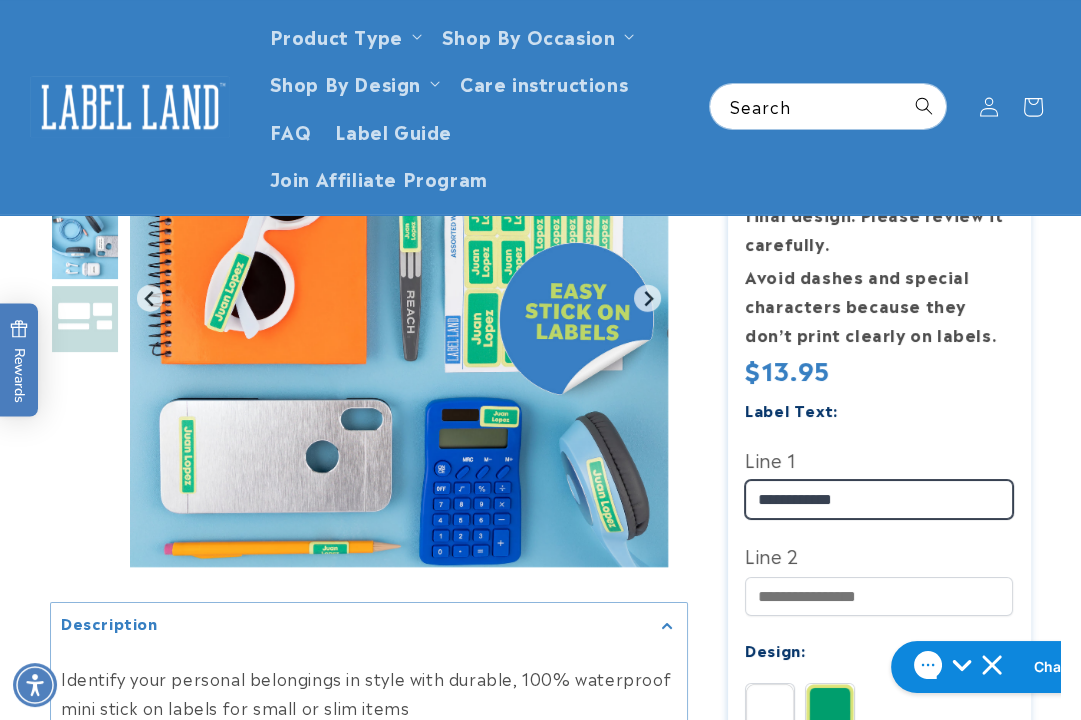 drag, startPoint x: 862, startPoint y: 498, endPoint x: 675, endPoint y: 502, distance: 187.04277 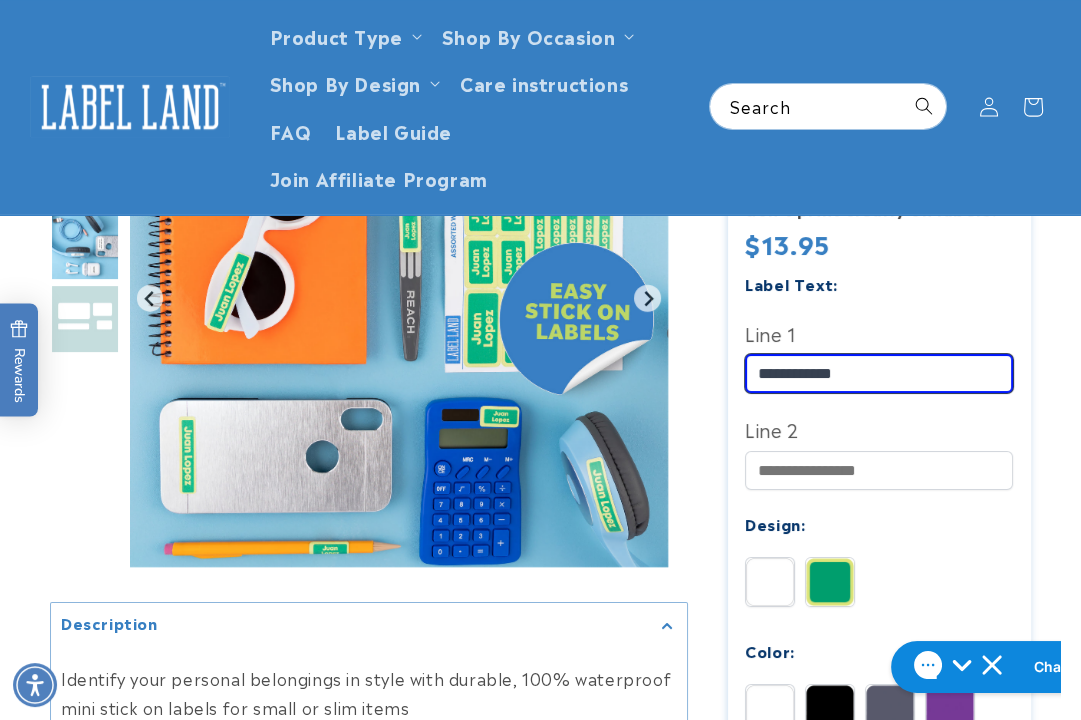 scroll, scrollTop: 666, scrollLeft: 0, axis: vertical 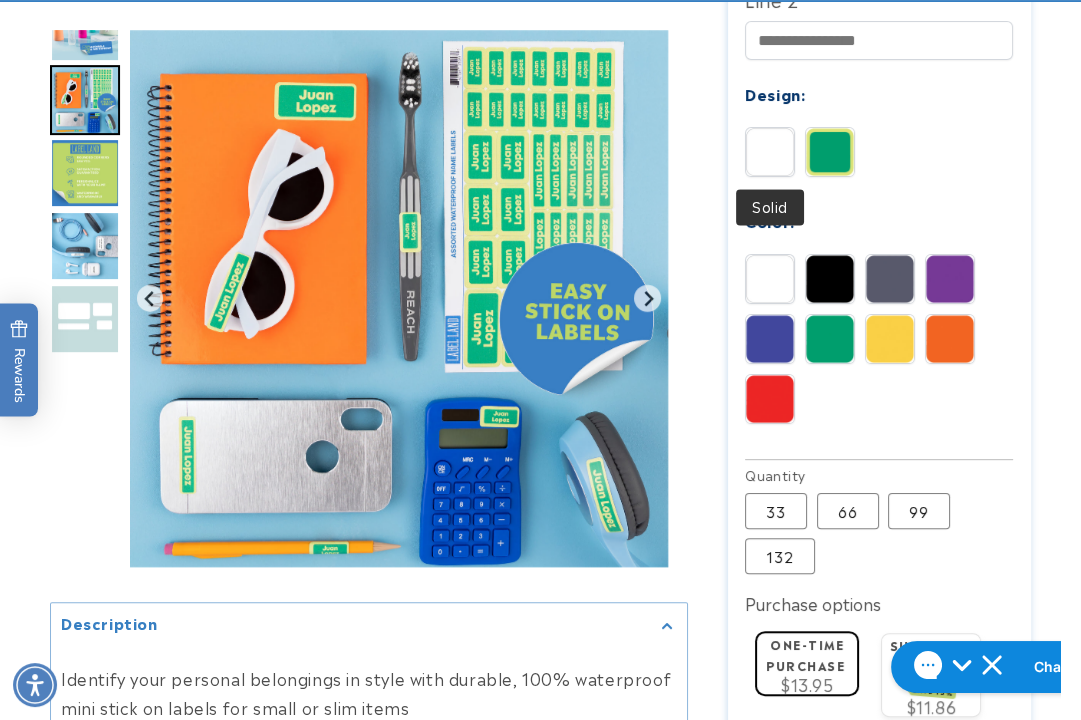 click at bounding box center [770, 152] 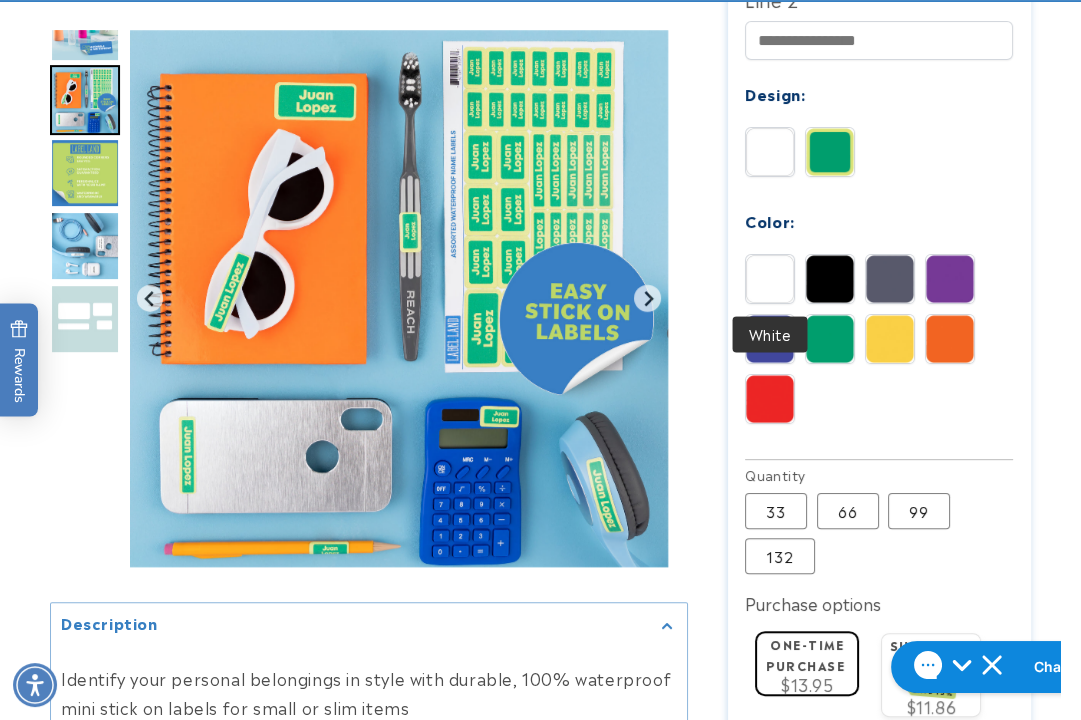 click at bounding box center (770, 279) 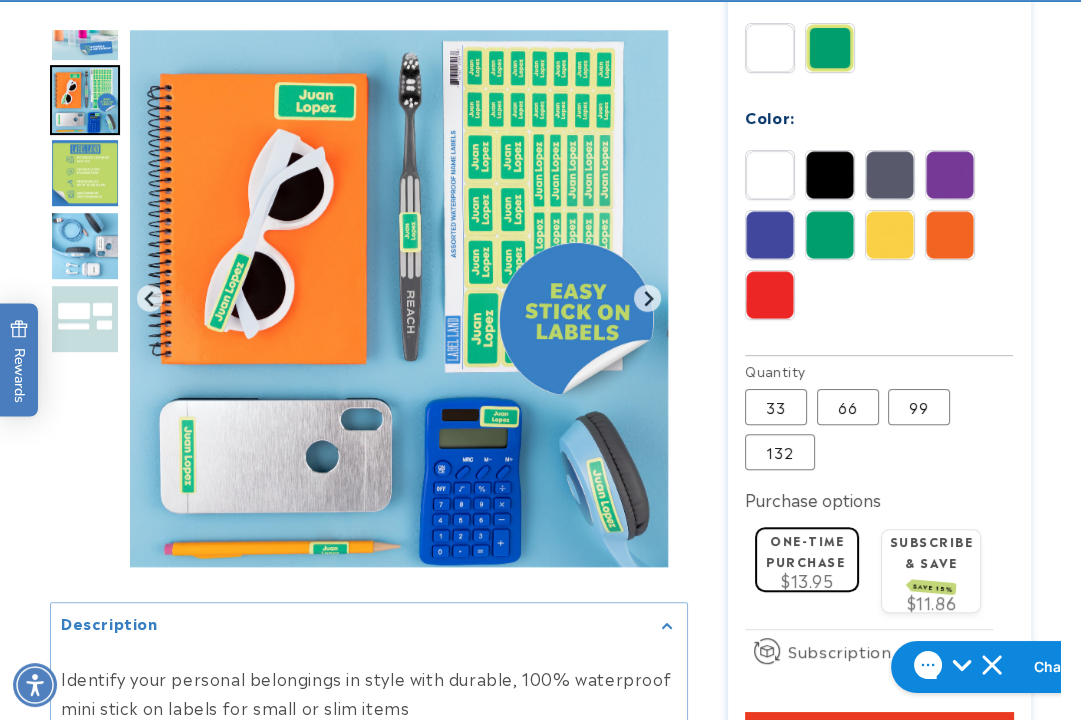 scroll, scrollTop: 1333, scrollLeft: 0, axis: vertical 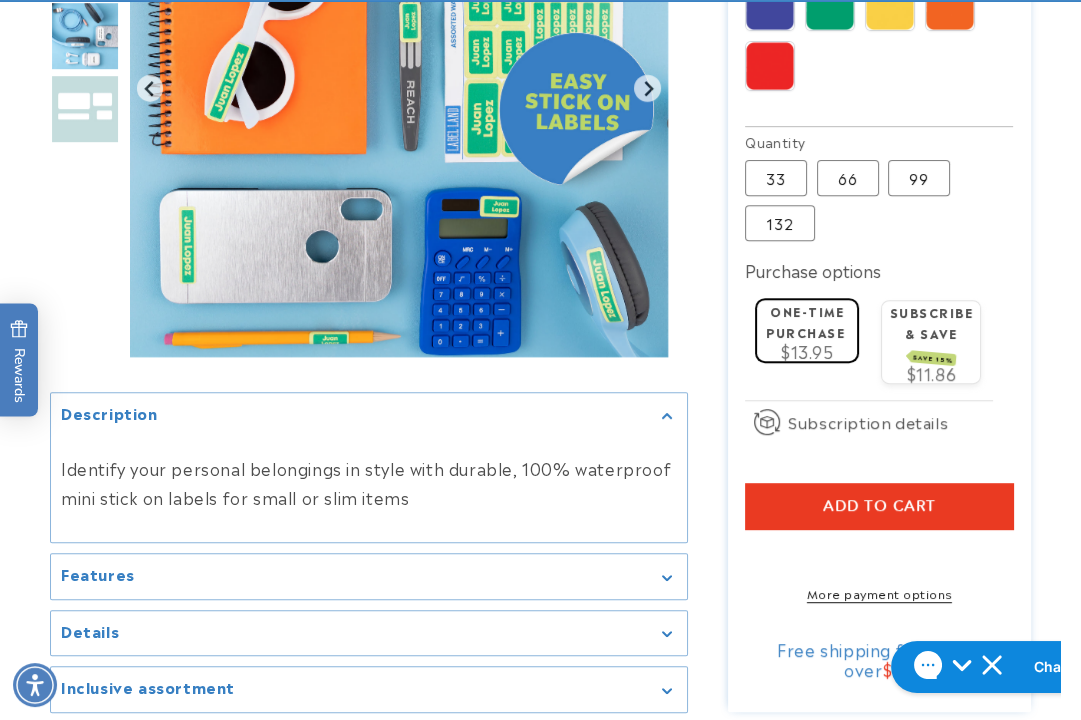 click on "Add to cart" at bounding box center (879, 506) 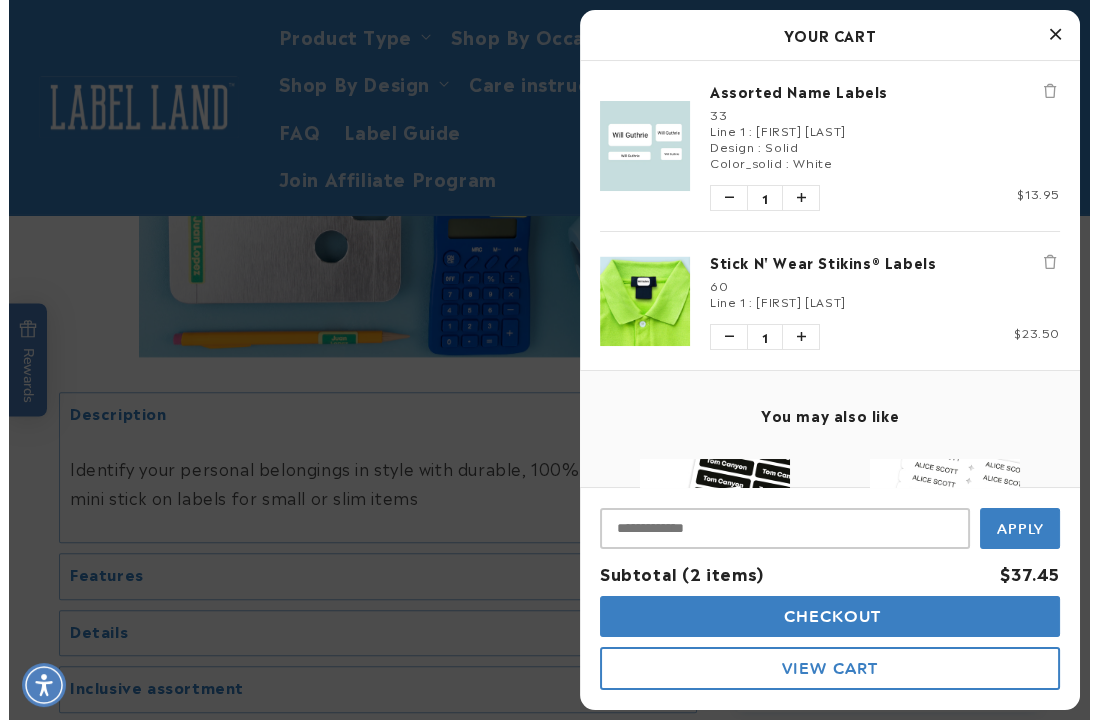 scroll, scrollTop: 1285, scrollLeft: 0, axis: vertical 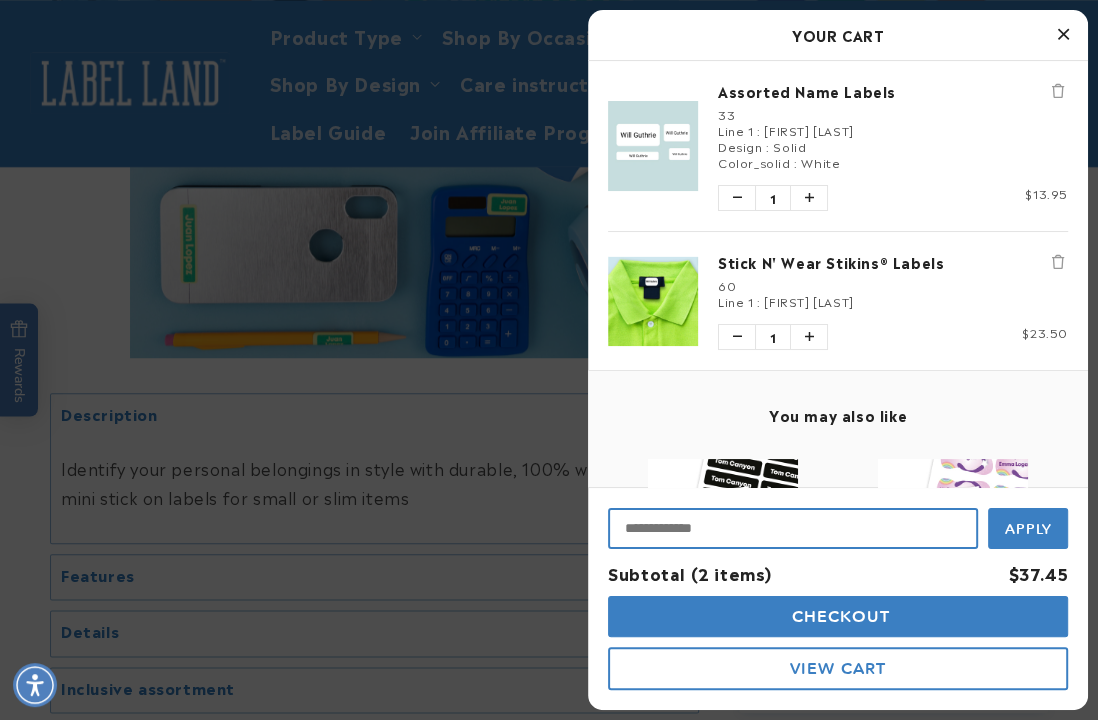 click at bounding box center (793, 528) 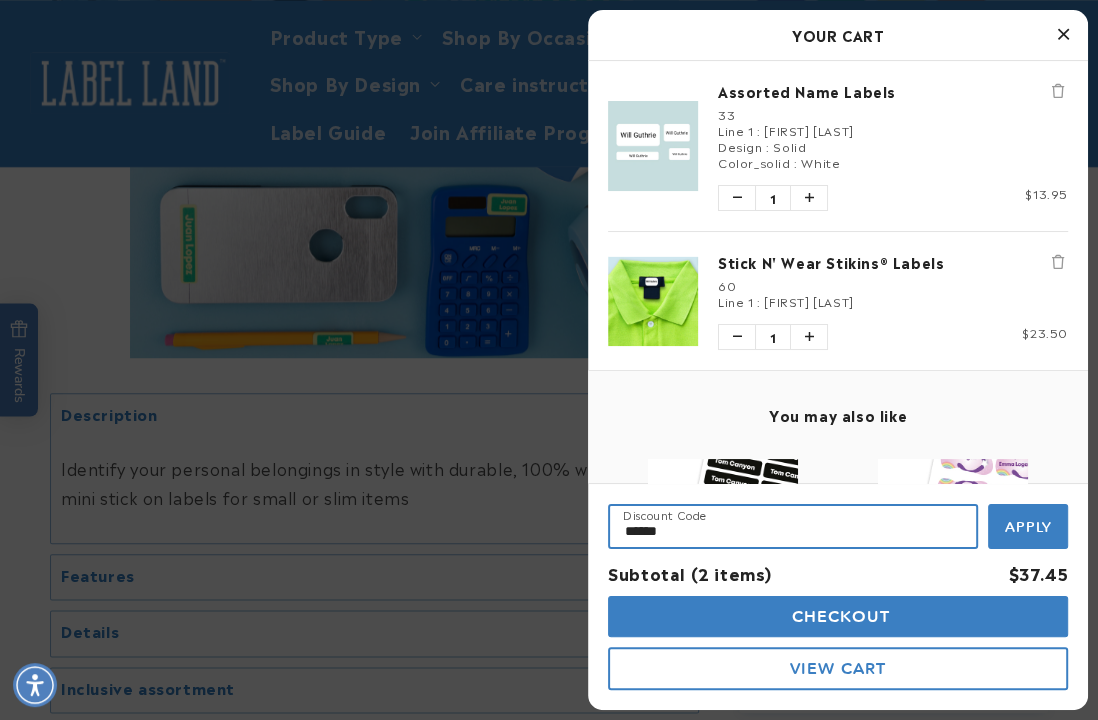 type on "******" 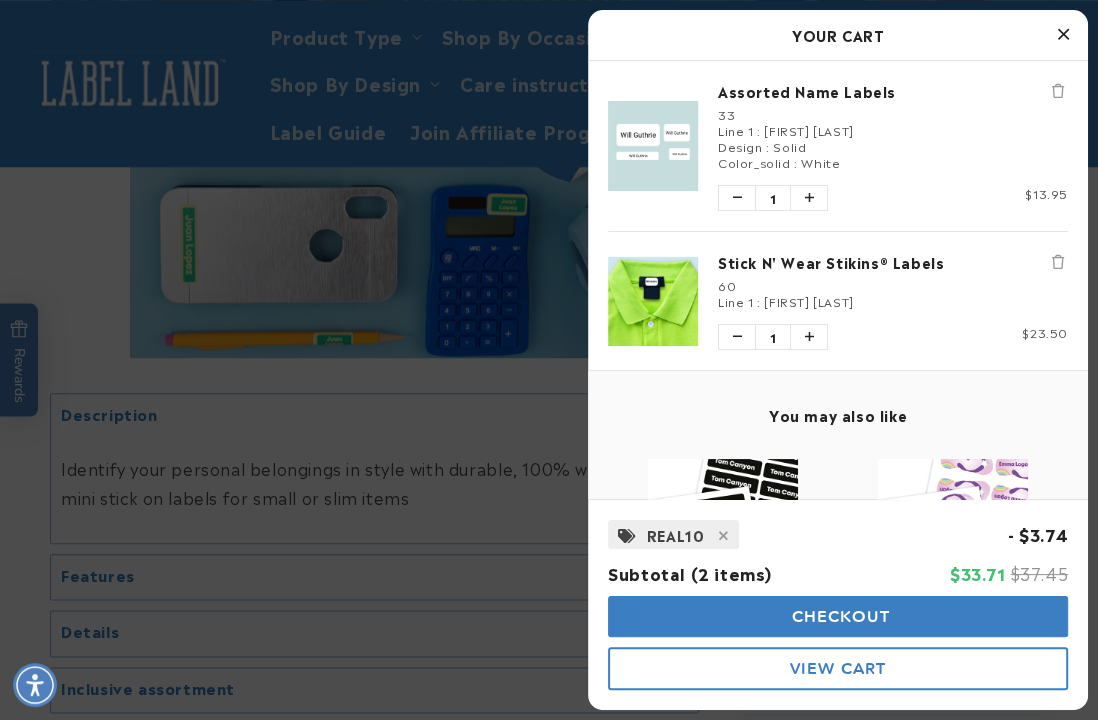 click on "Checkout" at bounding box center (838, 616) 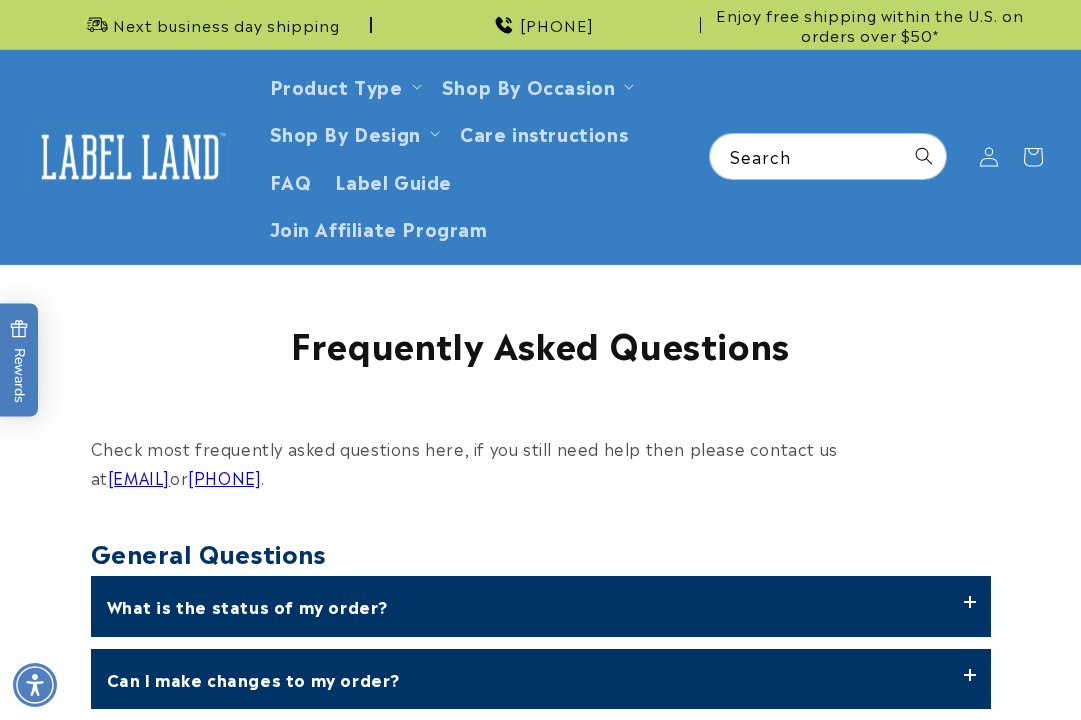 scroll, scrollTop: 0, scrollLeft: 0, axis: both 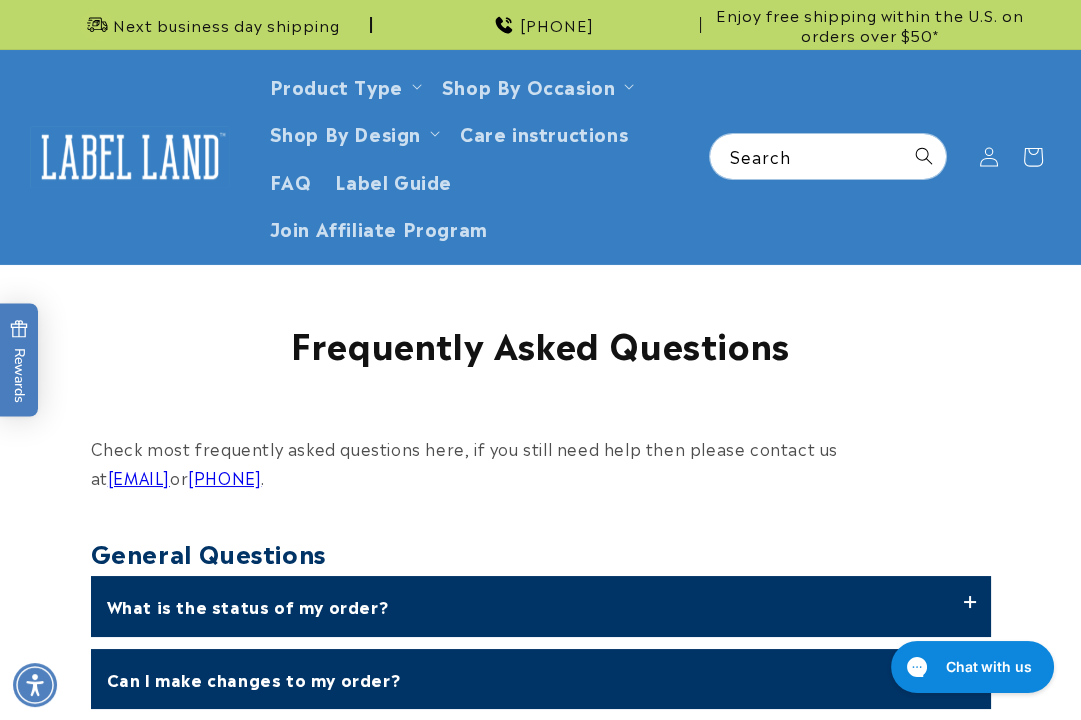 drag, startPoint x: 0, startPoint y: 0, endPoint x: 135, endPoint y: 161, distance: 210.1095 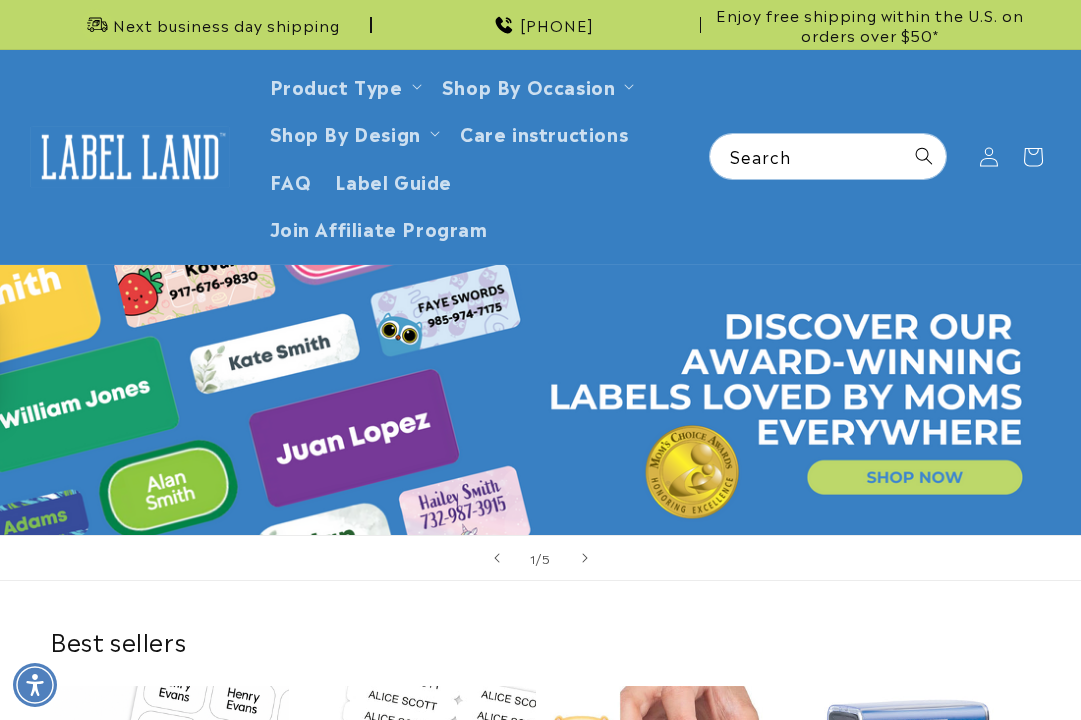 scroll, scrollTop: 0, scrollLeft: 0, axis: both 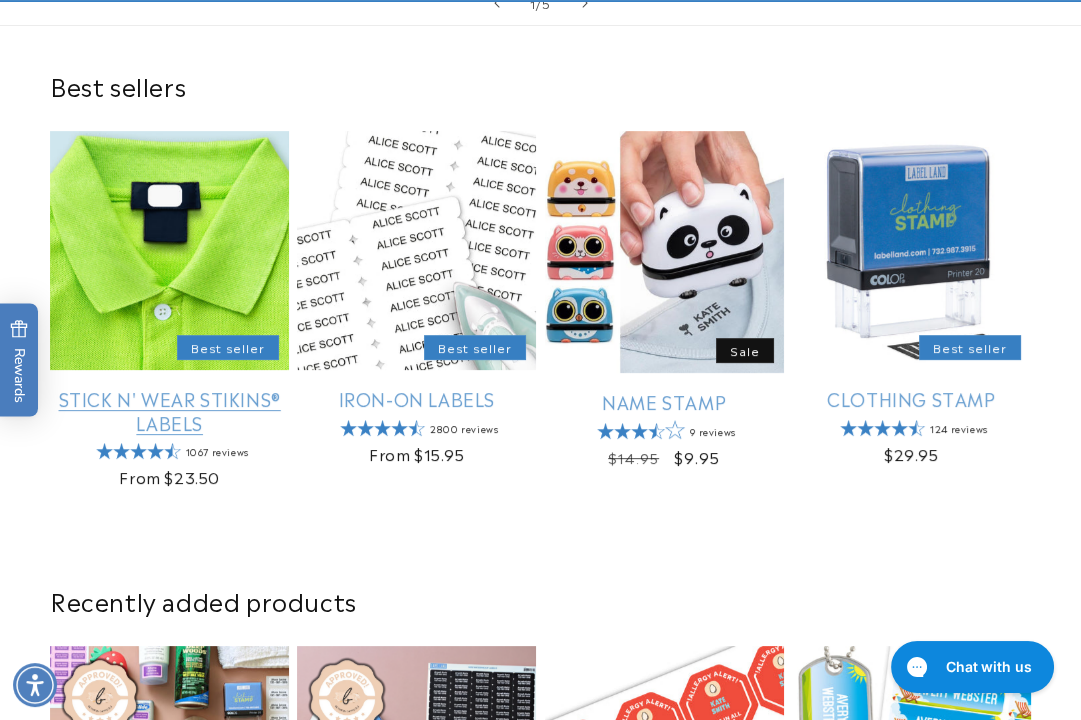 click on "Stick N' Wear Stikins® Labels" at bounding box center (169, 410) 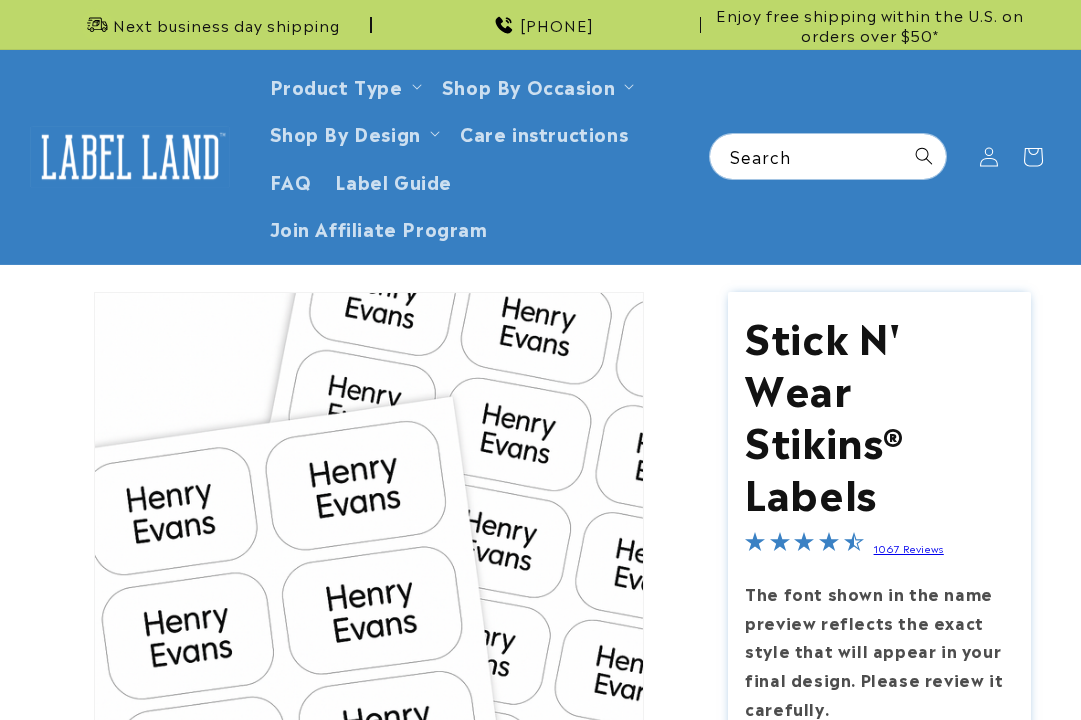 scroll, scrollTop: 0, scrollLeft: 0, axis: both 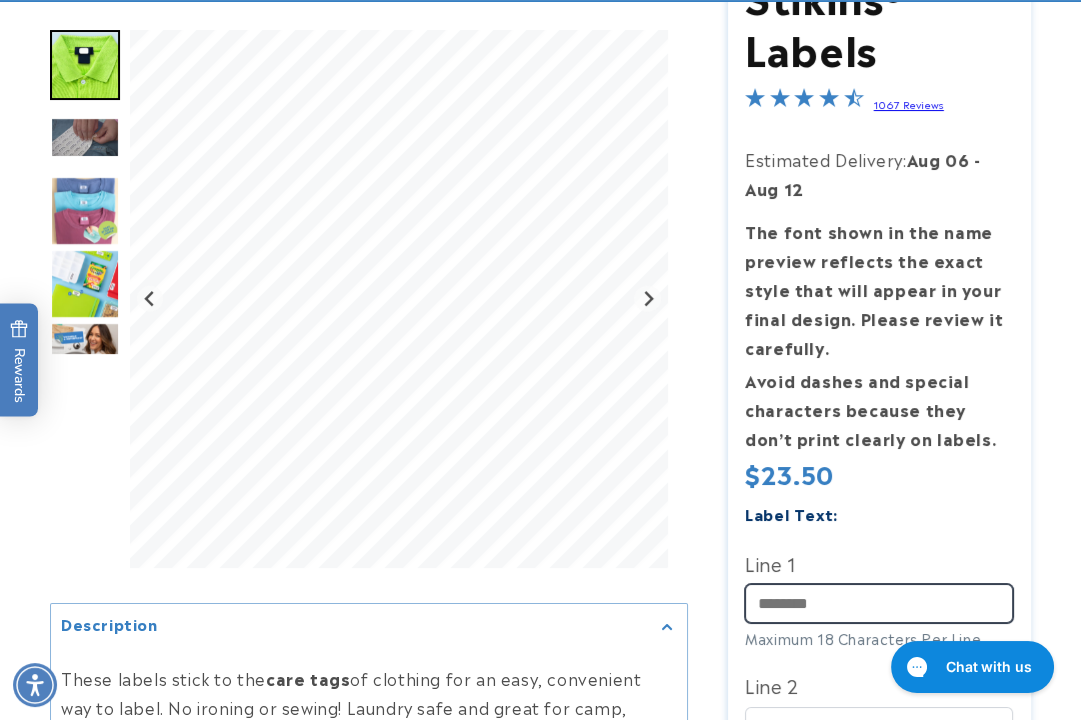 click on "Line 1" at bounding box center (879, 603) 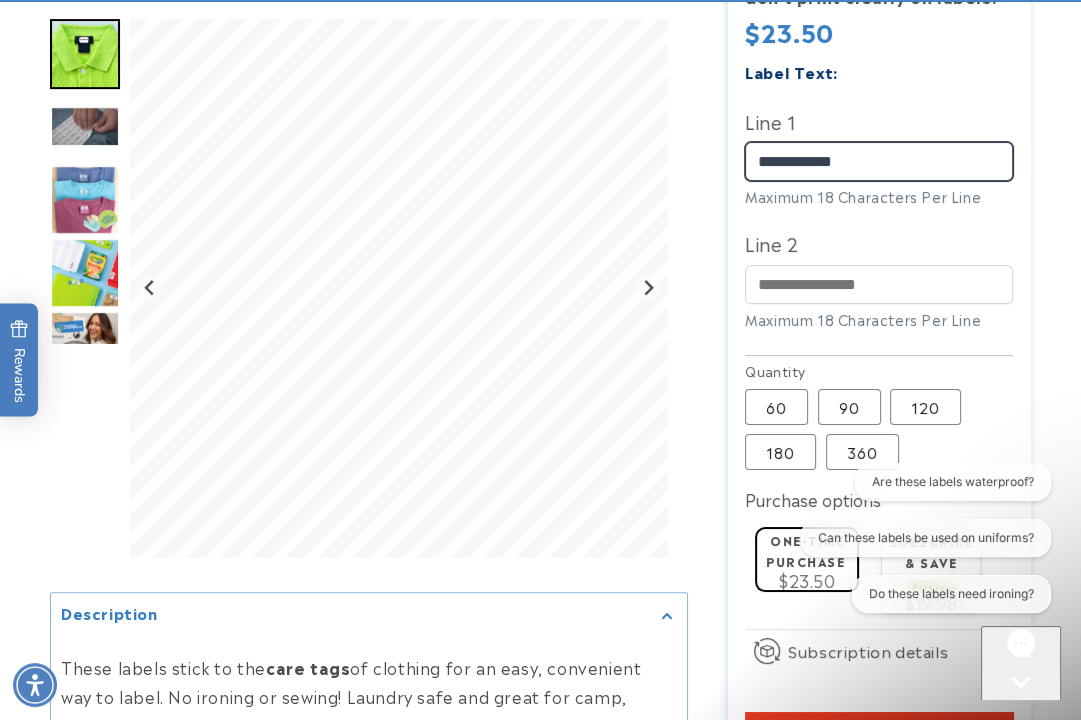 scroll, scrollTop: 888, scrollLeft: 0, axis: vertical 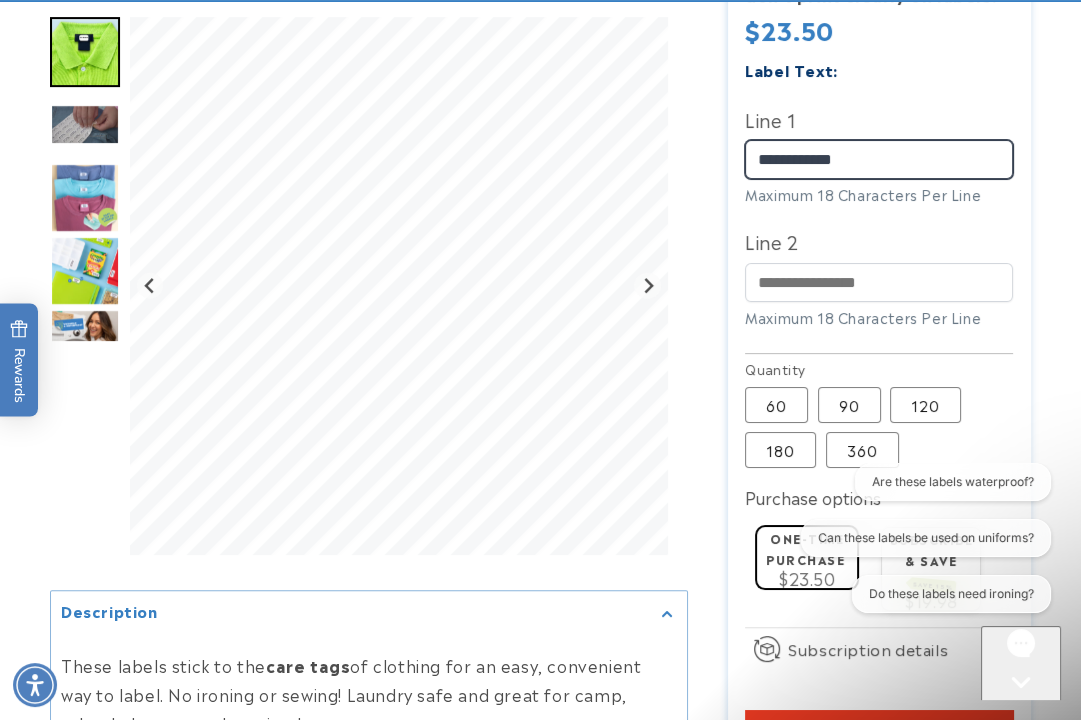 type on "**********" 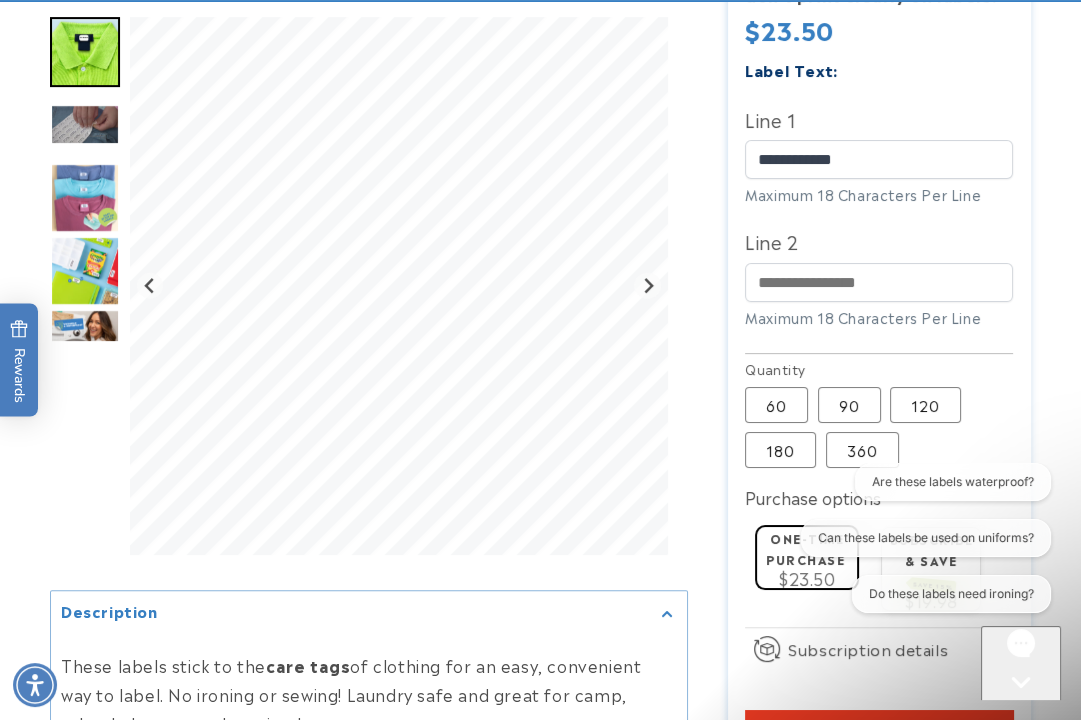 click 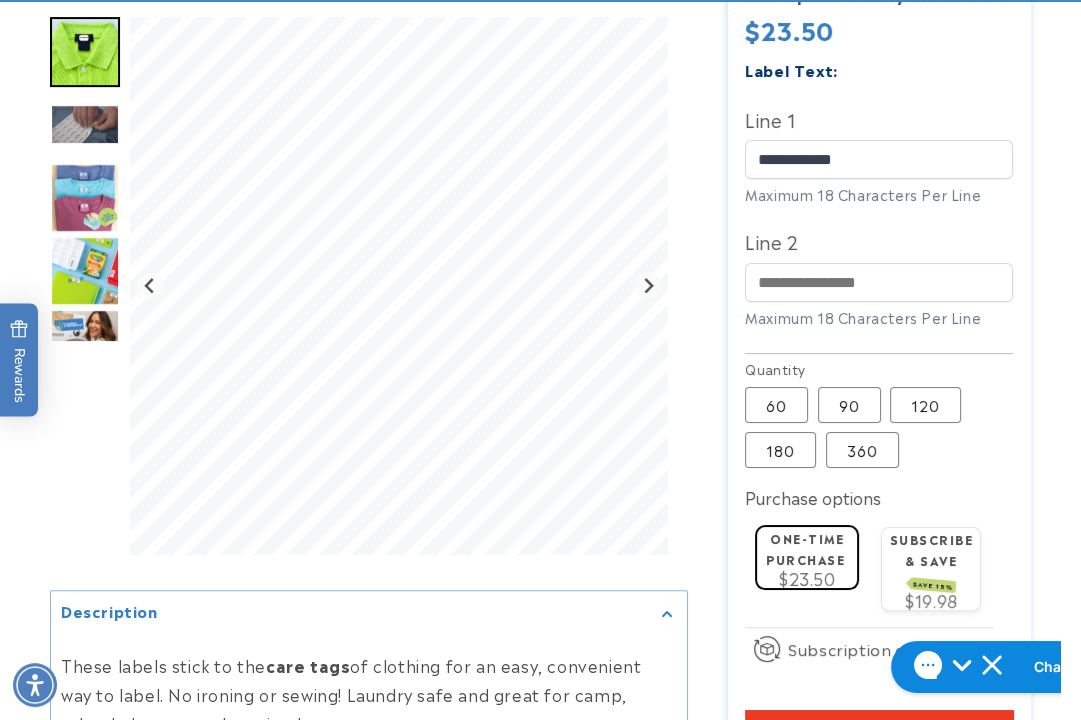 scroll, scrollTop: 1111, scrollLeft: 0, axis: vertical 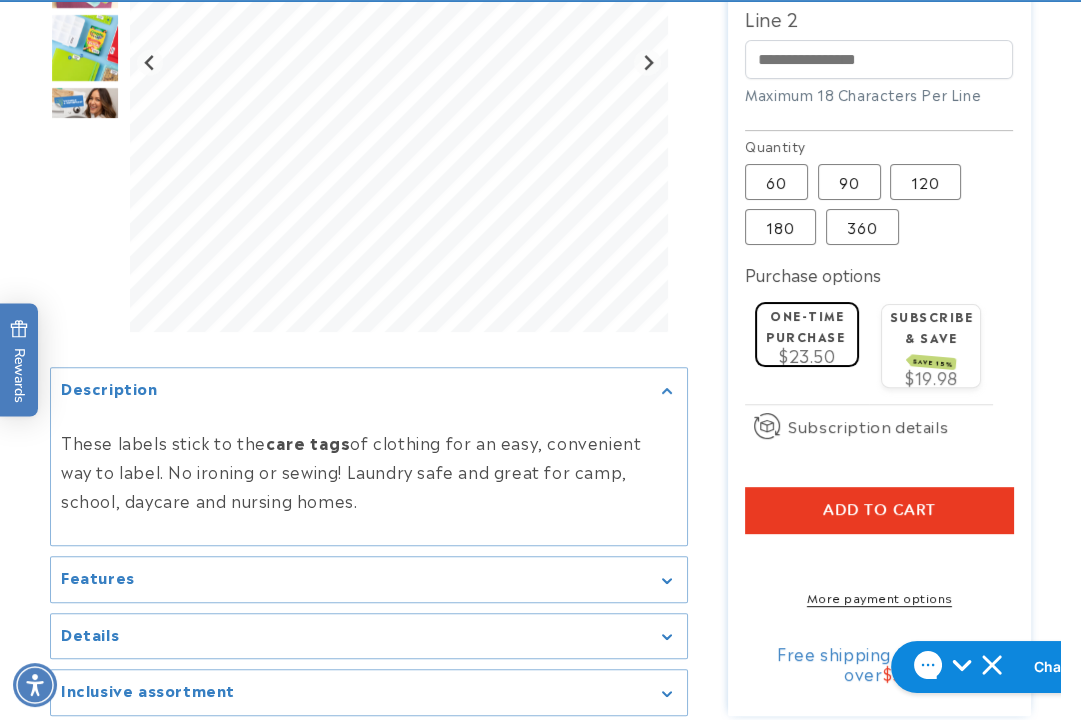 click on "Add to cart" at bounding box center [879, 510] 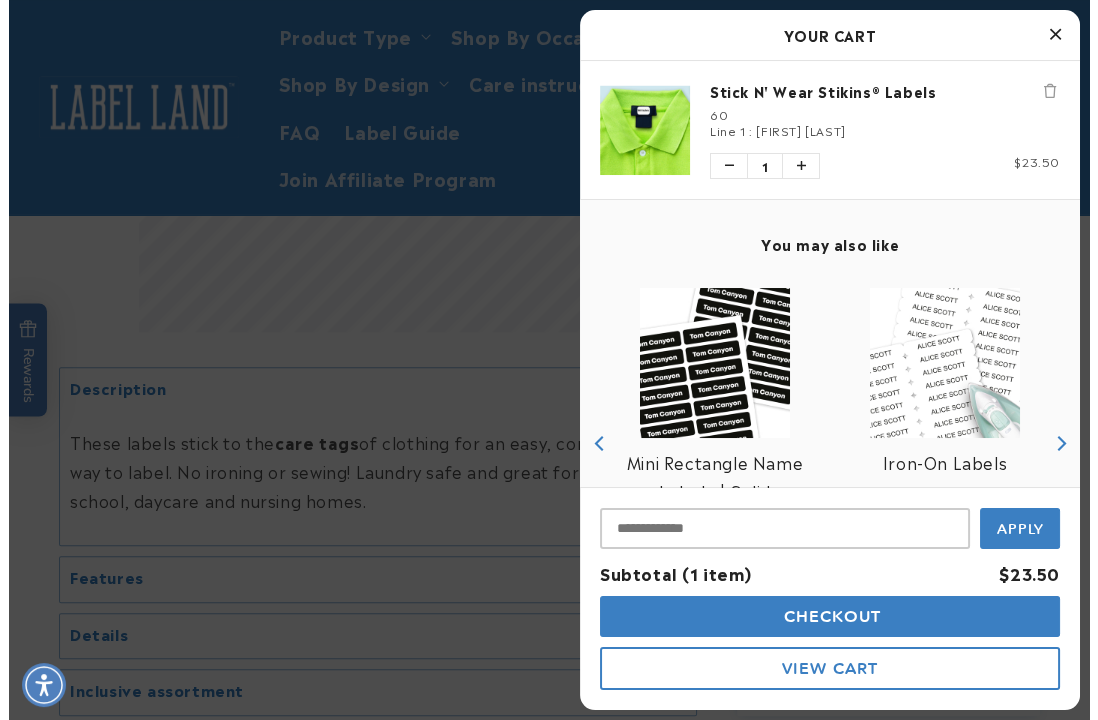 scroll, scrollTop: 1063, scrollLeft: 0, axis: vertical 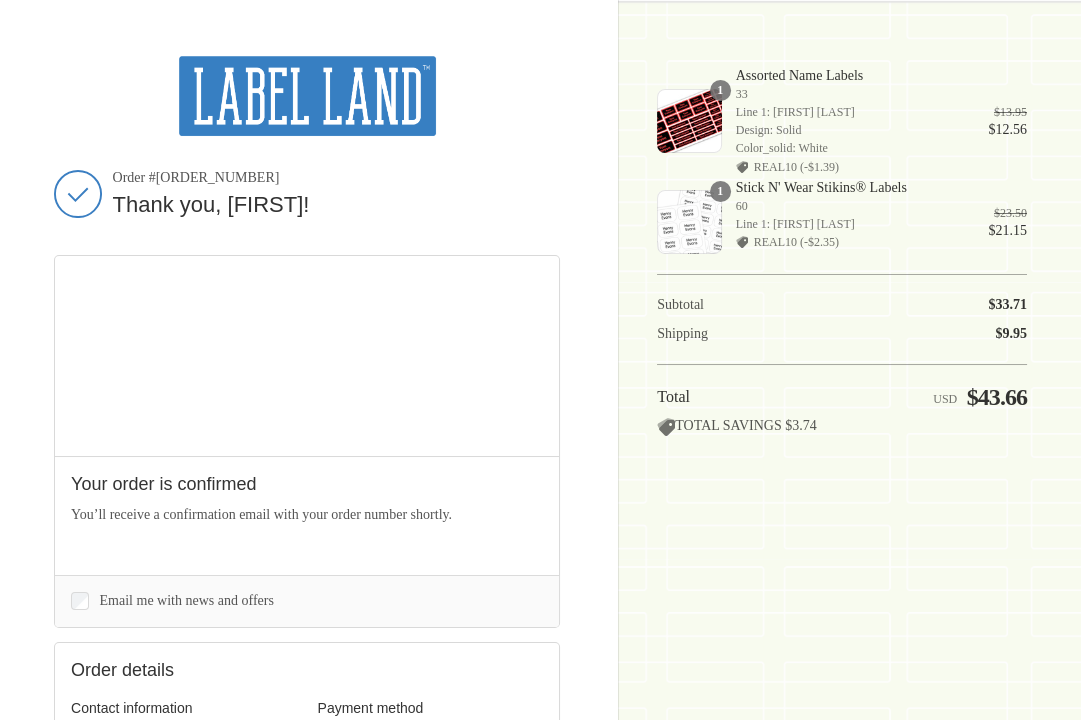 click on "Thank you, [FIRST]!
Order #[ORDER_NUMBER]
Thank you, [FIRST]!
Your order is confirmed
You’ll receive a confirmation email with your order number shortly.
Items in this shipment
Product image
Description
Quantity" at bounding box center [336, 601] 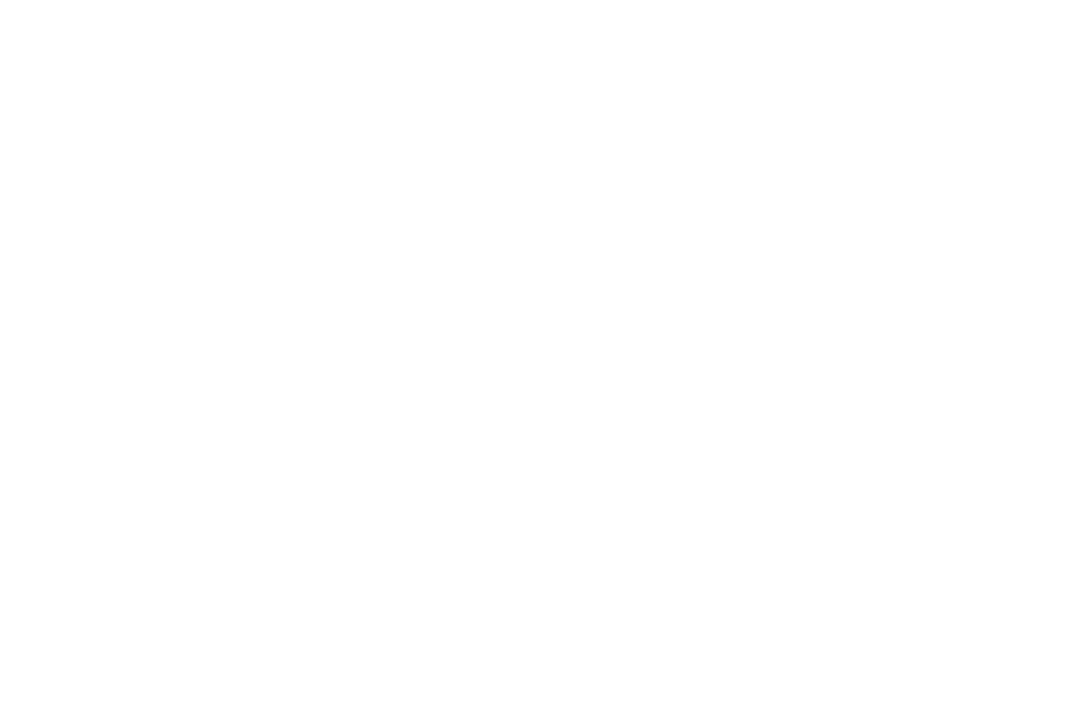 scroll, scrollTop: 0, scrollLeft: 0, axis: both 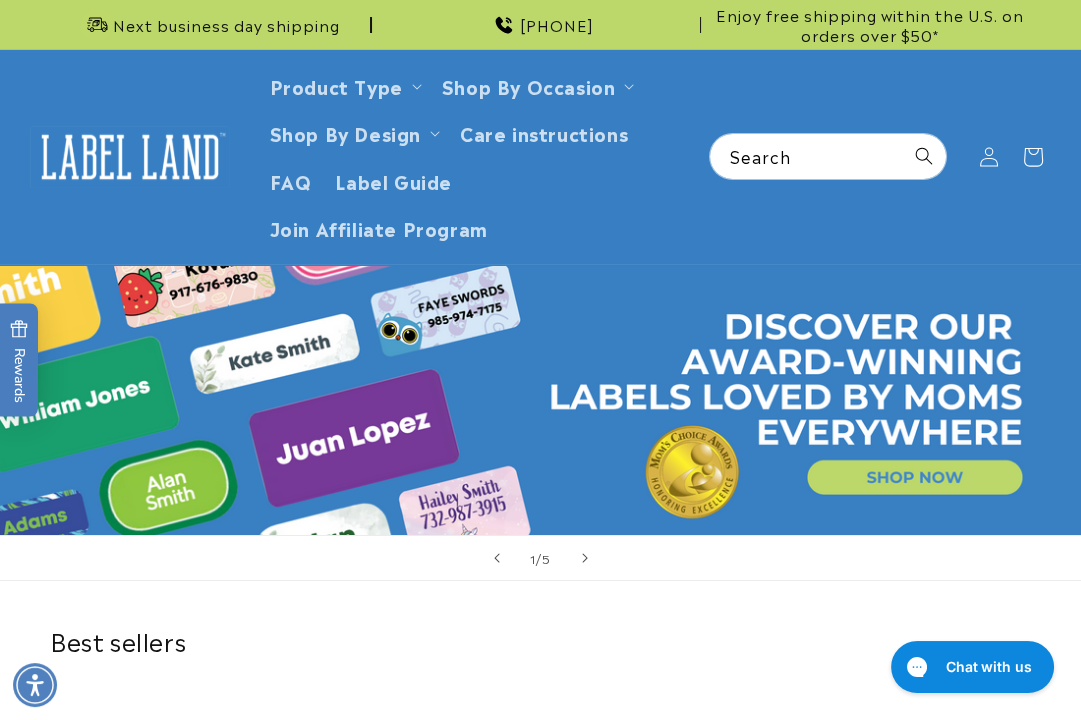 click on "Best sellers
Stick N' Wear Stikins® Labels
Best seller
Stick N' Wear Stikins® Labels
1067   reviews
Regular price
From $23.50
Regular price
Sale price
From $23.50
Unit price
/
per" at bounding box center [540, 838] 